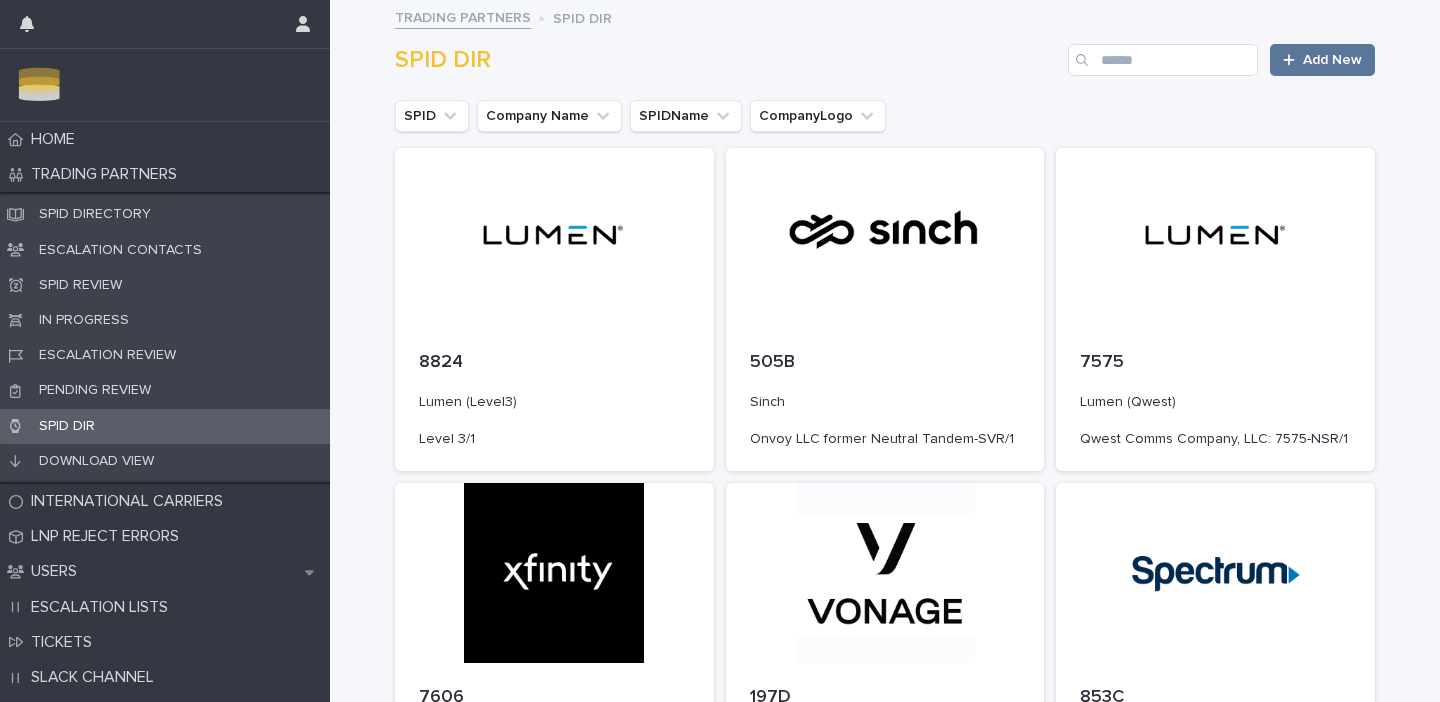 click on "SPID DIRECTORY" at bounding box center (95, 214) 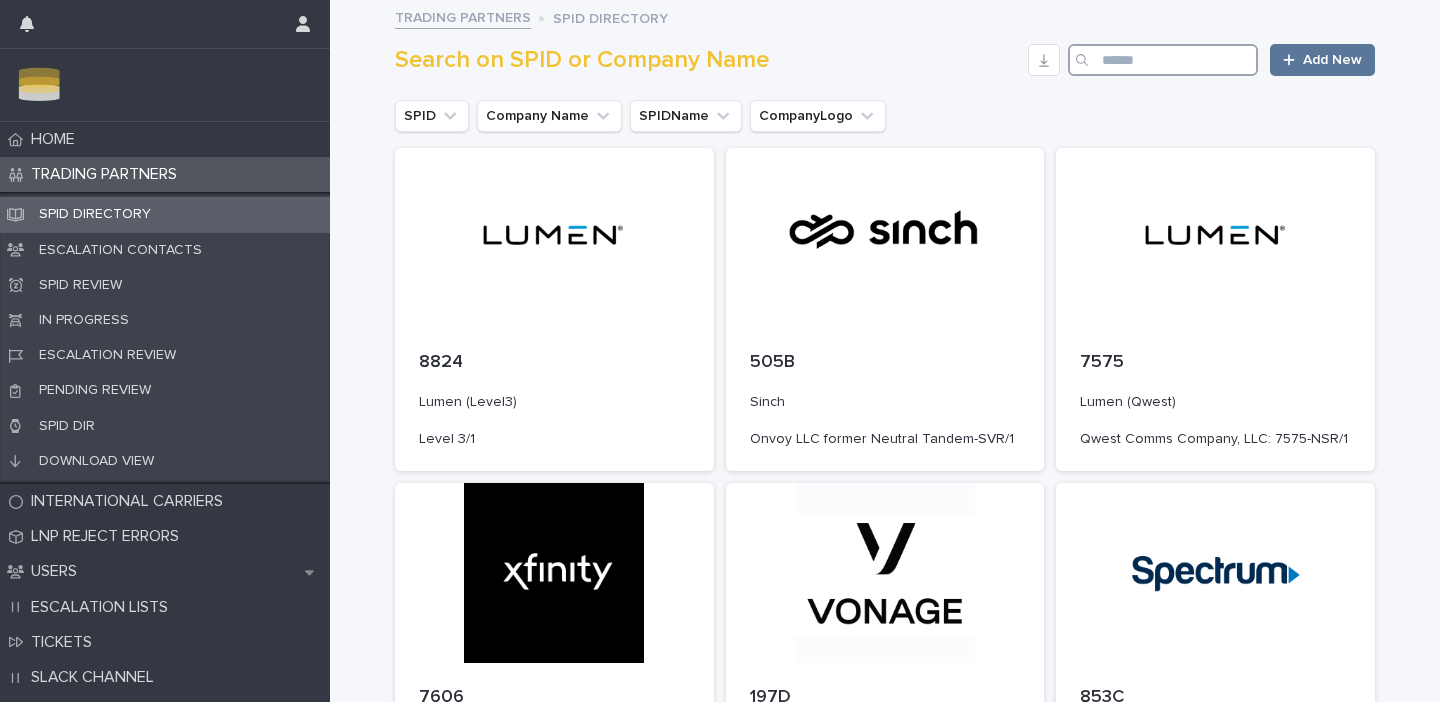 click at bounding box center (1163, 60) 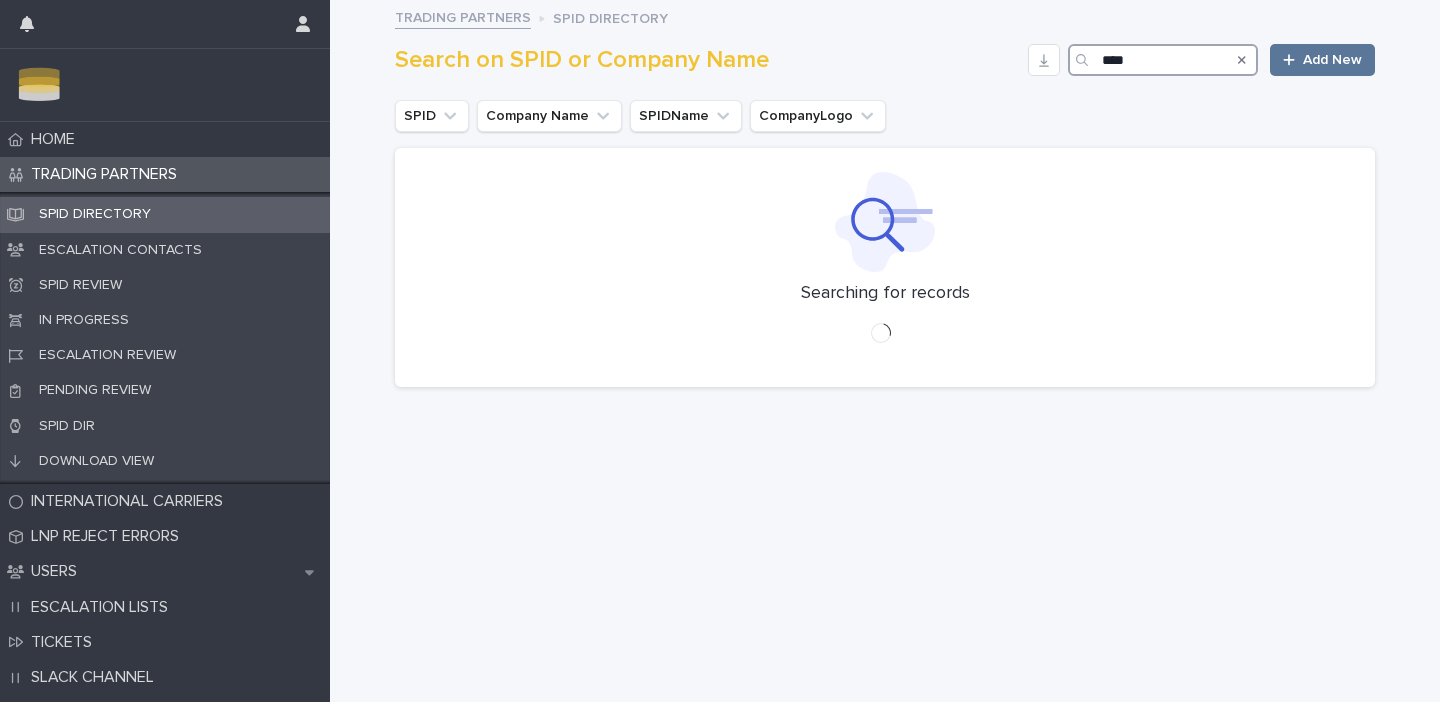 type on "*****" 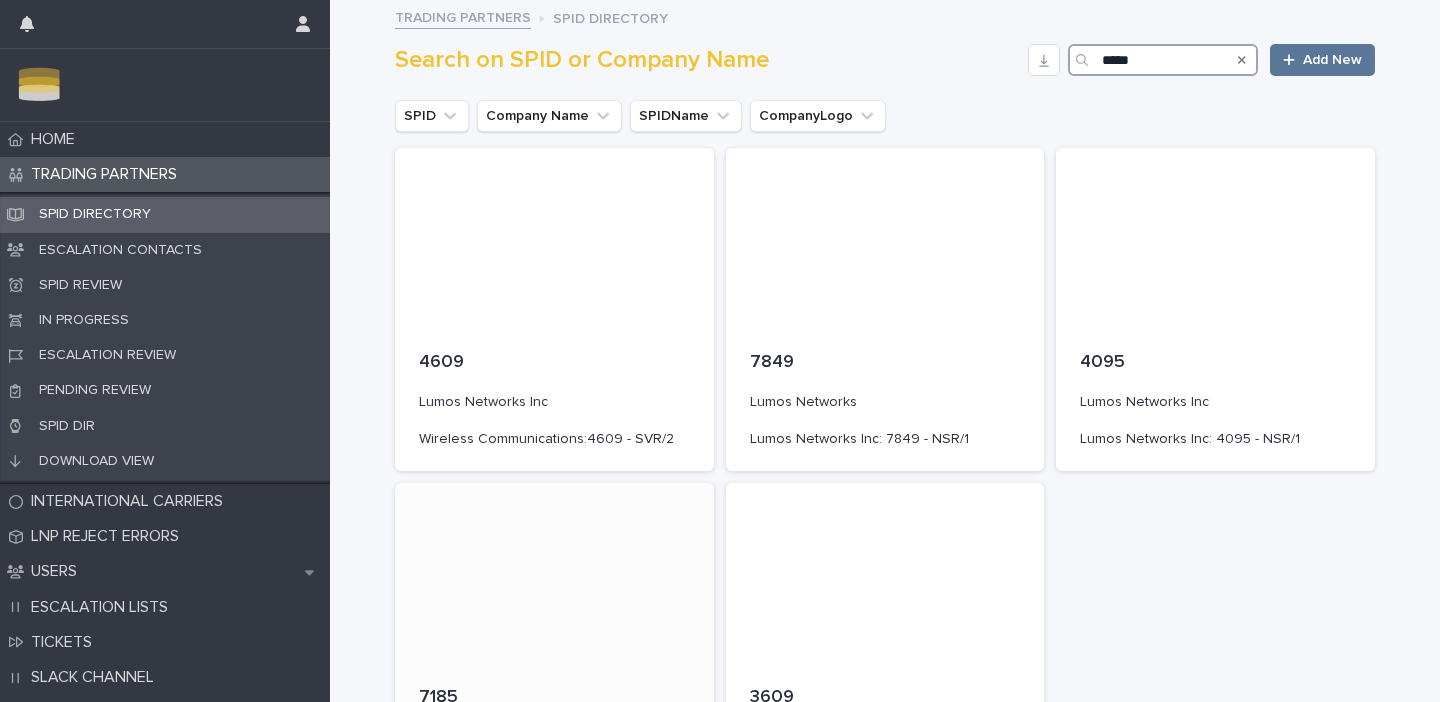 scroll, scrollTop: 250, scrollLeft: 0, axis: vertical 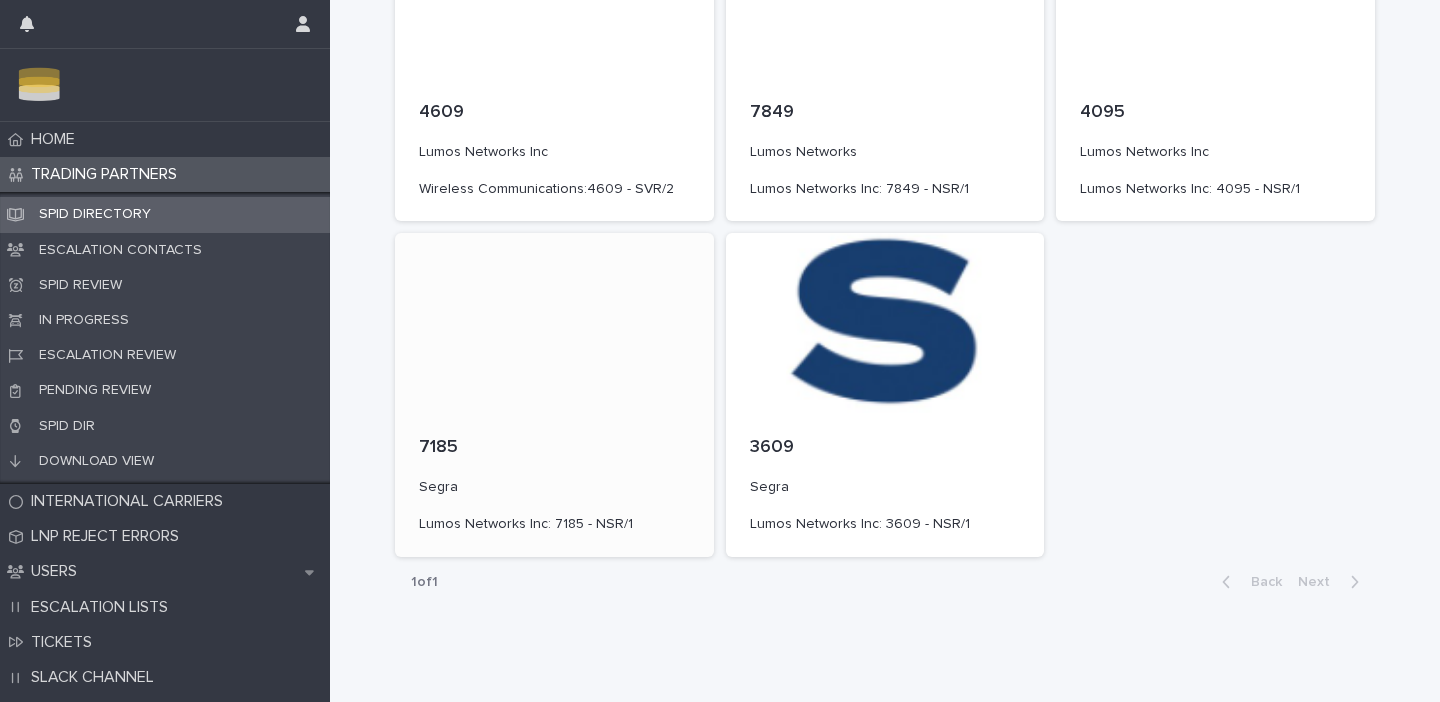 click on "7185 Segra Lumos Networks Inc: 7185 - NSR/1" at bounding box center [554, 484] 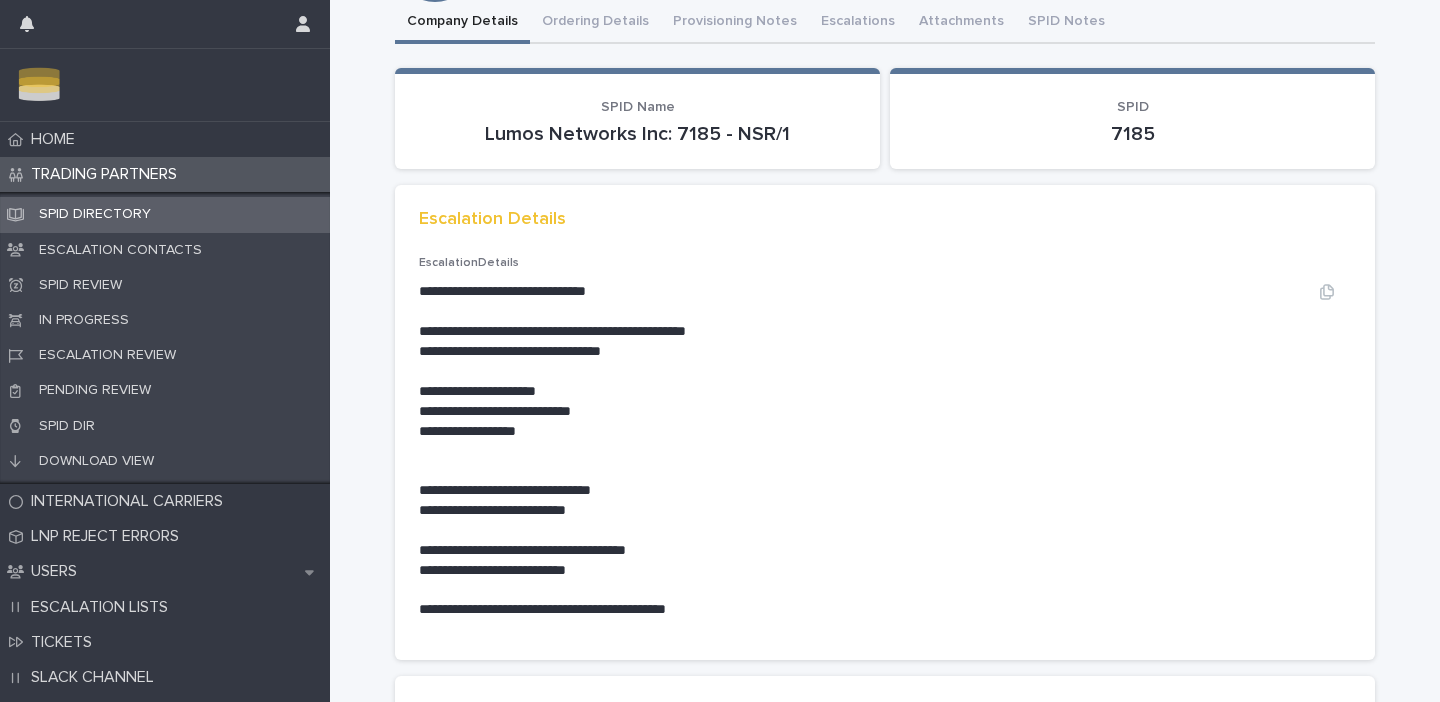 scroll, scrollTop: 123, scrollLeft: 0, axis: vertical 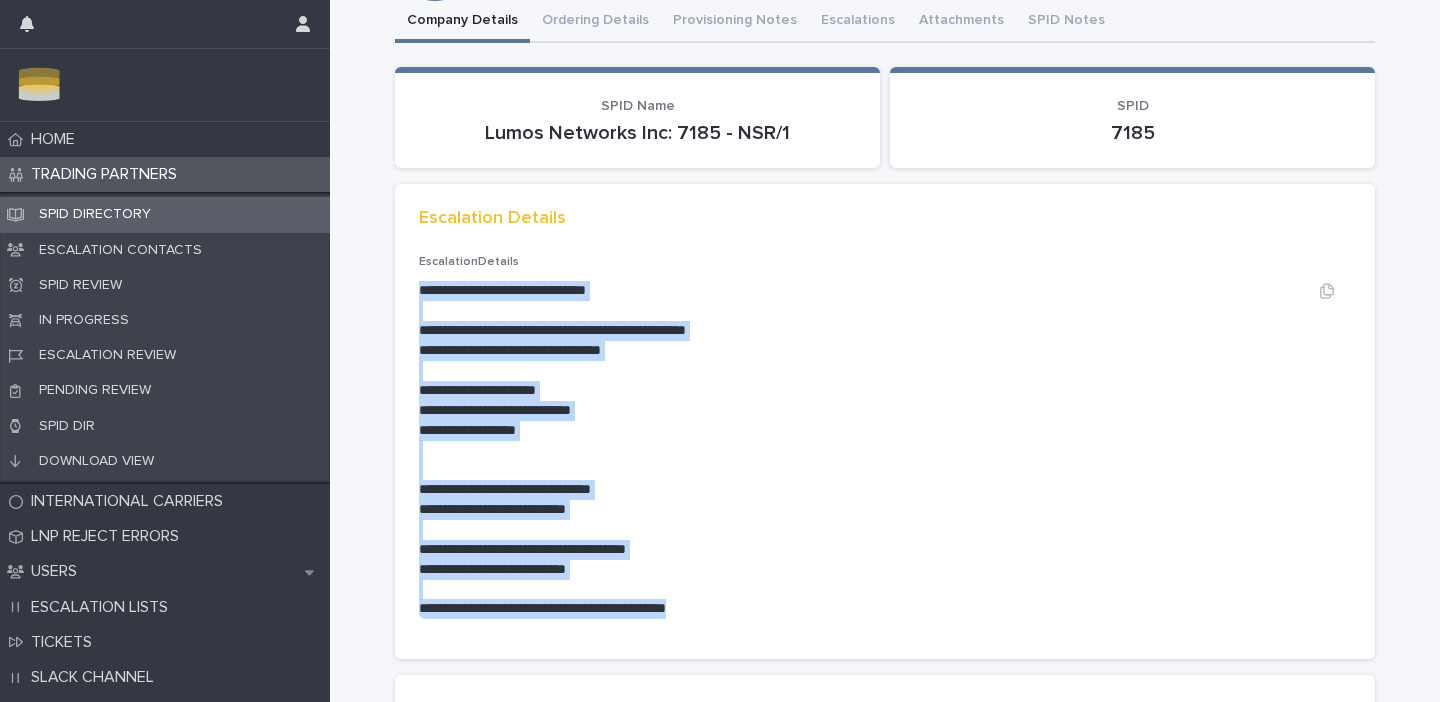 drag, startPoint x: 420, startPoint y: 287, endPoint x: 766, endPoint y: 603, distance: 468.5851 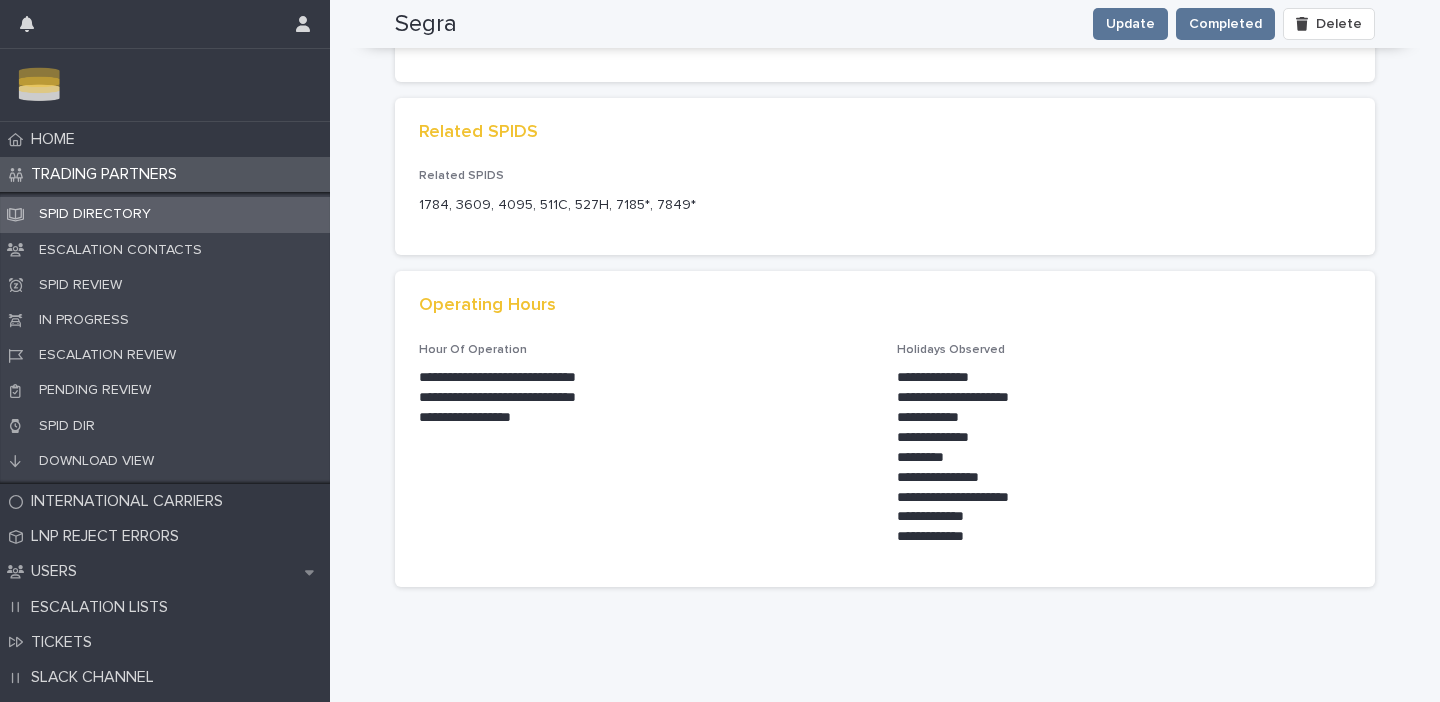 scroll, scrollTop: 828, scrollLeft: 0, axis: vertical 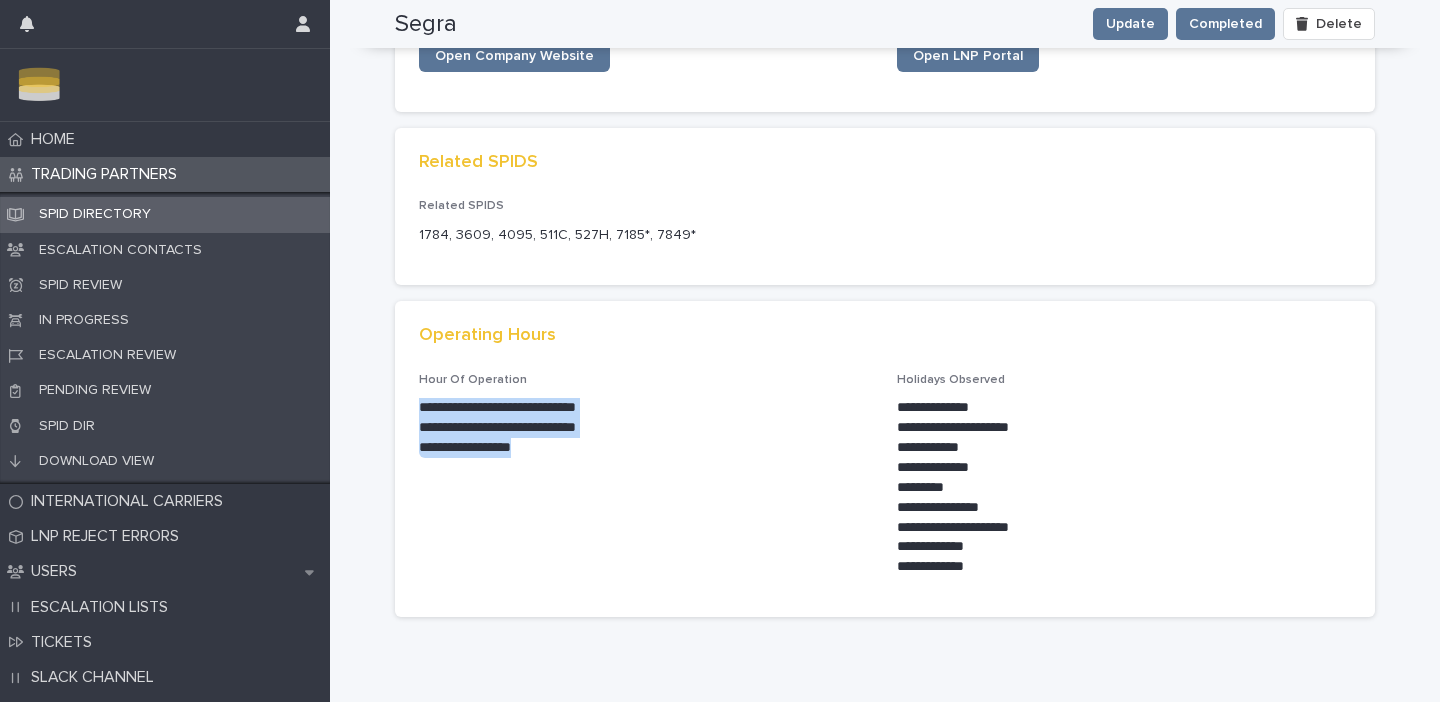 drag, startPoint x: 421, startPoint y: 407, endPoint x: 555, endPoint y: 457, distance: 143.02448 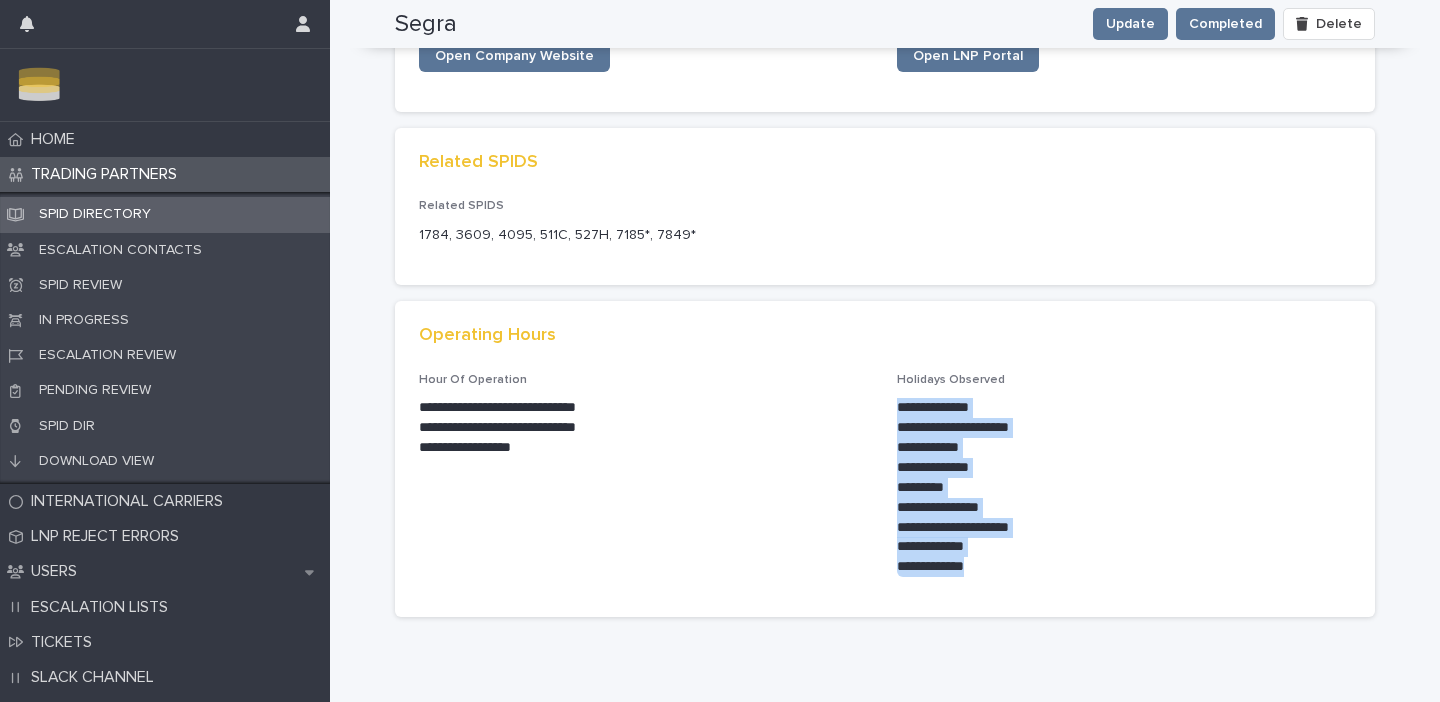 drag, startPoint x: 896, startPoint y: 404, endPoint x: 1003, endPoint y: 572, distance: 199.18082 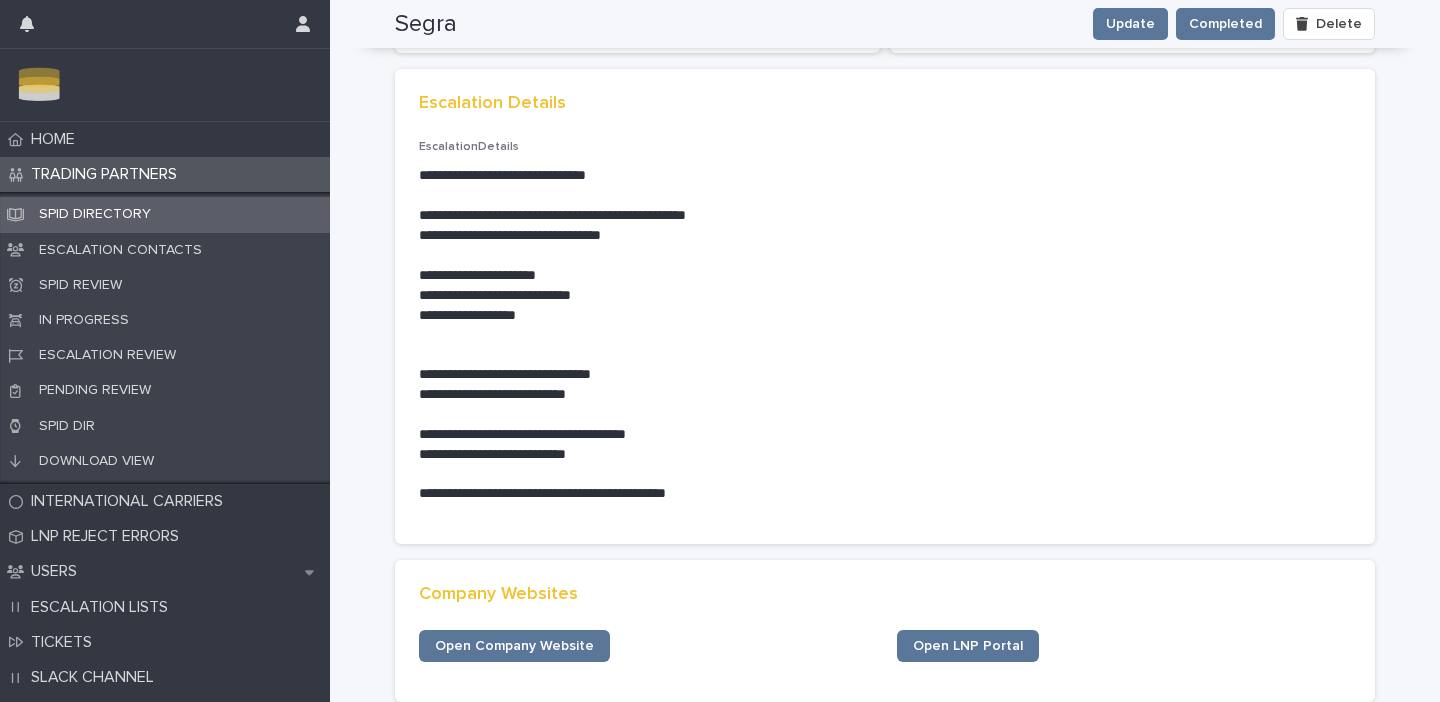 scroll, scrollTop: 0, scrollLeft: 0, axis: both 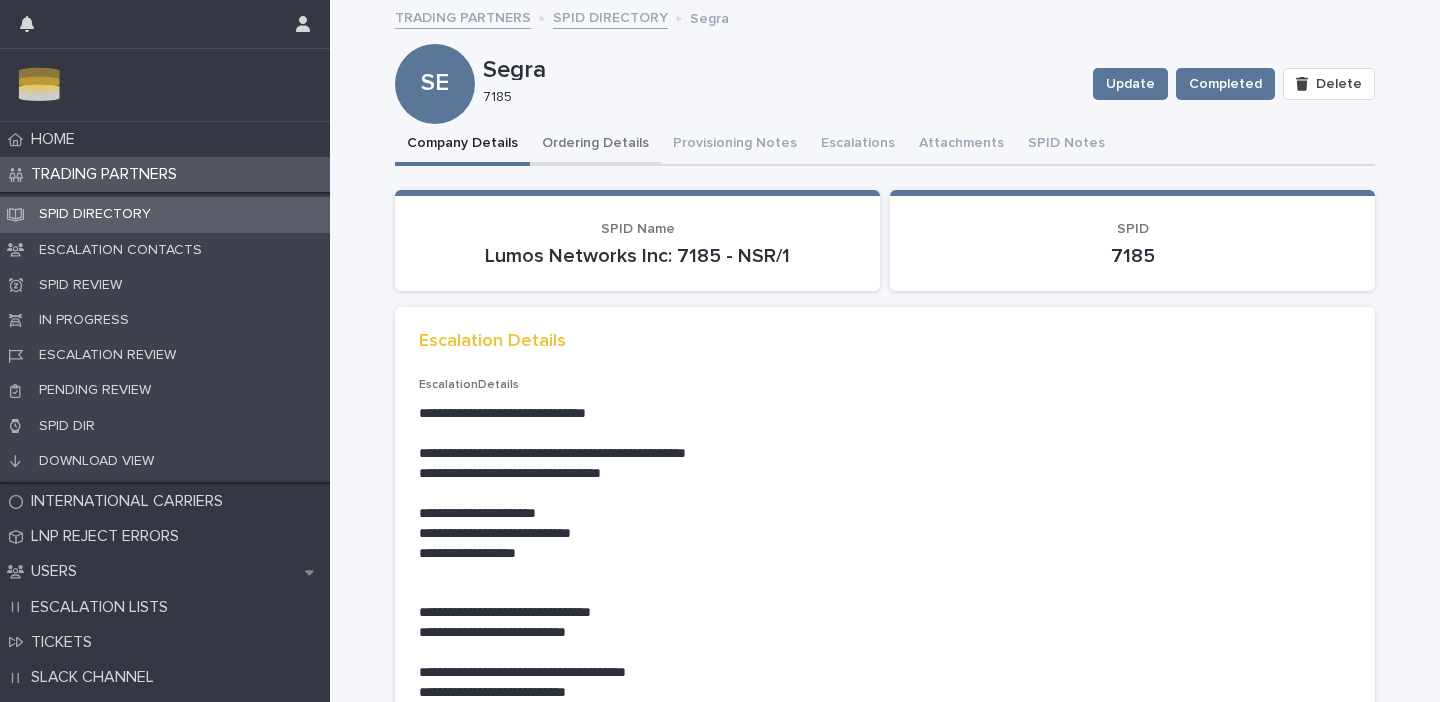 click on "Ordering Details" at bounding box center [595, 145] 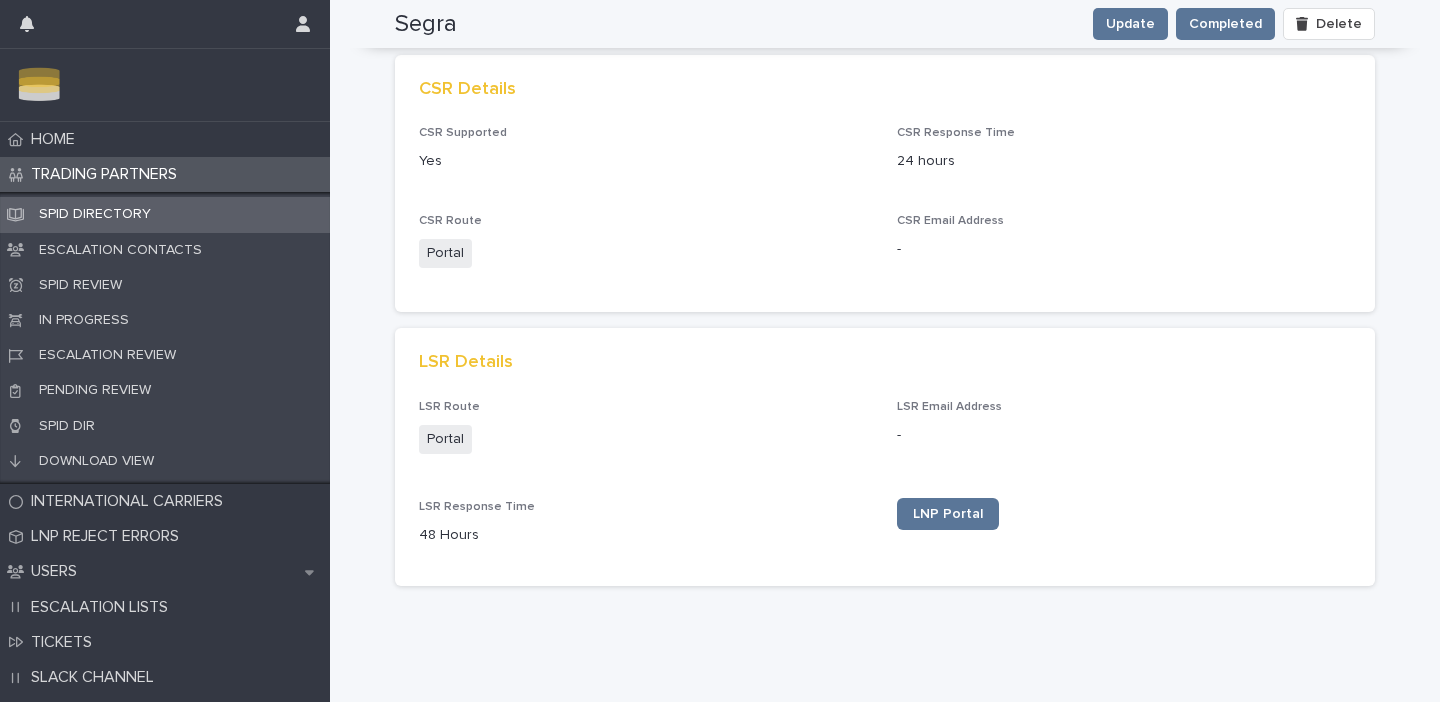 scroll, scrollTop: 0, scrollLeft: 0, axis: both 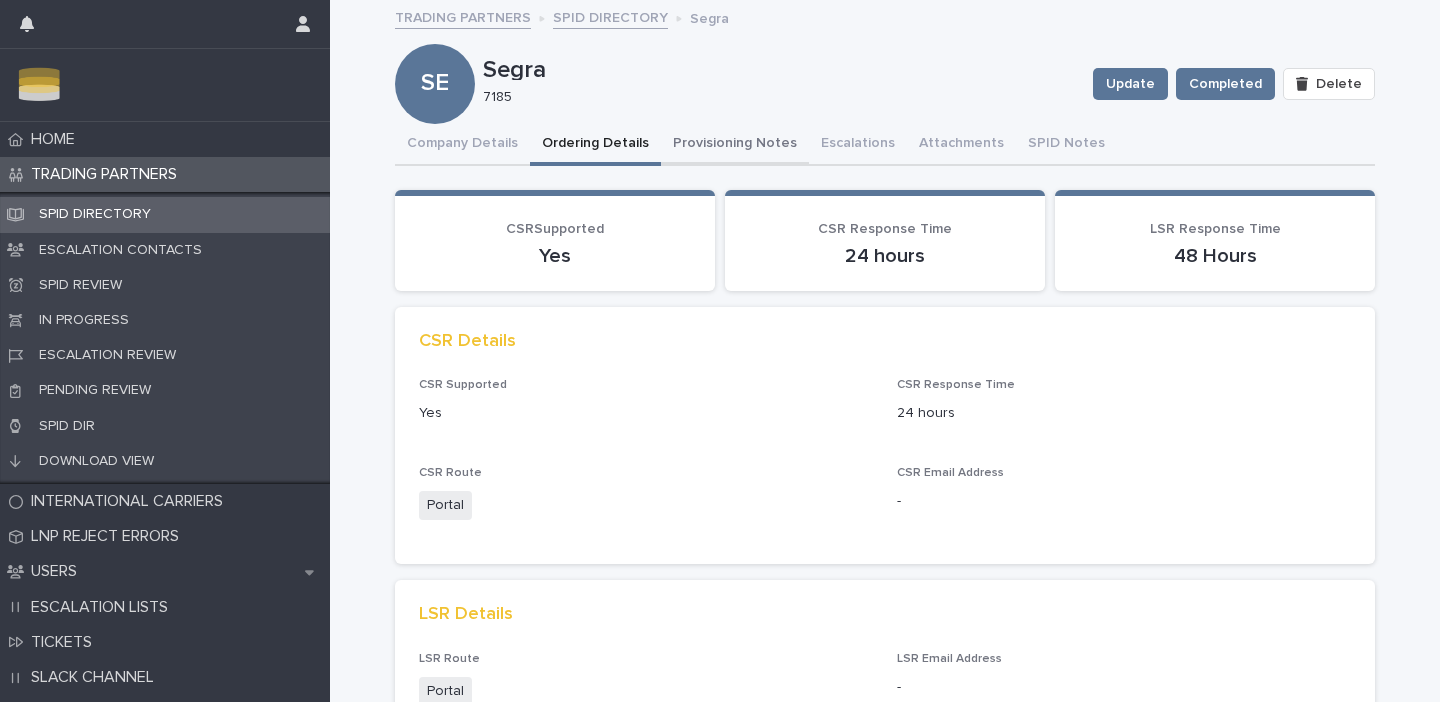 click on "Provisioning Notes" at bounding box center (735, 145) 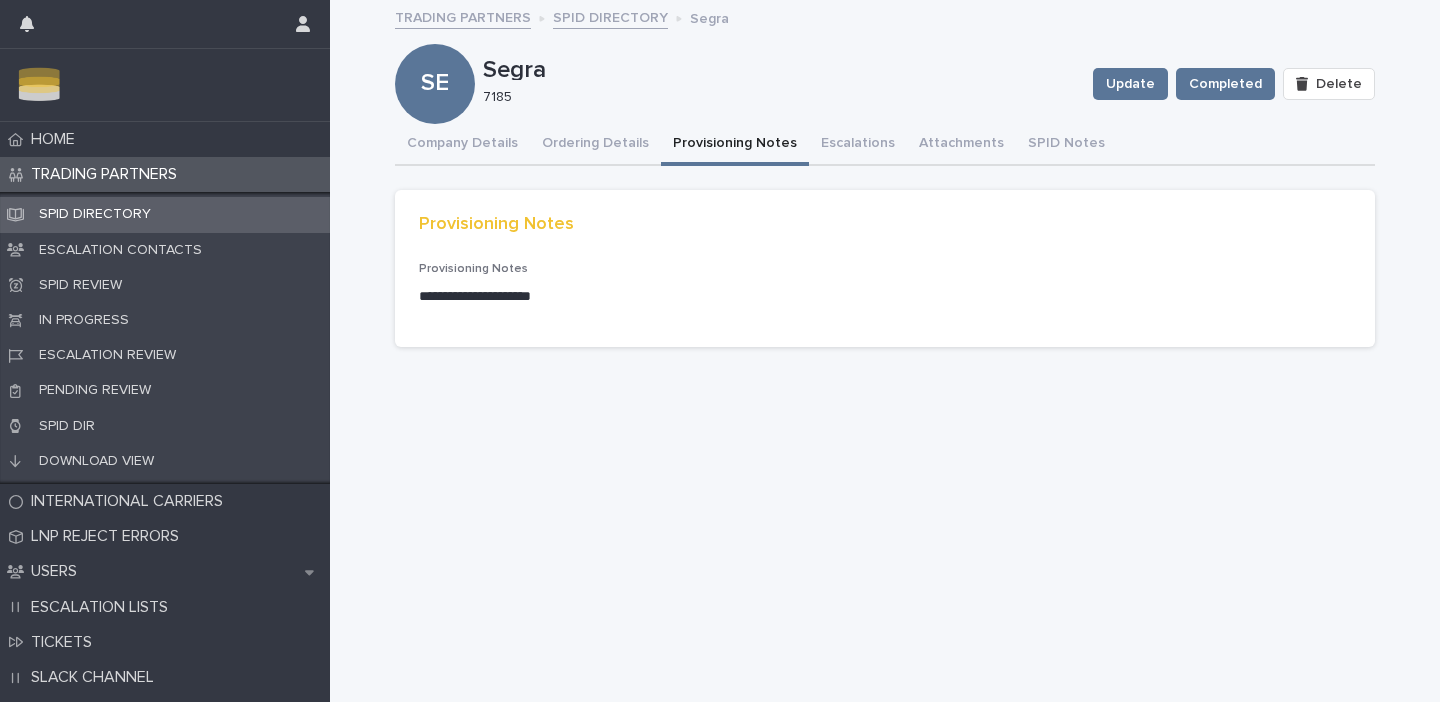 click on "**********" at bounding box center (885, 297) 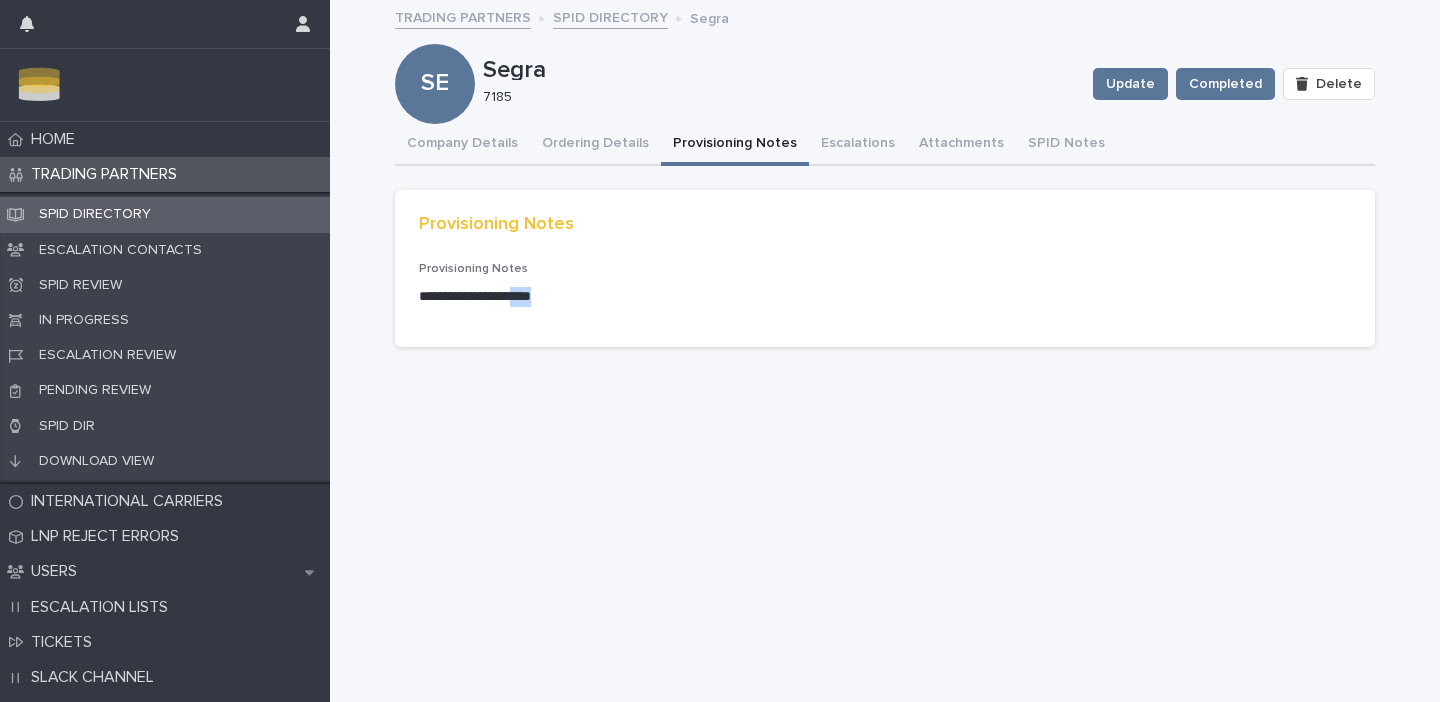 click on "**********" at bounding box center [885, 297] 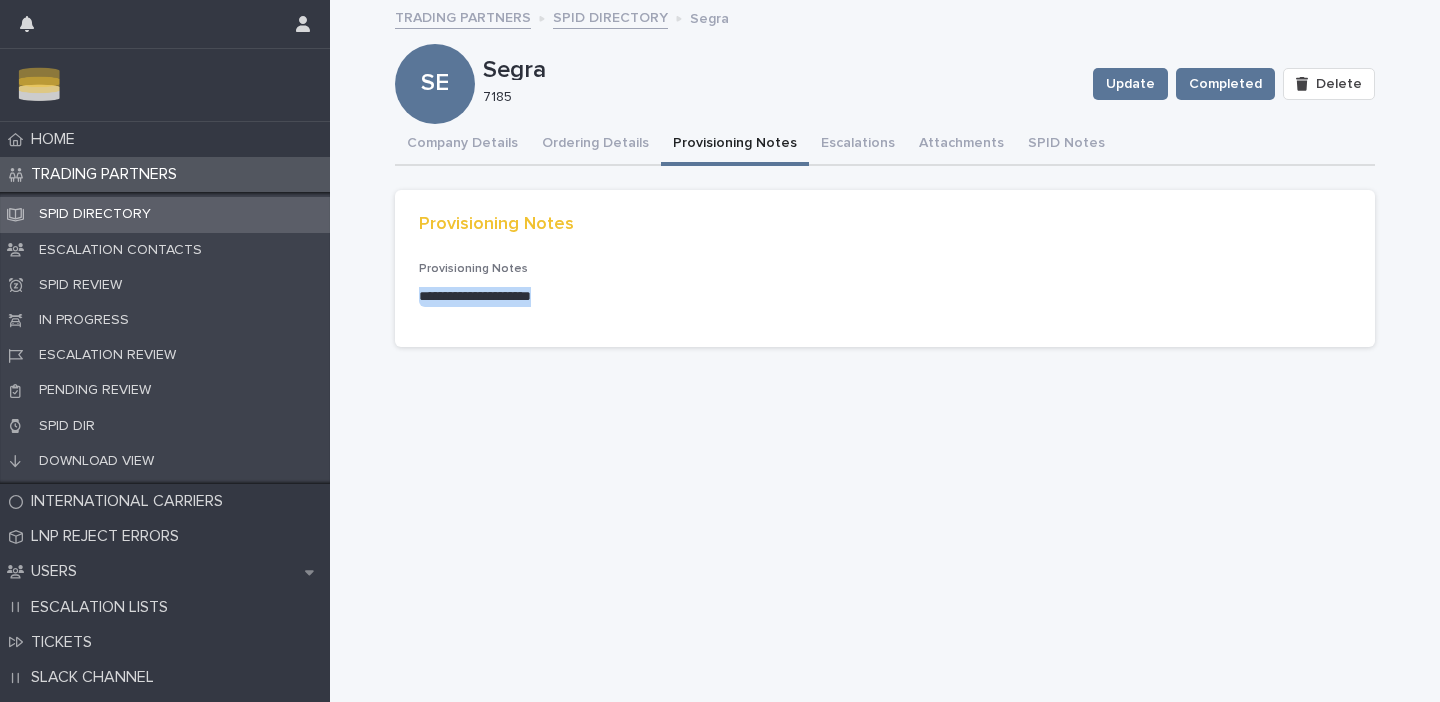 copy on "**********" 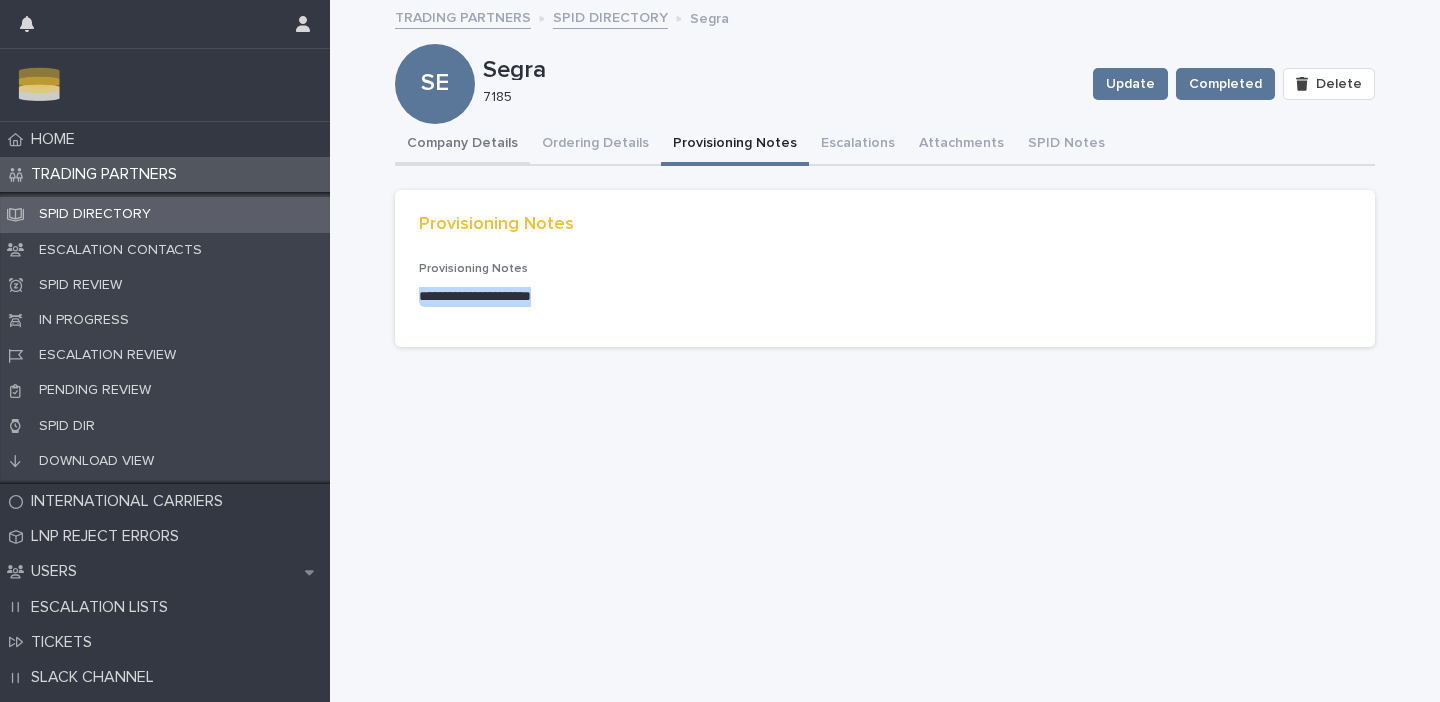 click on "Company Details" at bounding box center [462, 145] 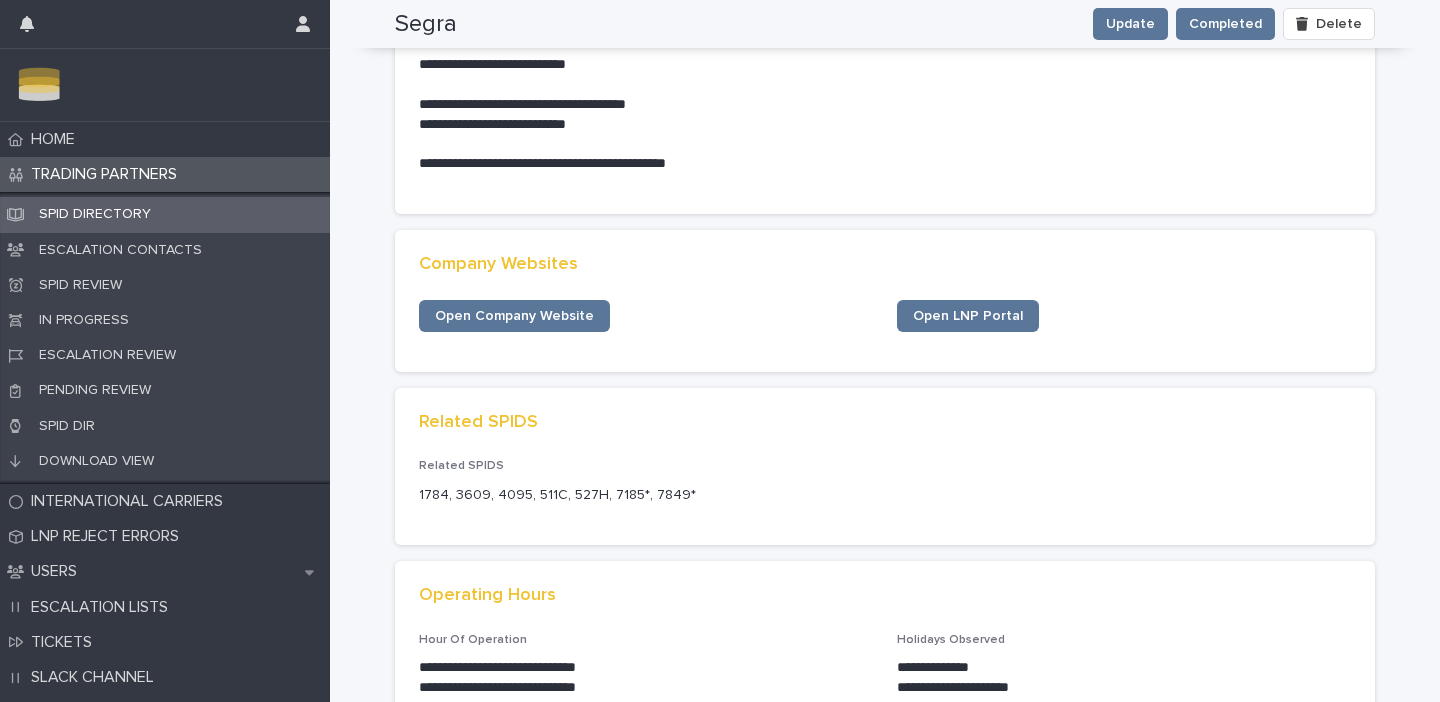 scroll, scrollTop: 564, scrollLeft: 0, axis: vertical 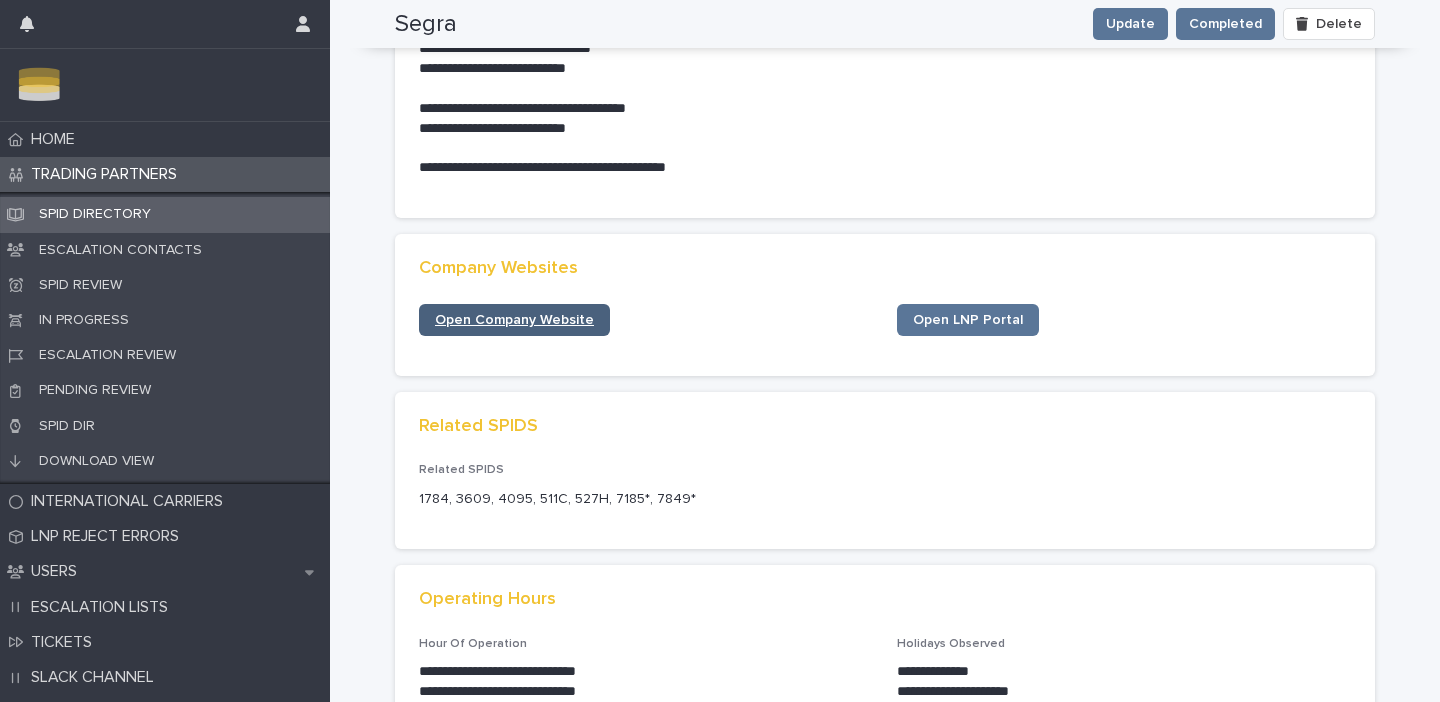 click on "Open Company Website" at bounding box center (514, 320) 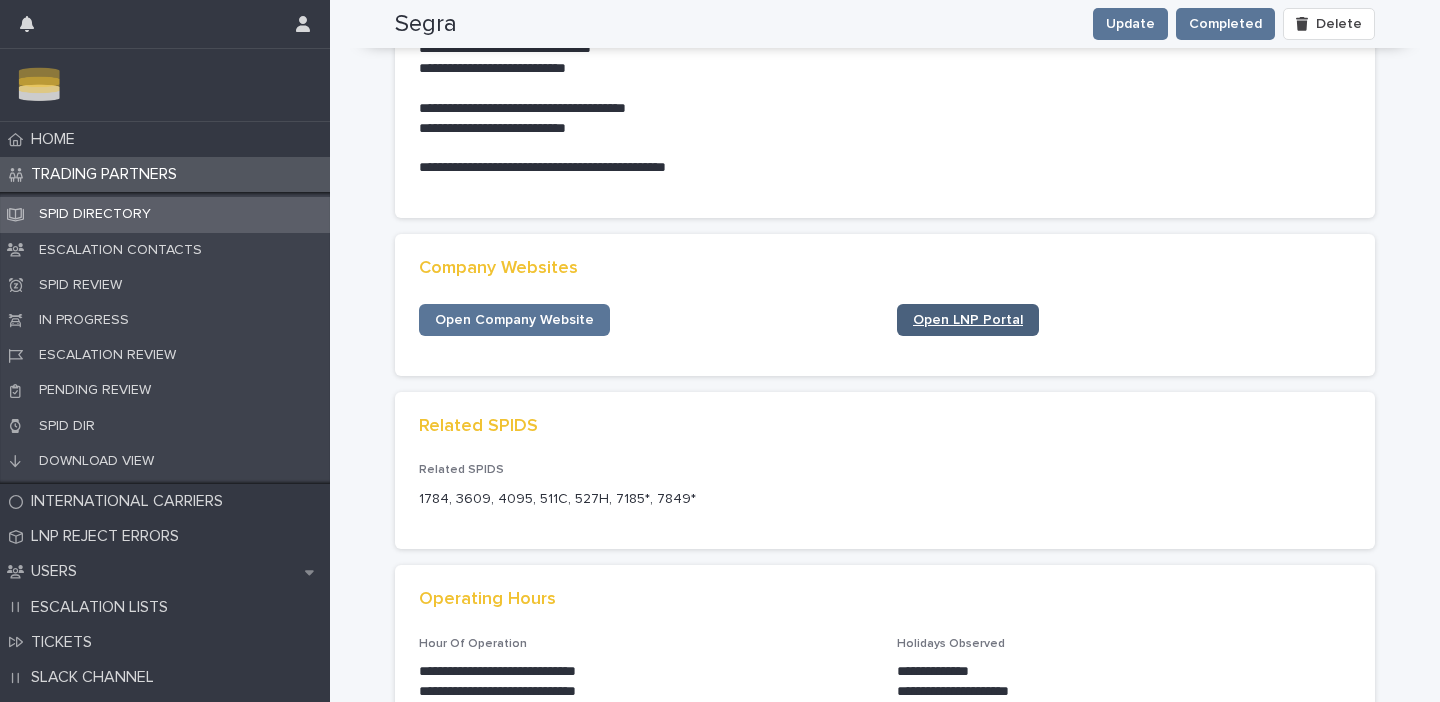 click on "Open LNP Portal" at bounding box center [968, 320] 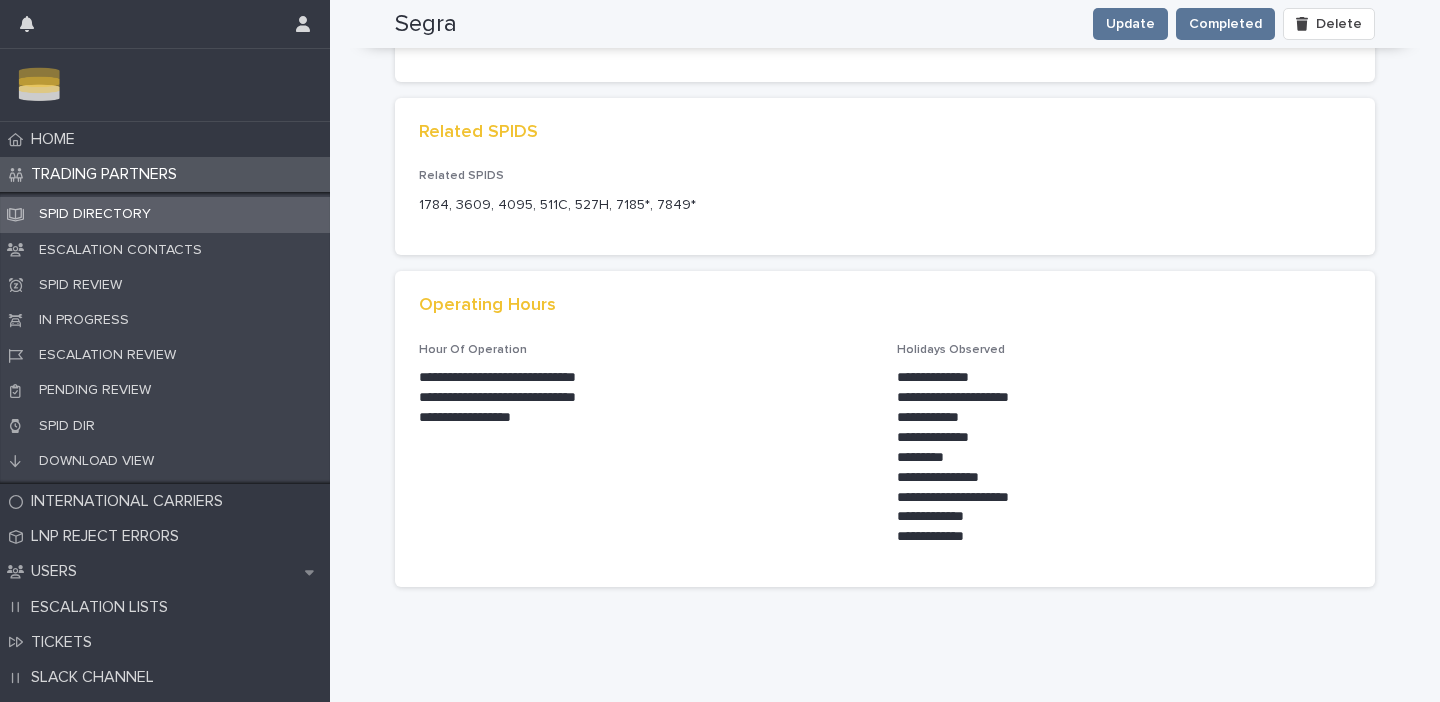 scroll, scrollTop: 0, scrollLeft: 0, axis: both 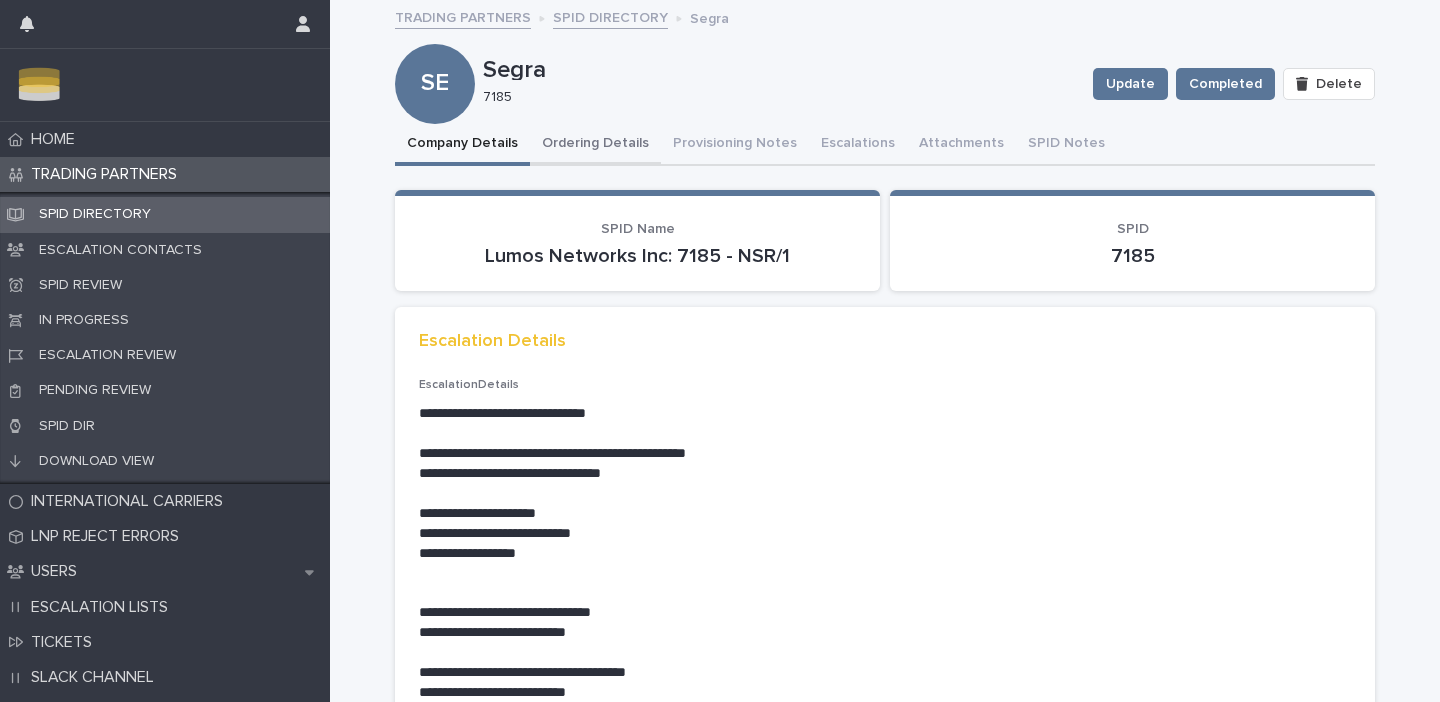 click on "Ordering Details" at bounding box center [595, 145] 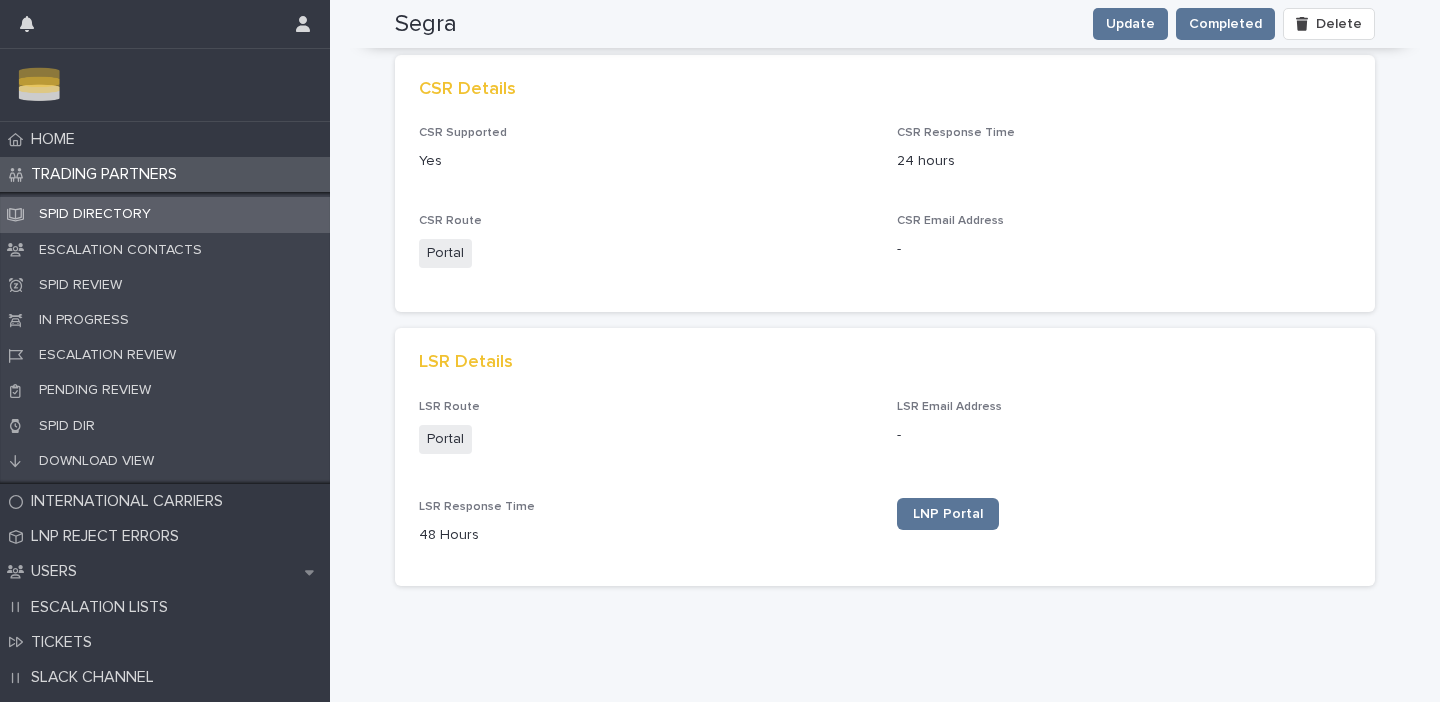 scroll, scrollTop: 0, scrollLeft: 0, axis: both 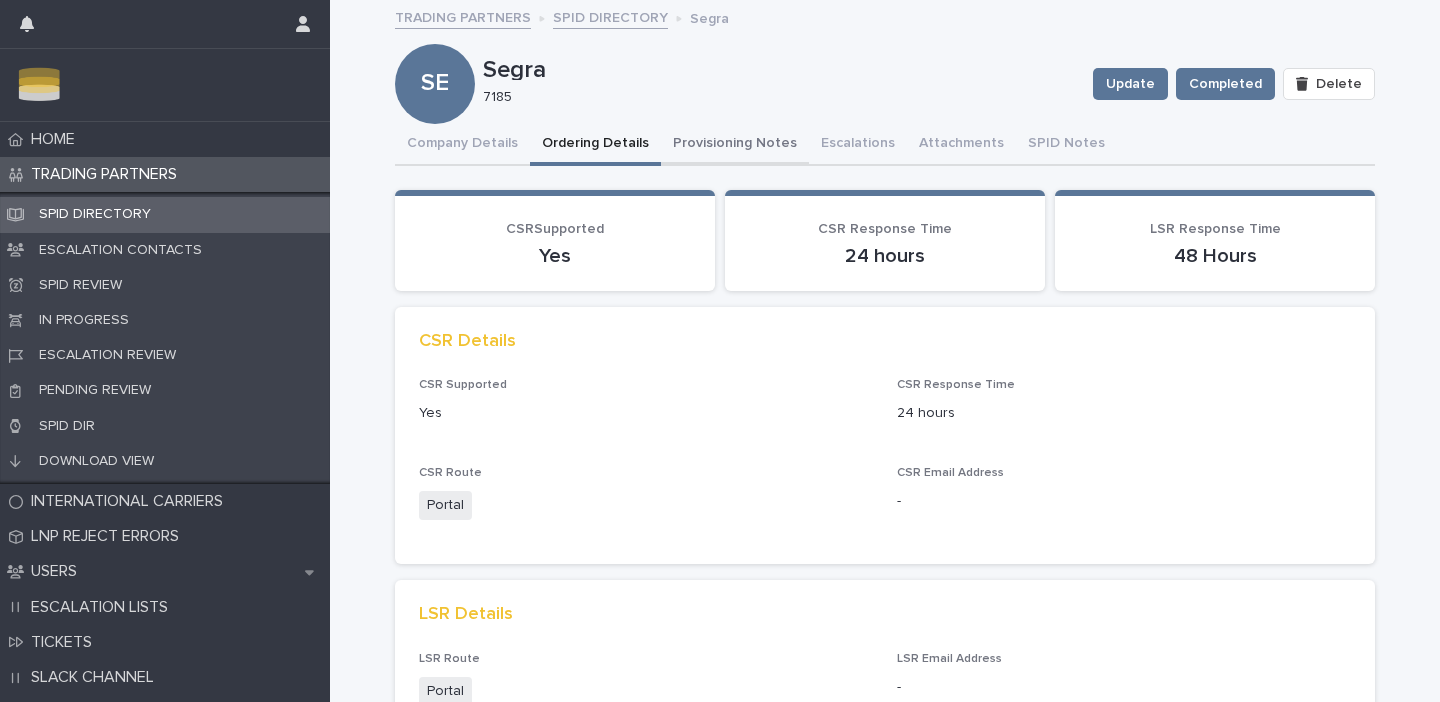click on "Provisioning Notes" at bounding box center (735, 145) 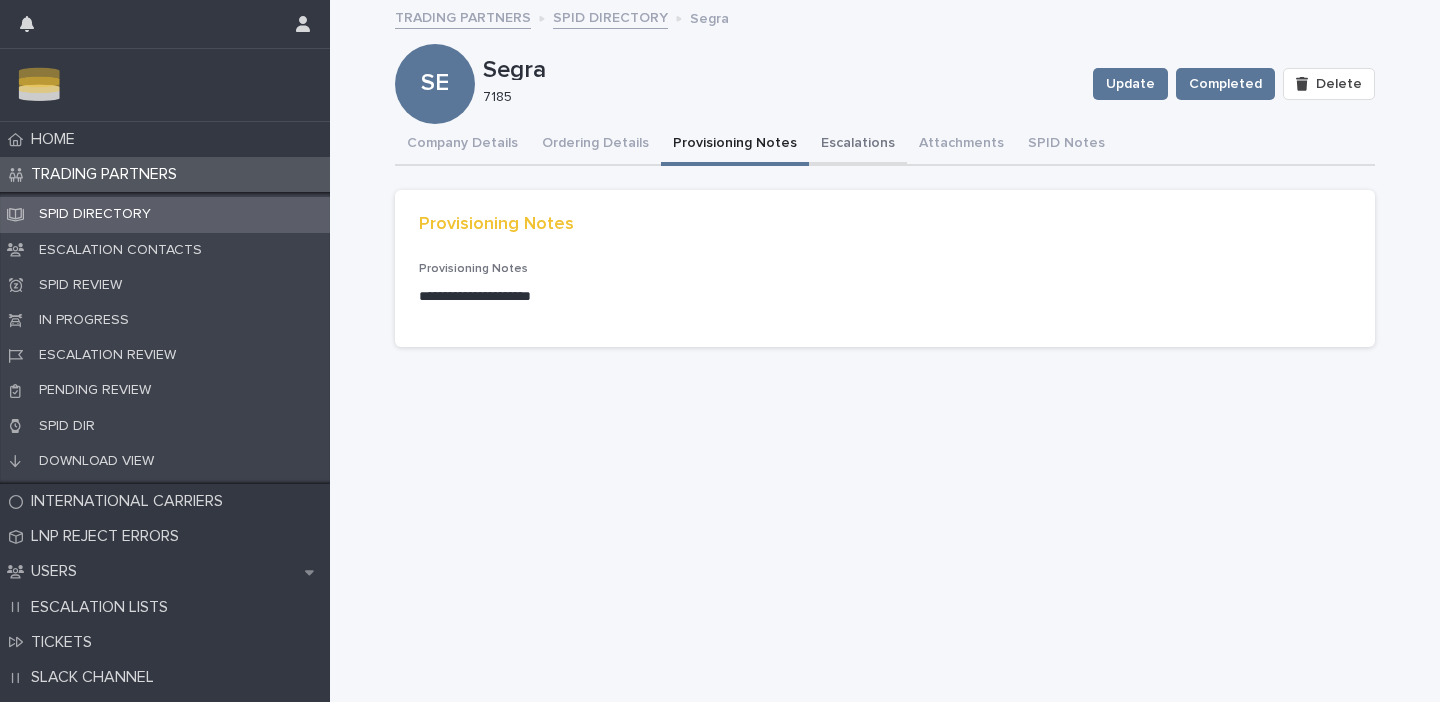 click on "Escalations" at bounding box center [858, 145] 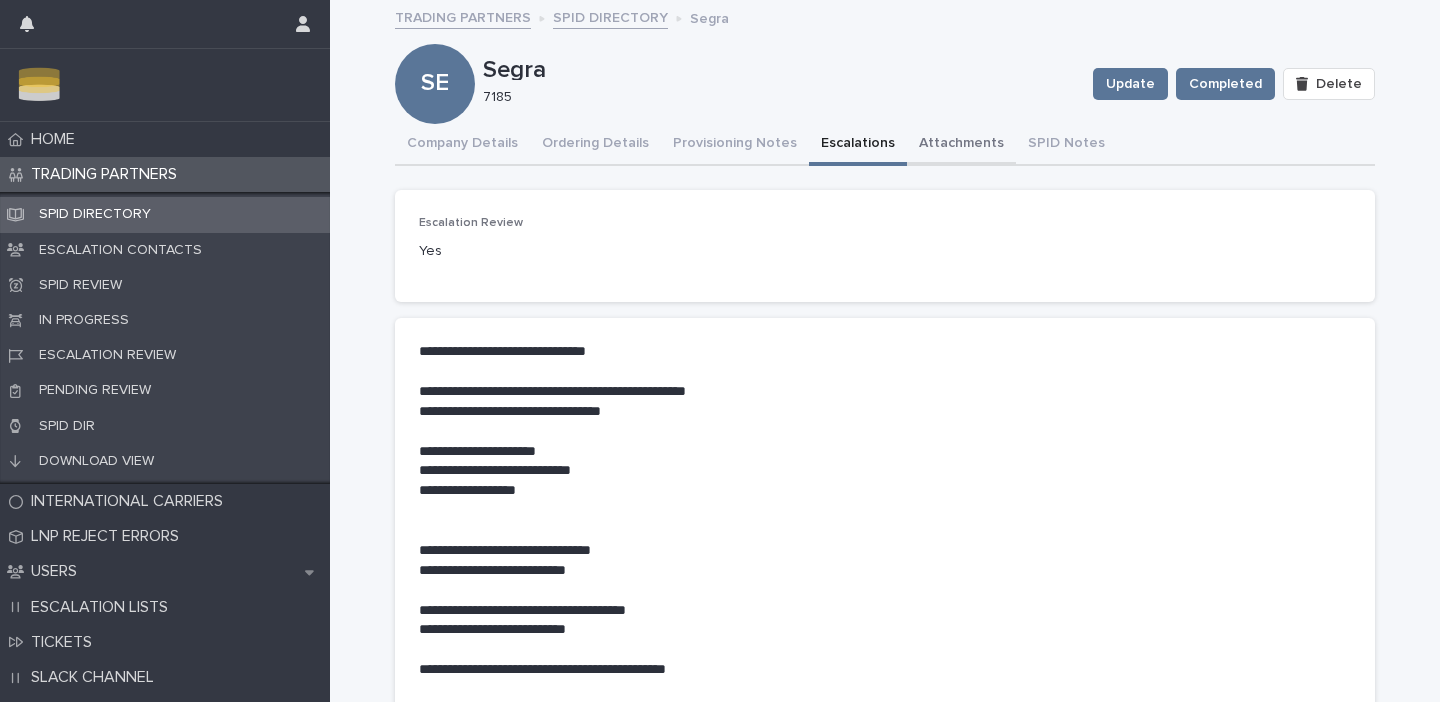 click on "Attachments" at bounding box center [961, 145] 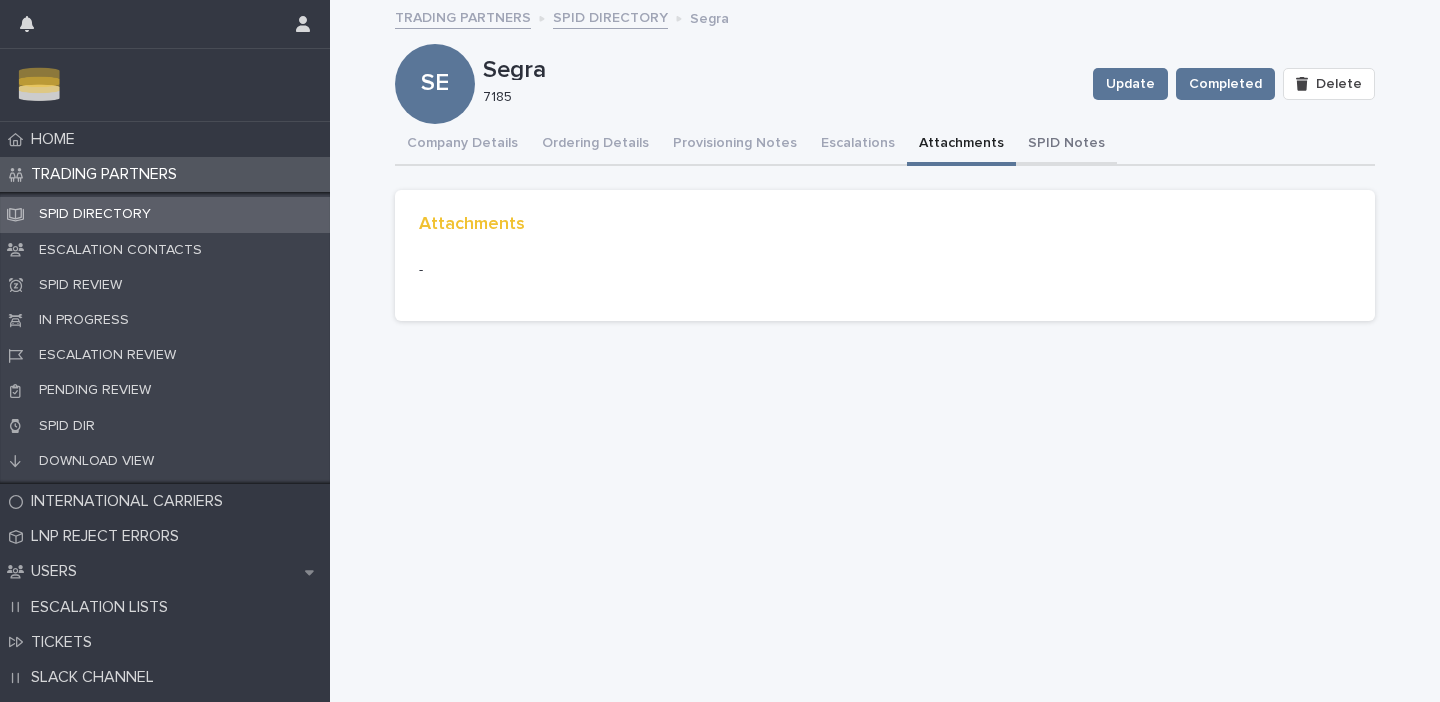 click on "SPID Notes" at bounding box center (1066, 145) 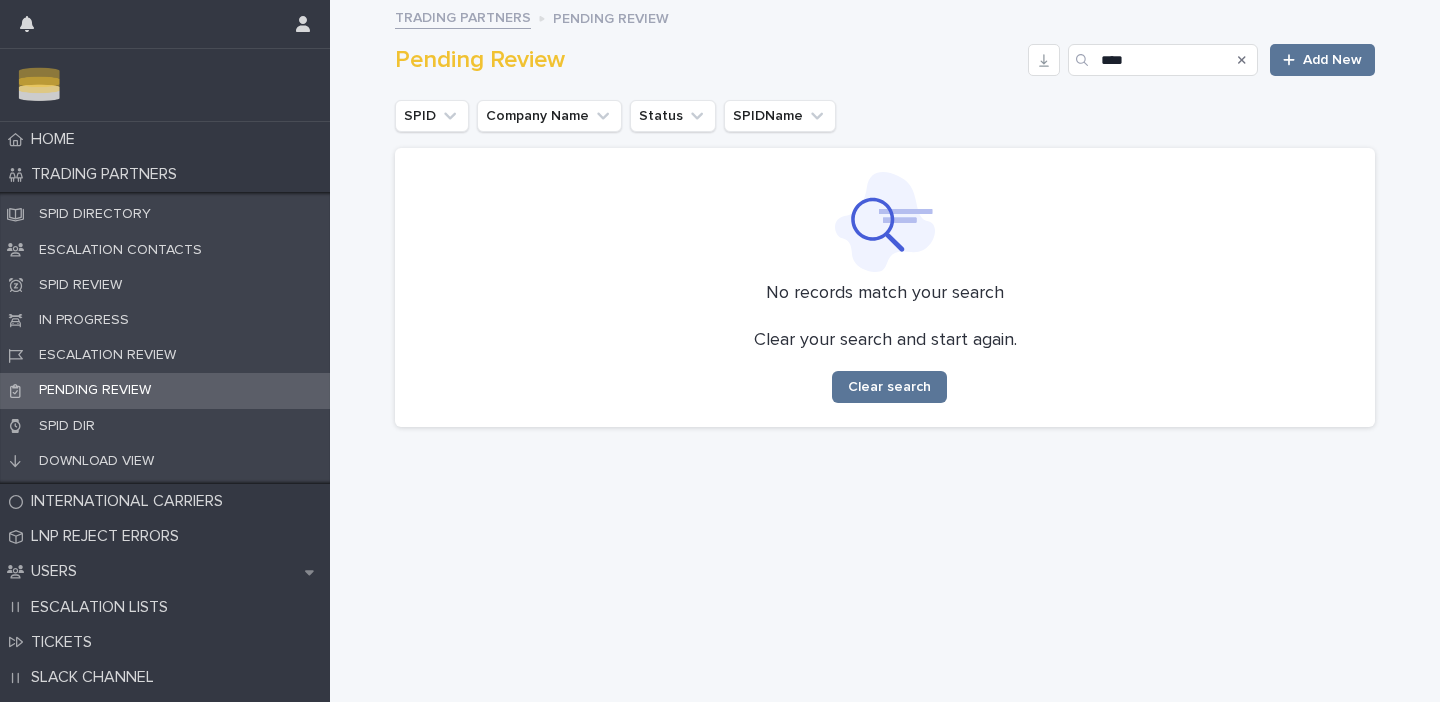scroll, scrollTop: 0, scrollLeft: 0, axis: both 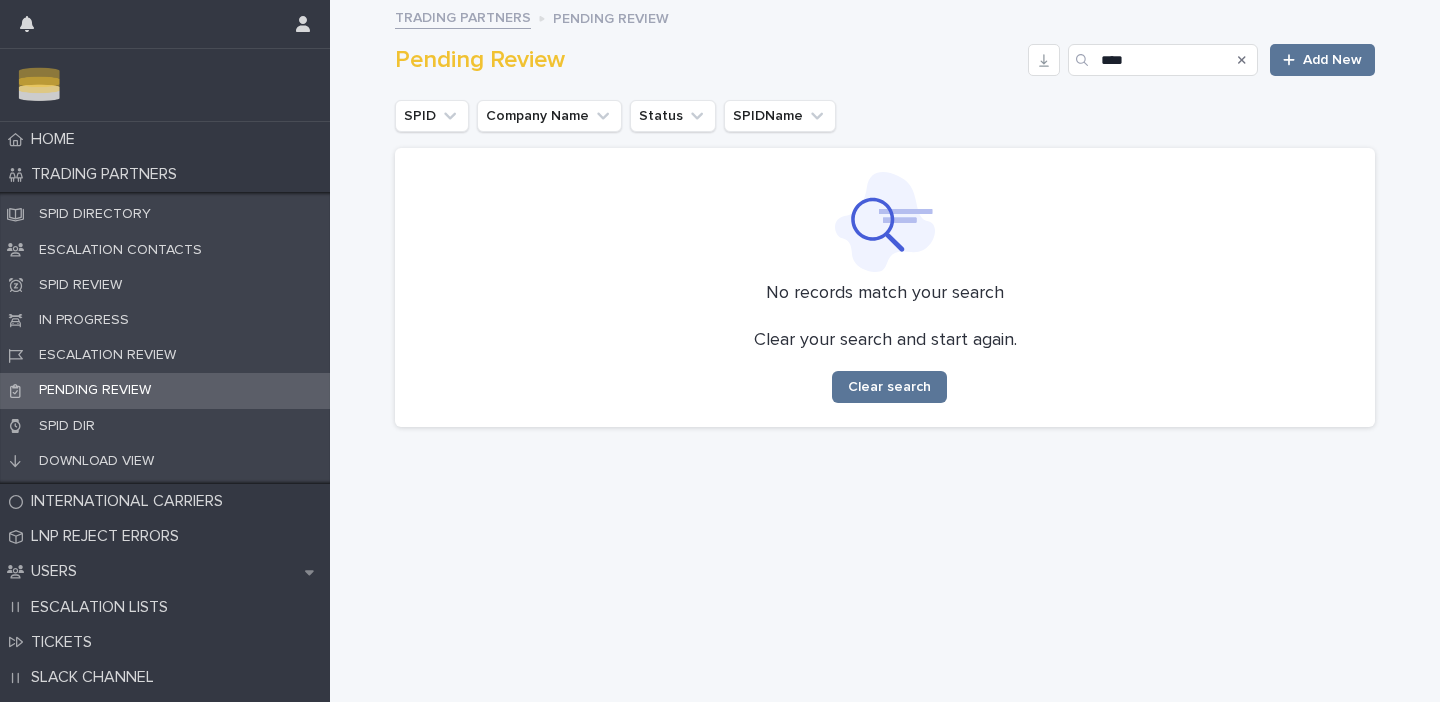 click 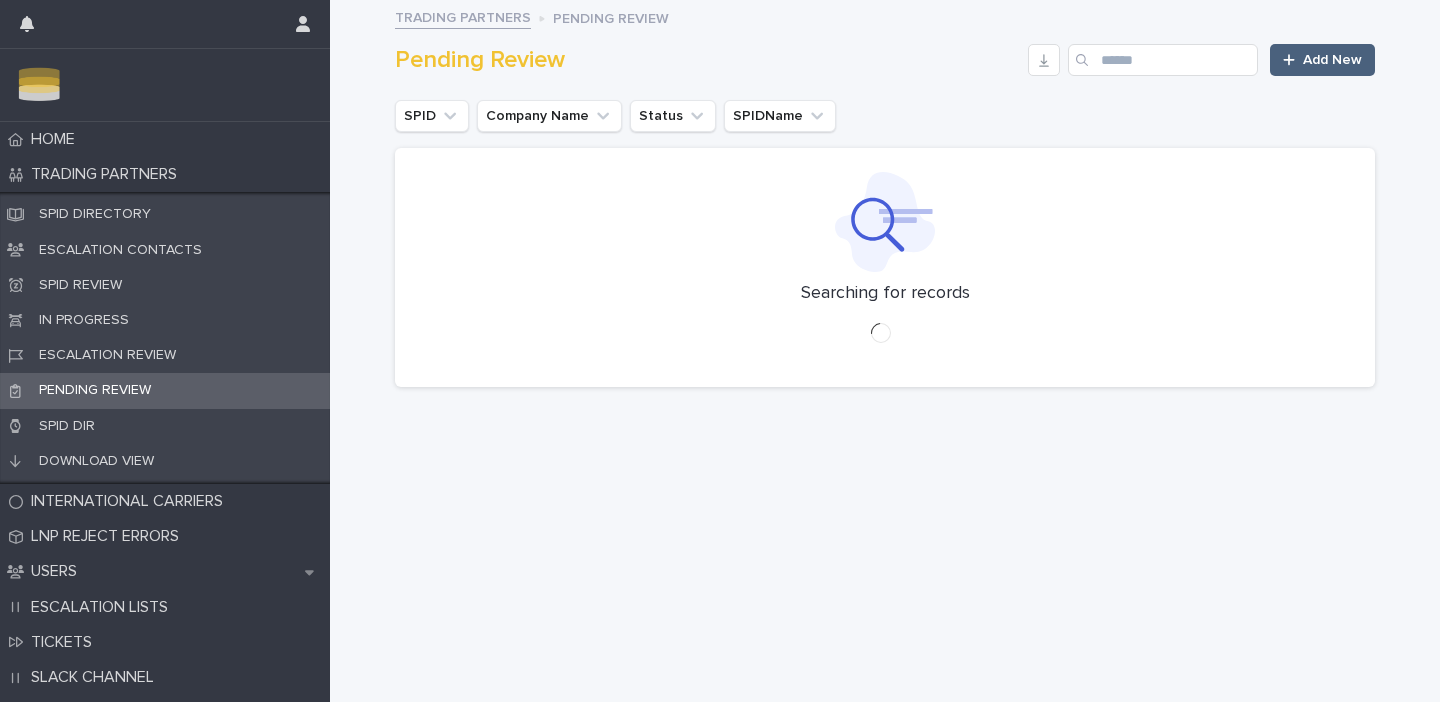 click on "Add New" at bounding box center (1322, 60) 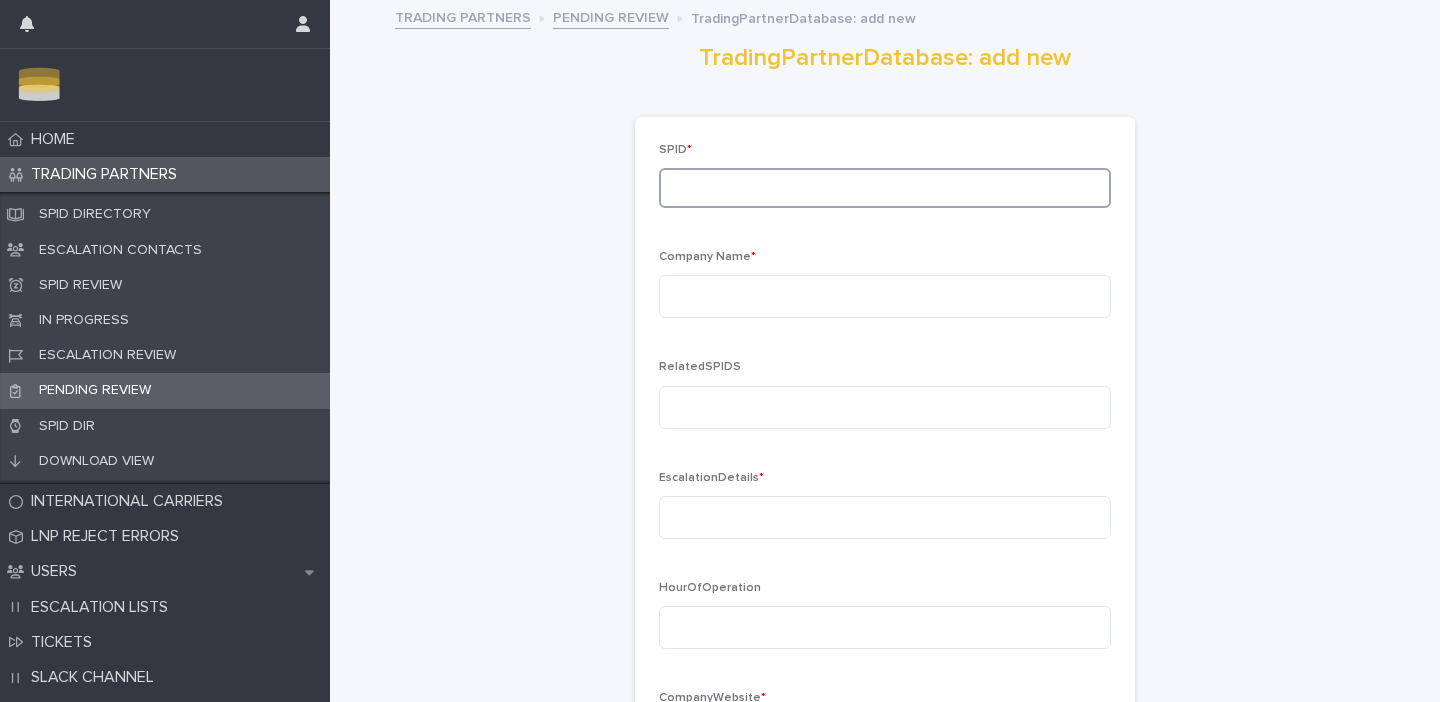click at bounding box center (885, 188) 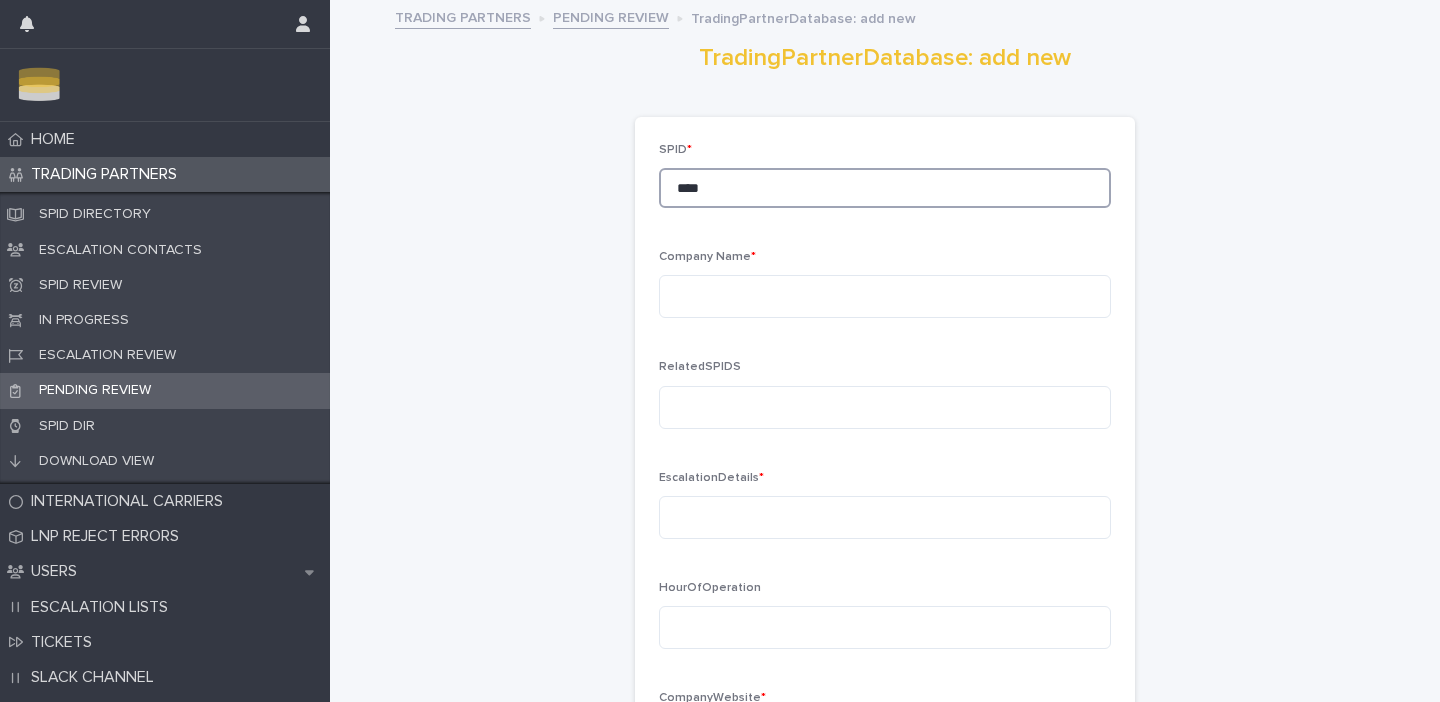 type on "****" 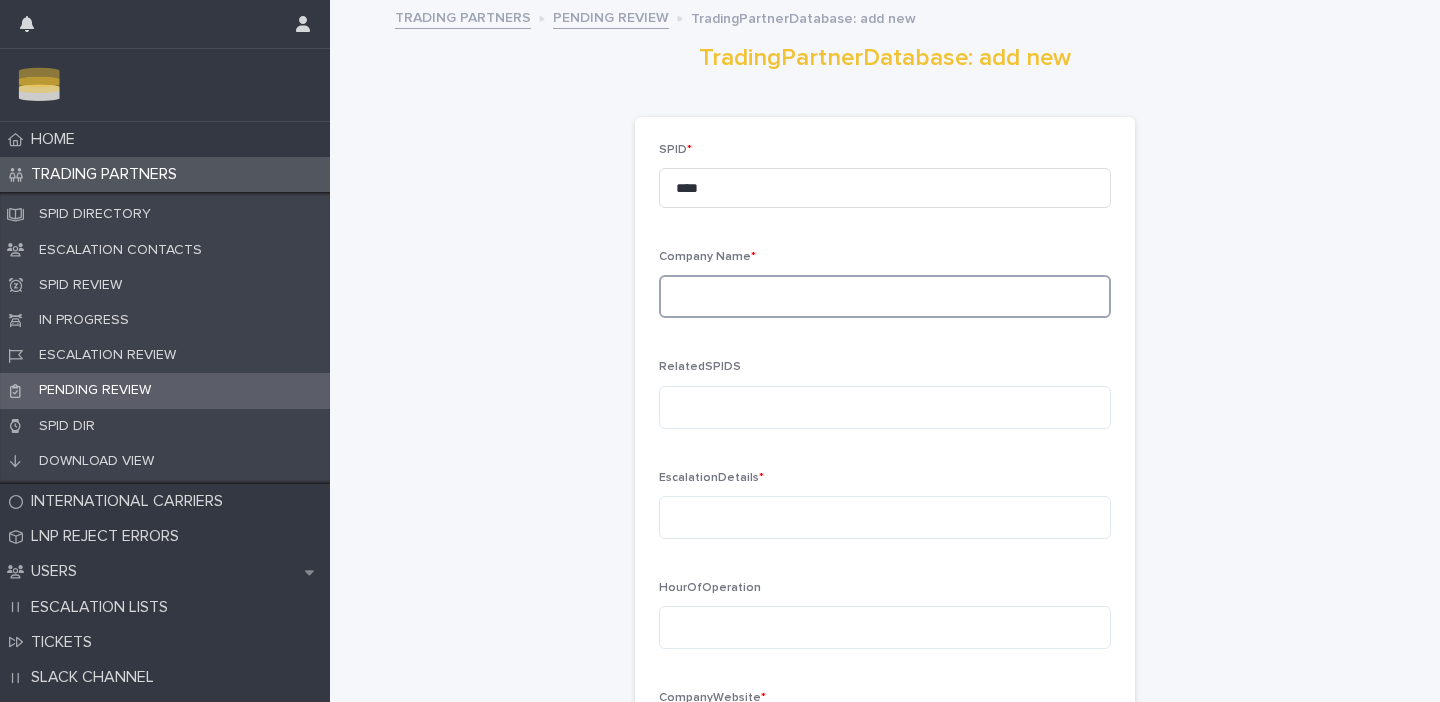click at bounding box center (885, 296) 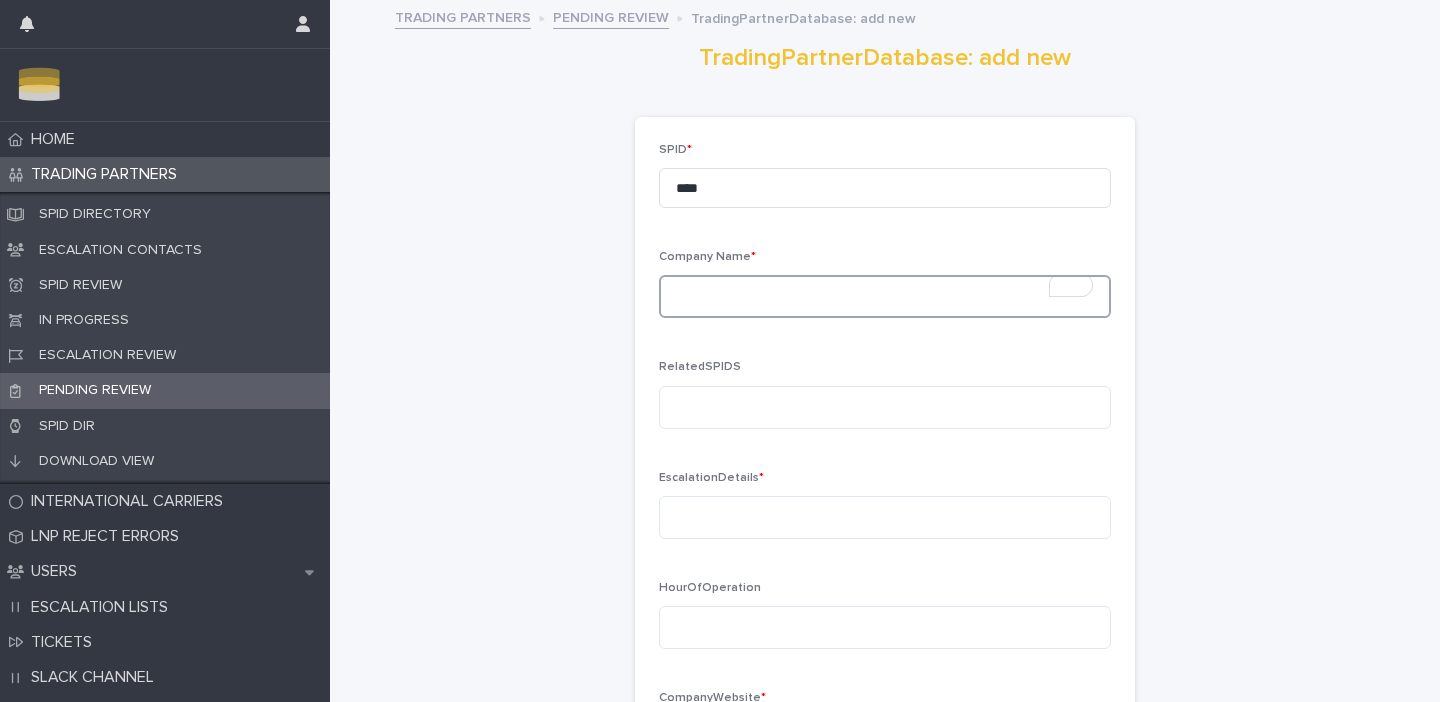 paste on "**********" 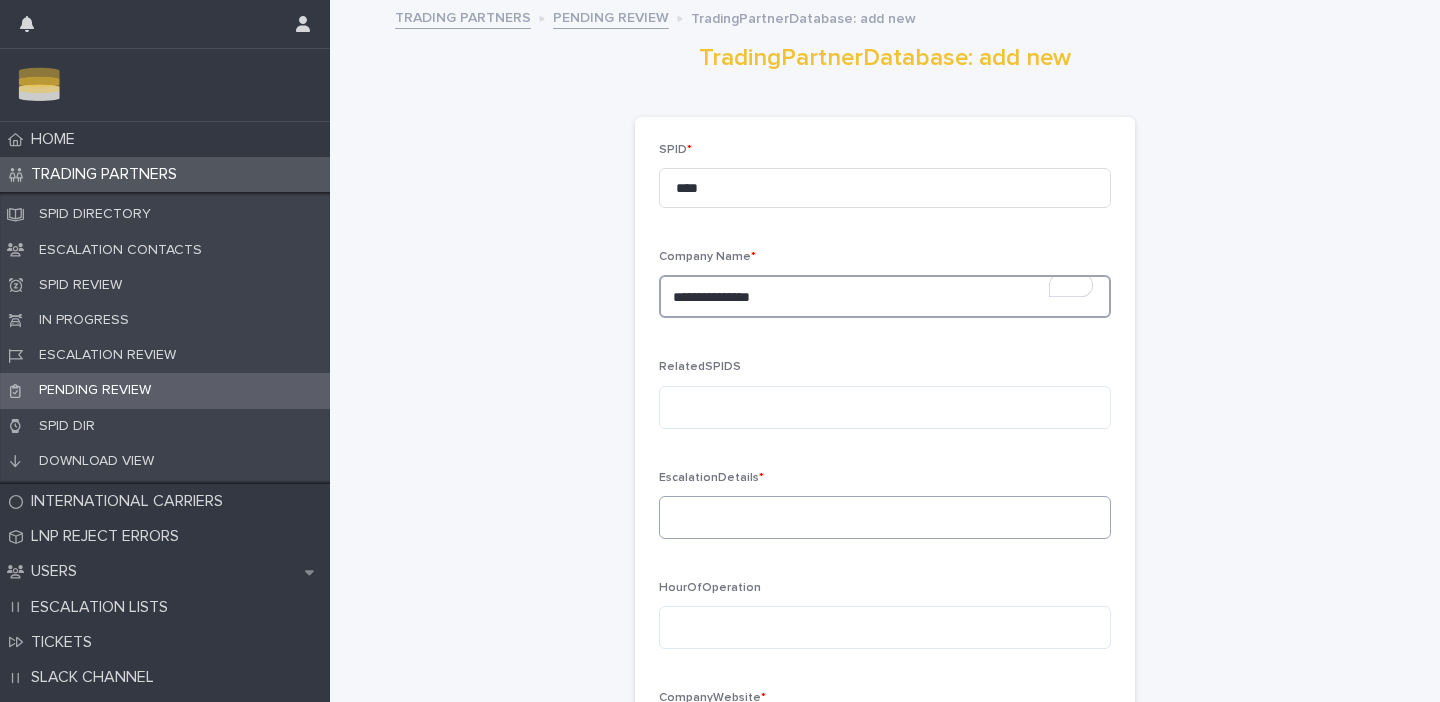 type on "**********" 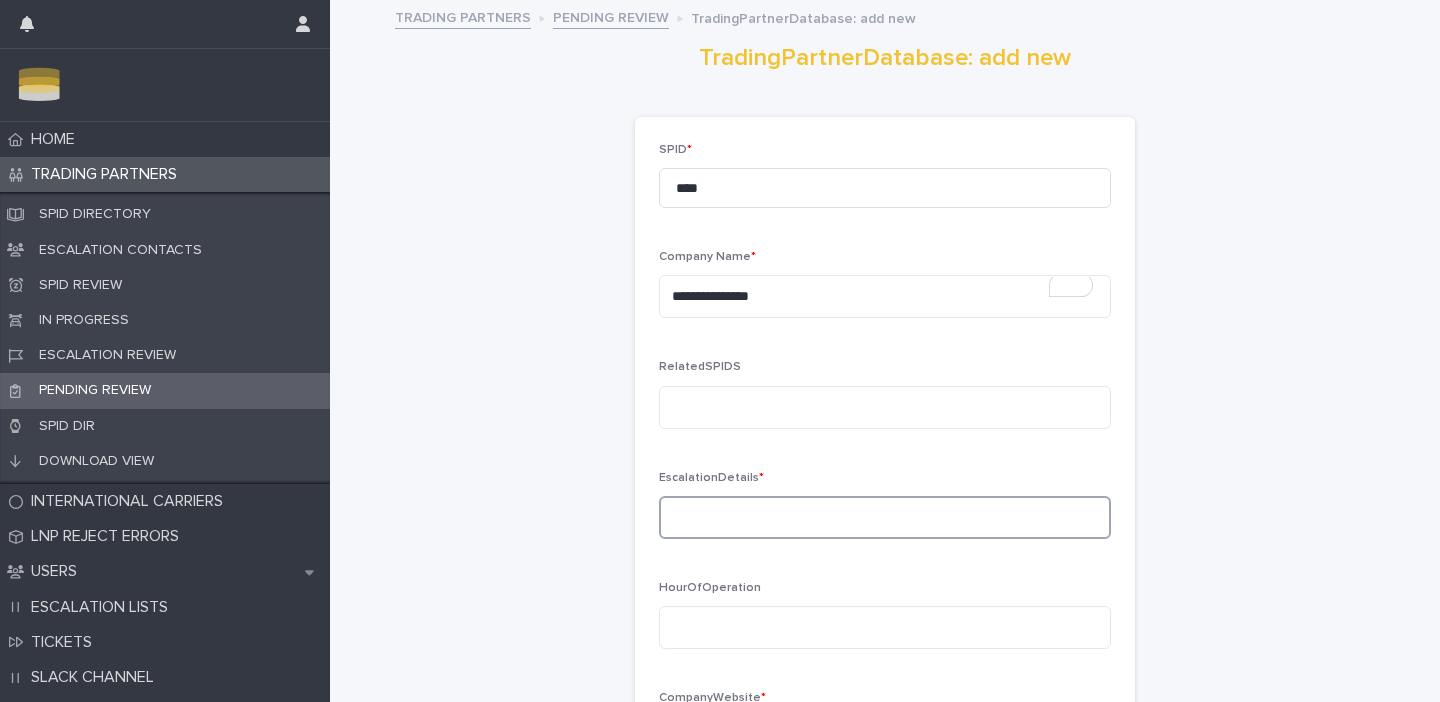 click at bounding box center [885, 517] 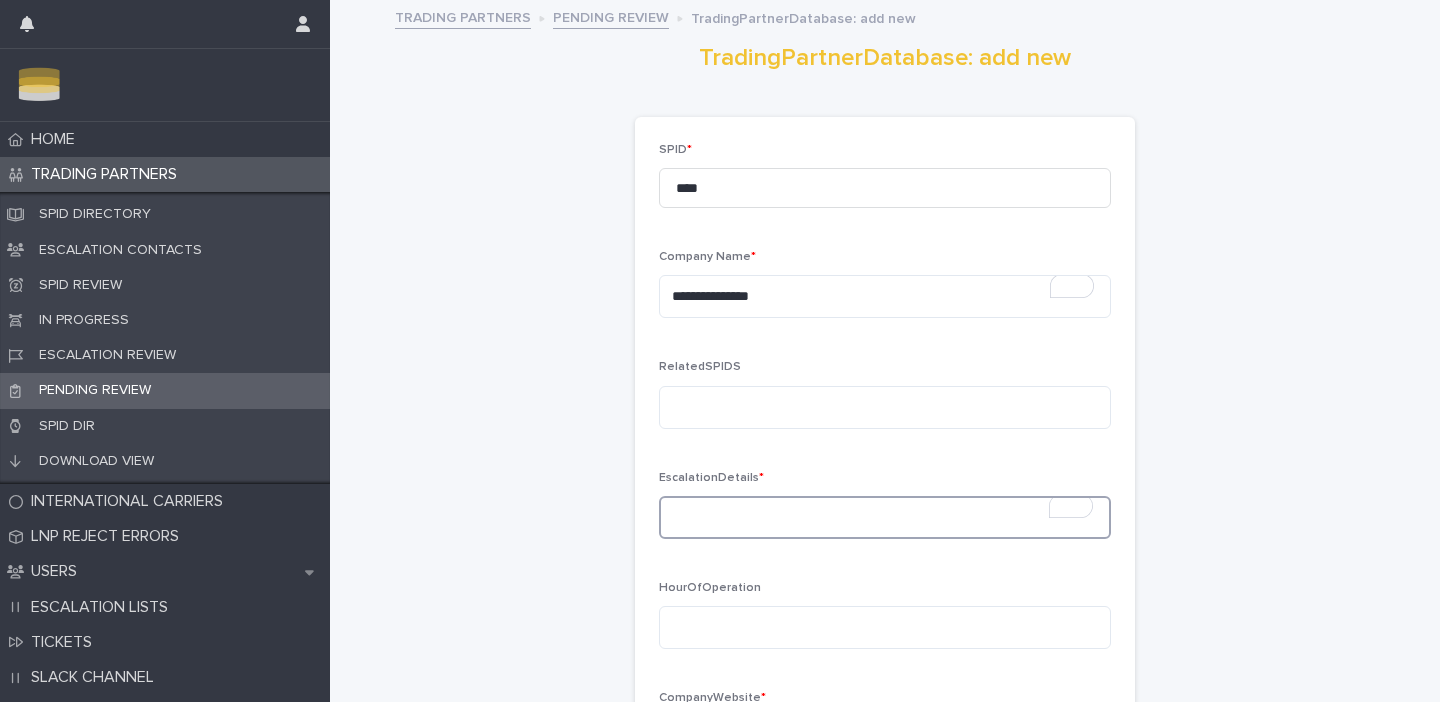 paste on "**********" 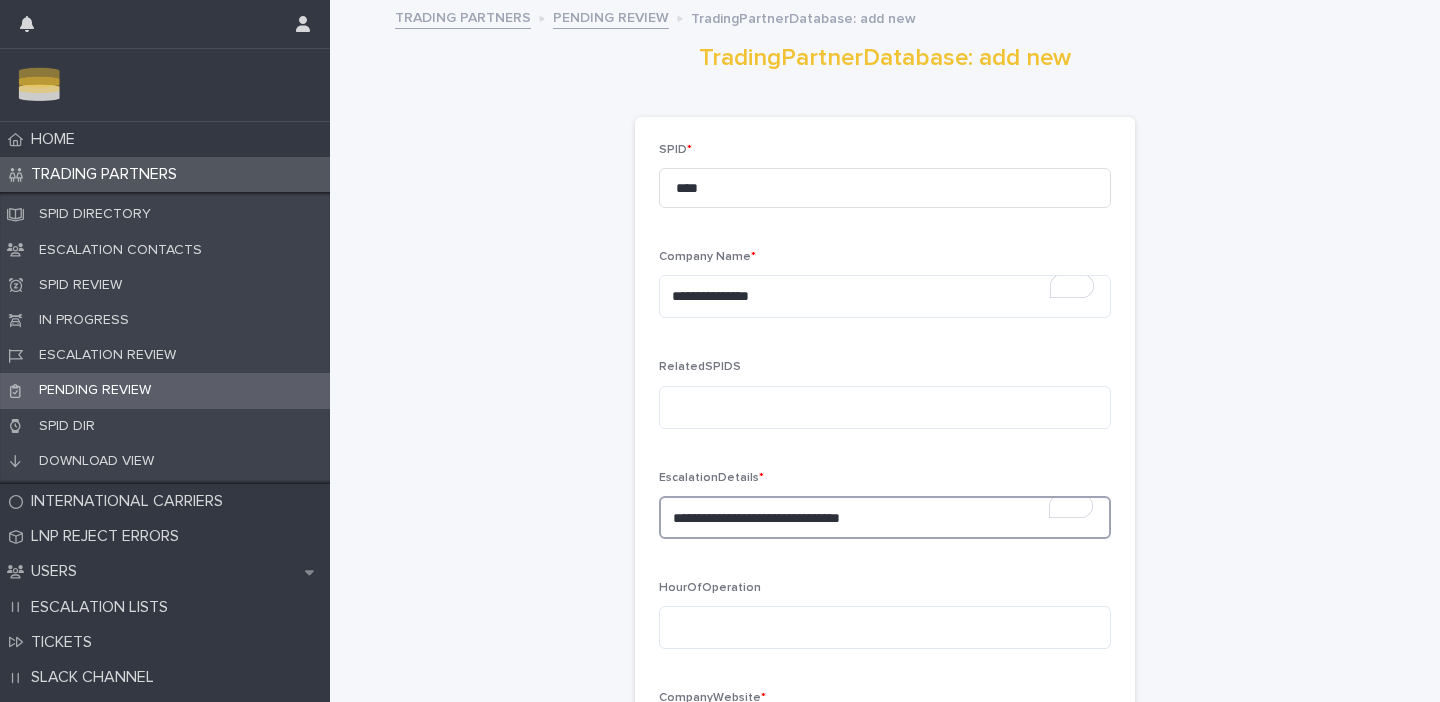 scroll, scrollTop: 360, scrollLeft: 0, axis: vertical 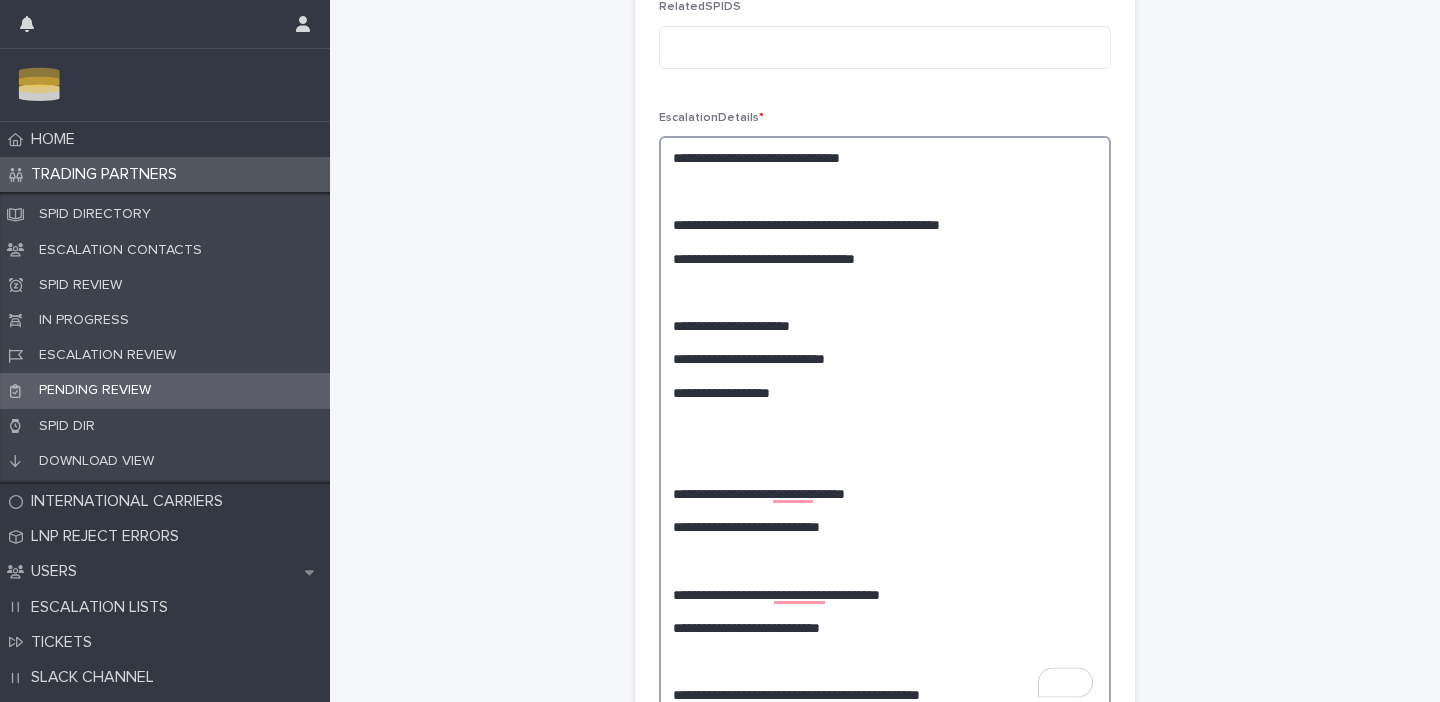 click on "**********" at bounding box center [885, 426] 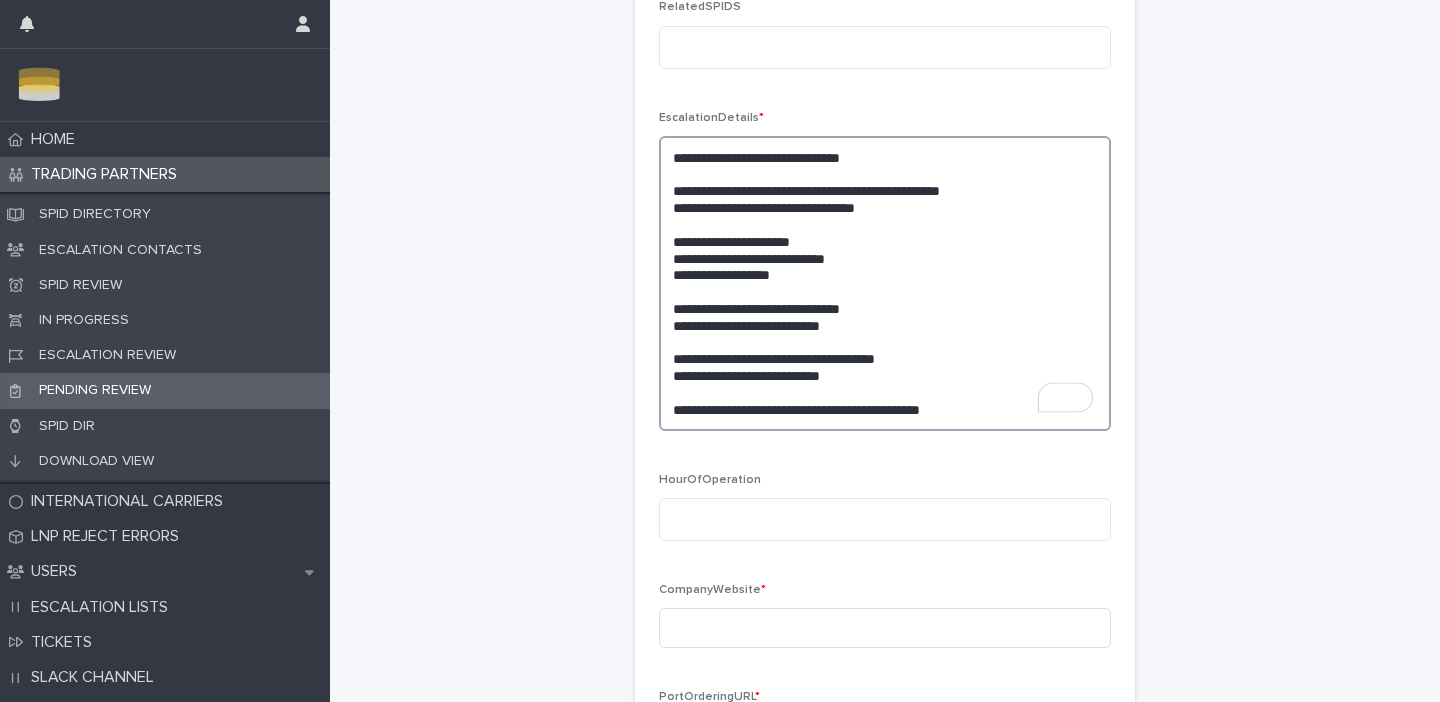 type on "**********" 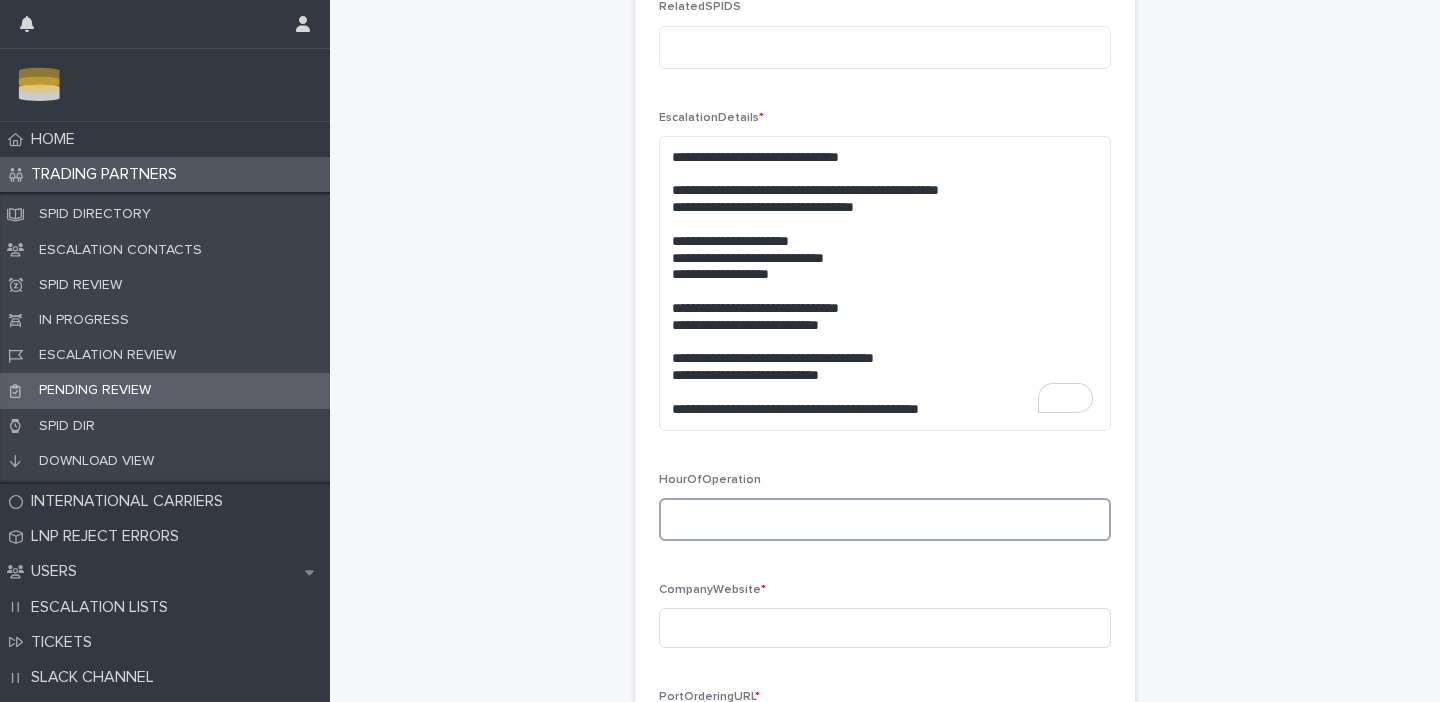 click at bounding box center (885, 519) 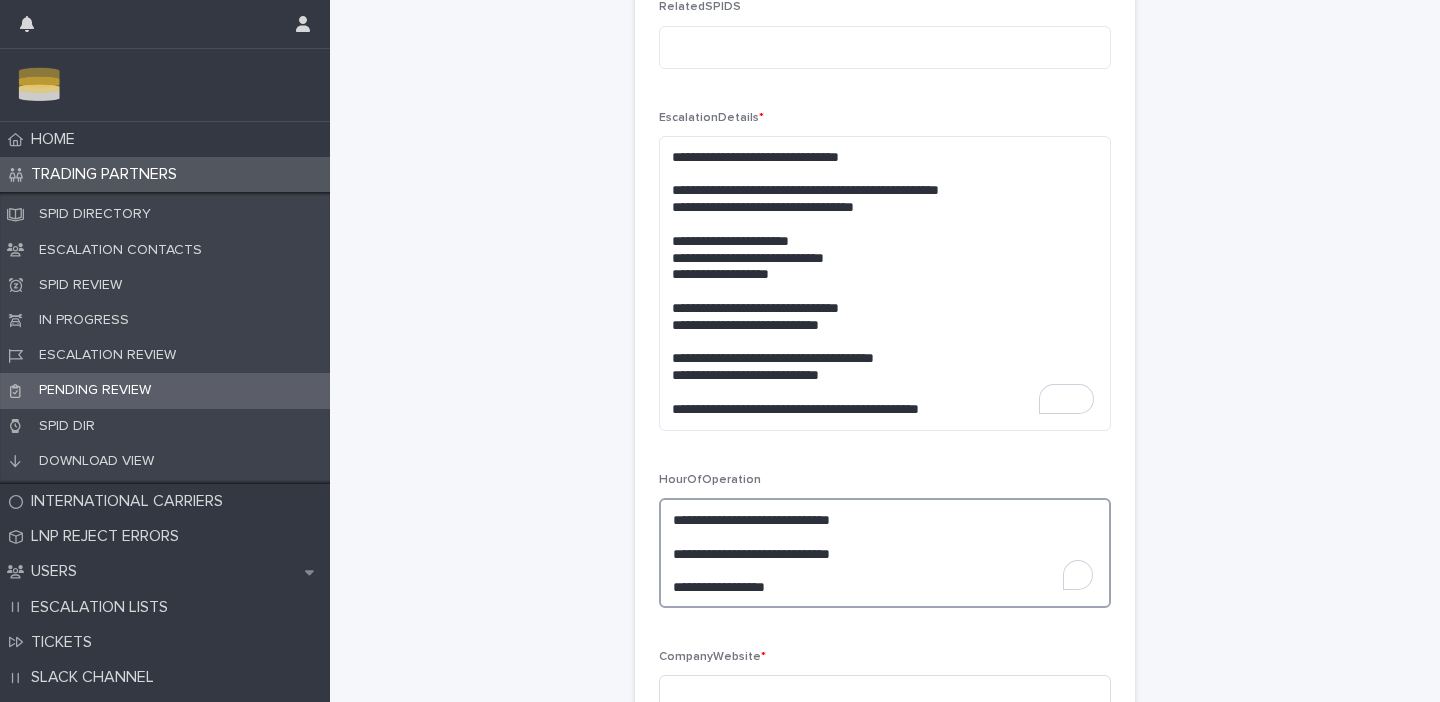 click on "**********" at bounding box center [885, 553] 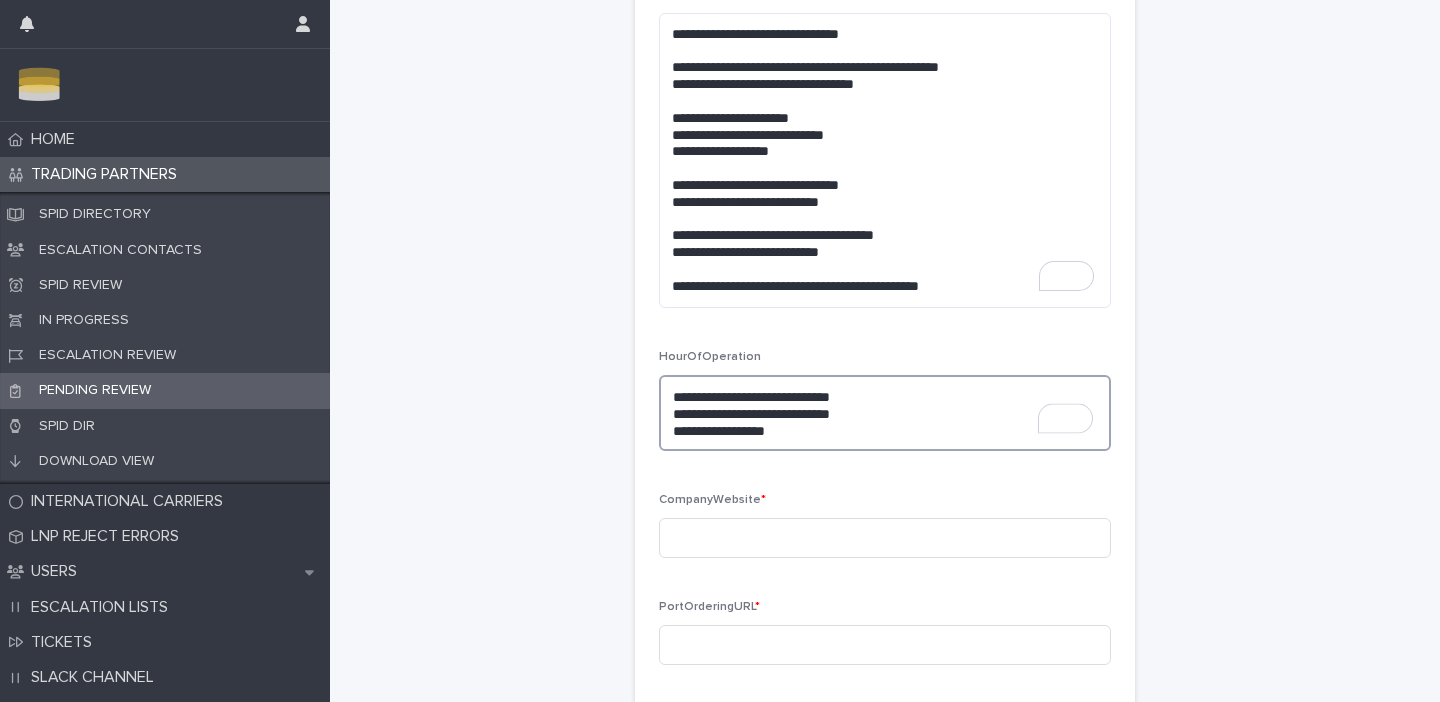 scroll, scrollTop: 507, scrollLeft: 0, axis: vertical 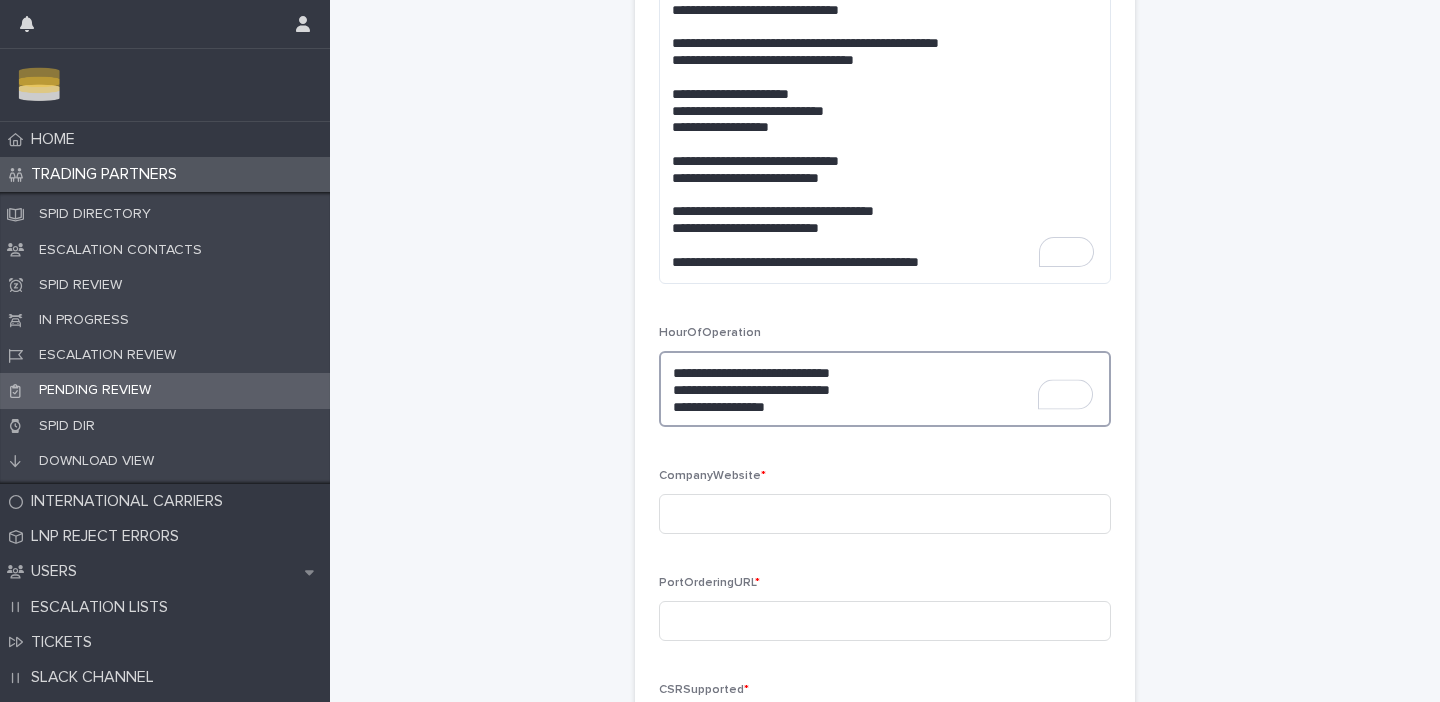 type on "**********" 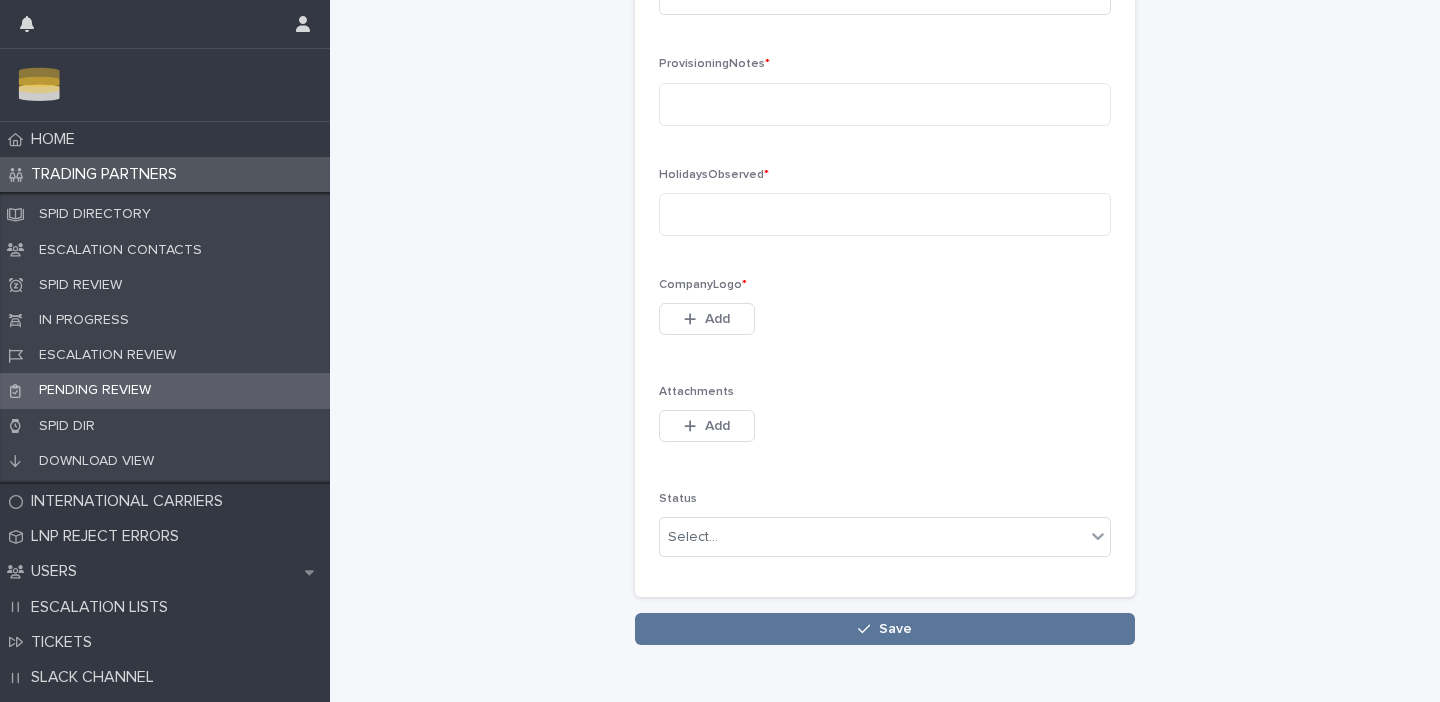 scroll, scrollTop: 1674, scrollLeft: 0, axis: vertical 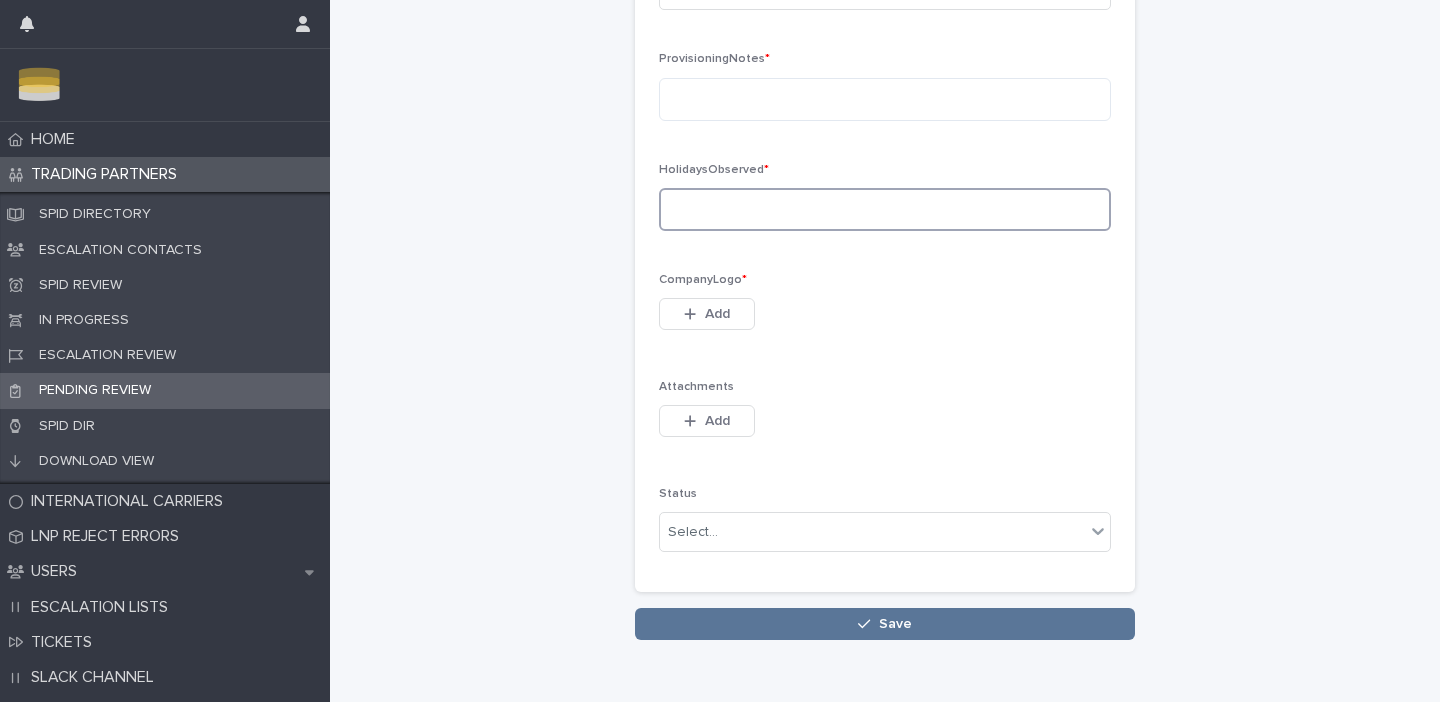 click at bounding box center (885, 209) 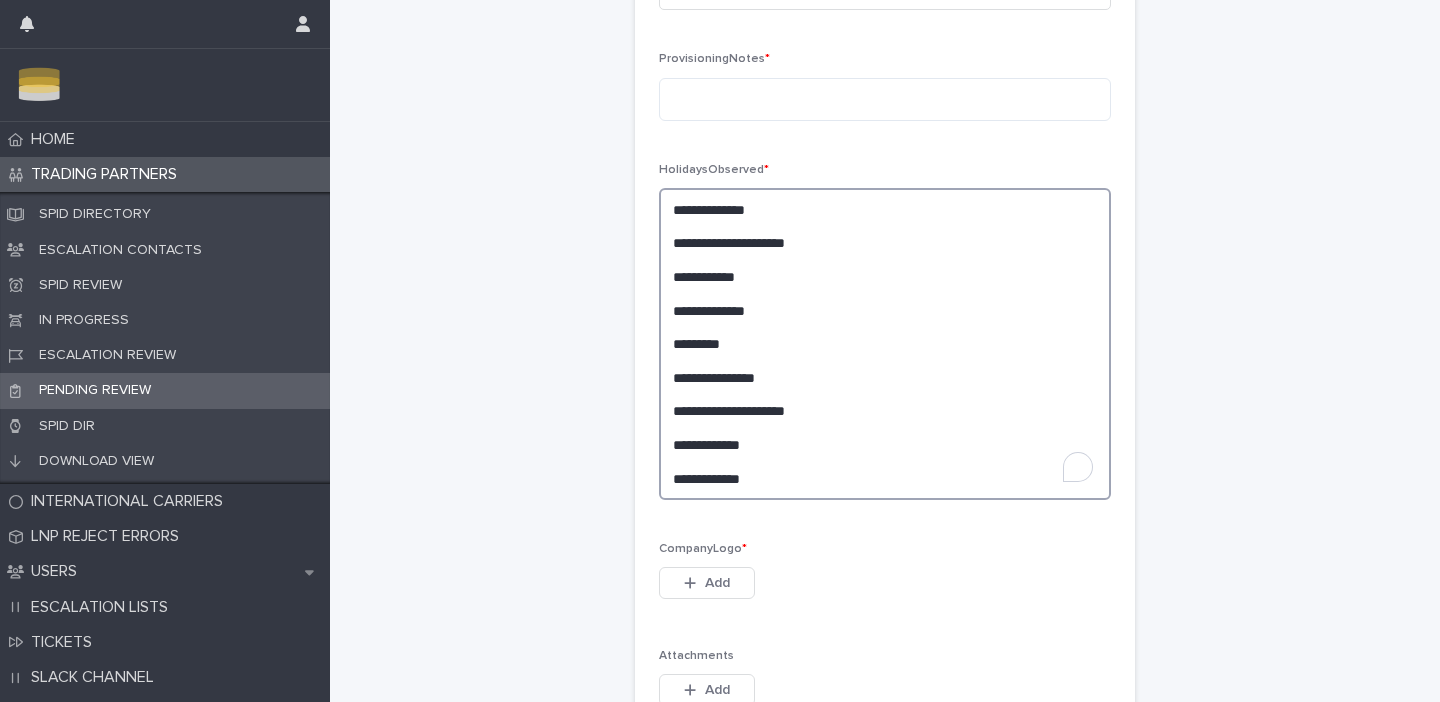 click on "**********" at bounding box center (885, 344) 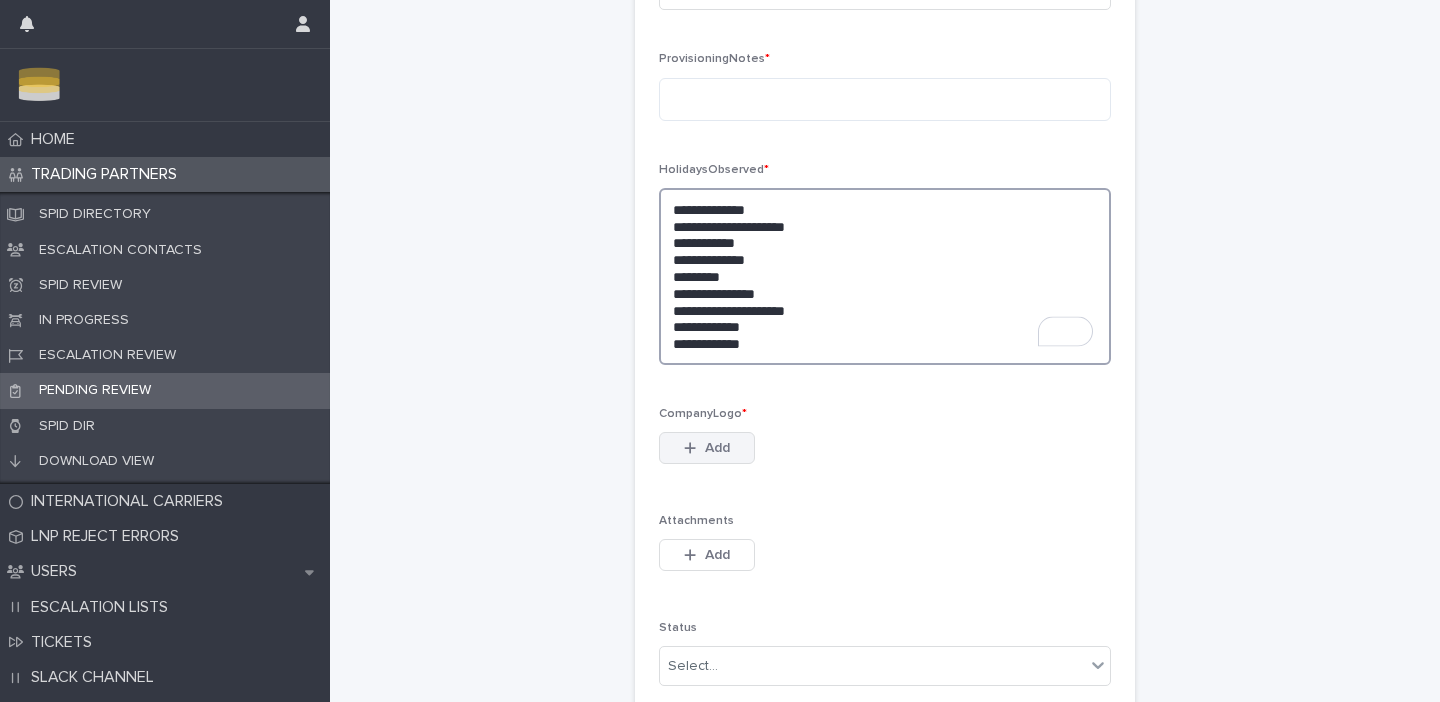 type on "**********" 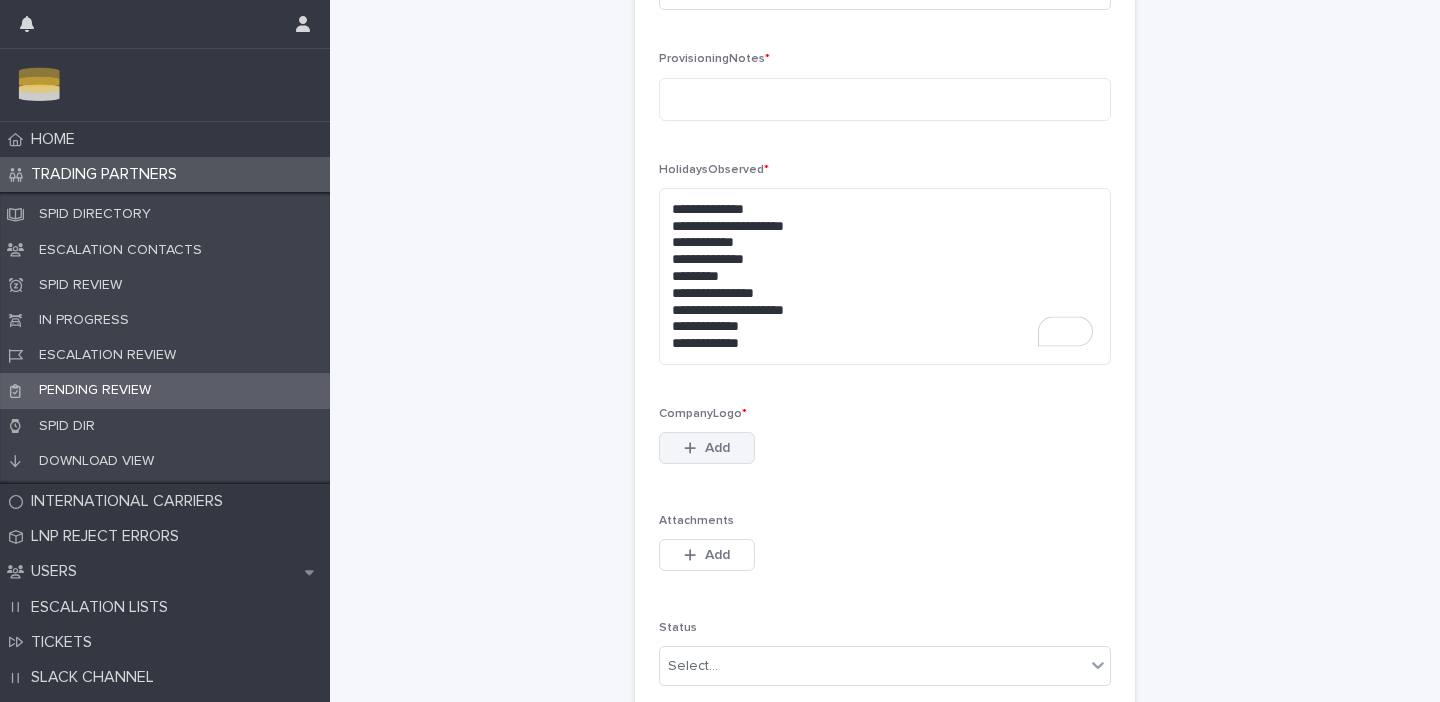 click 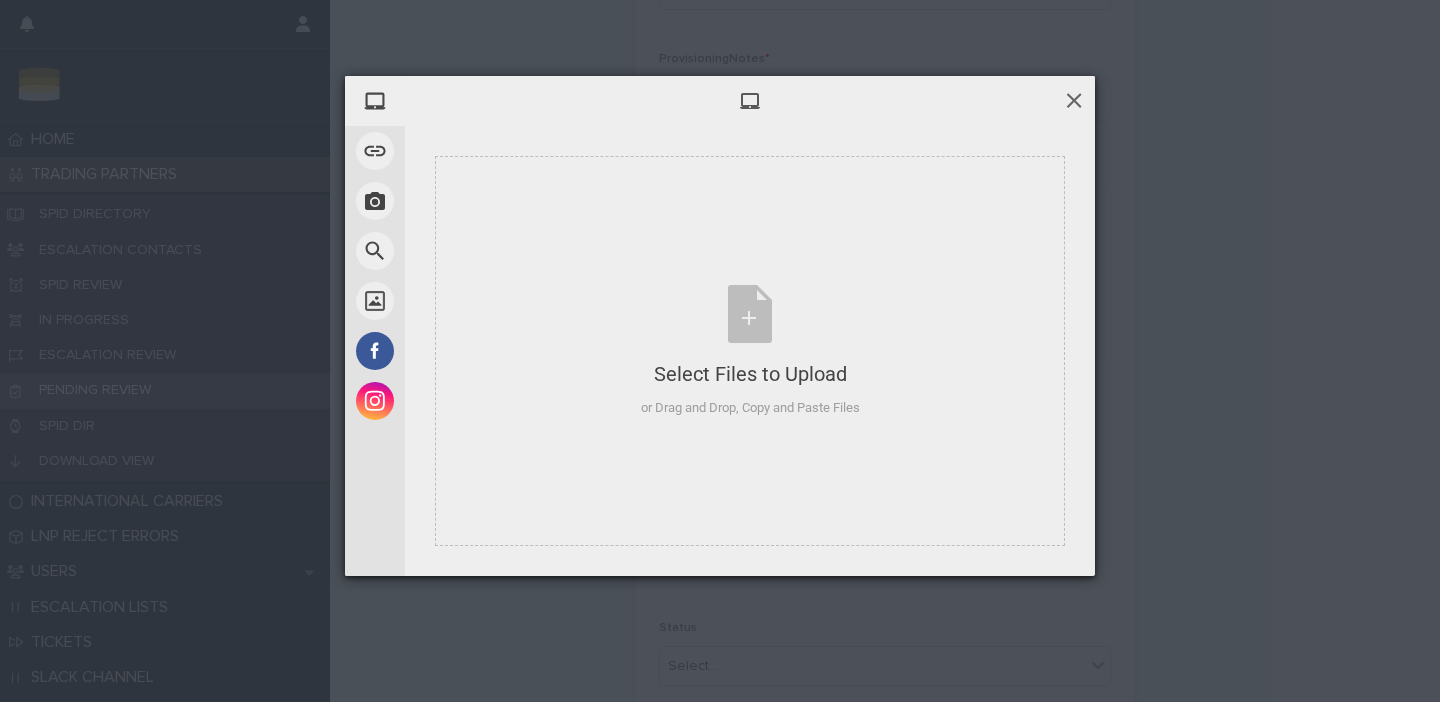 click at bounding box center (1074, 100) 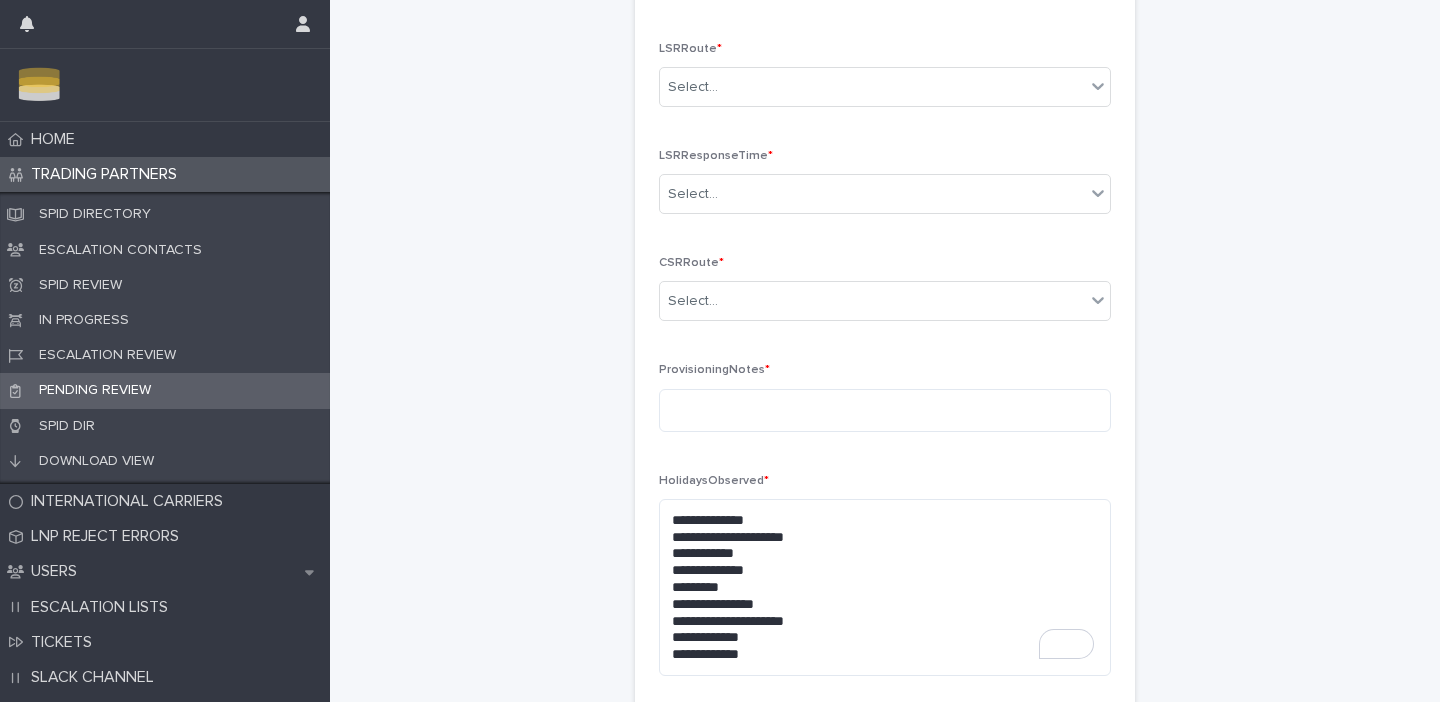 scroll, scrollTop: 1364, scrollLeft: 0, axis: vertical 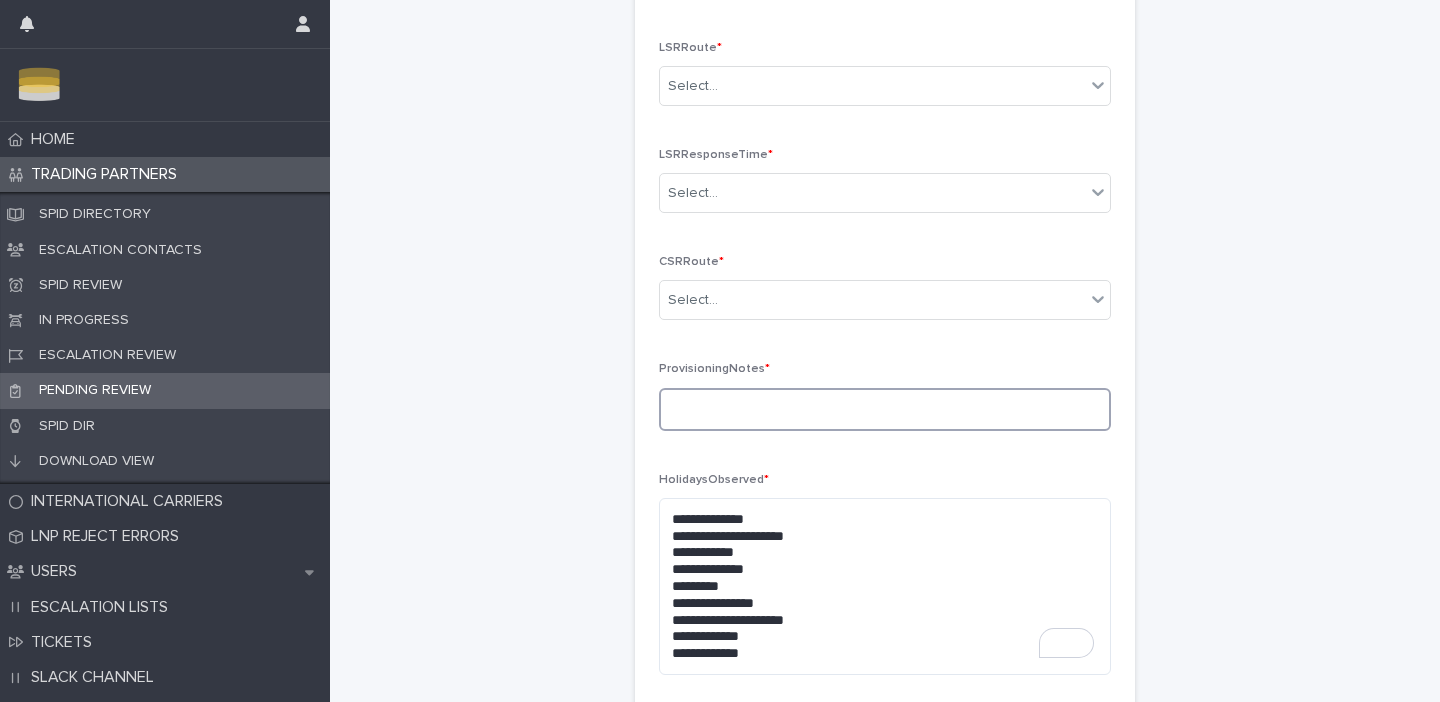 click at bounding box center (885, 409) 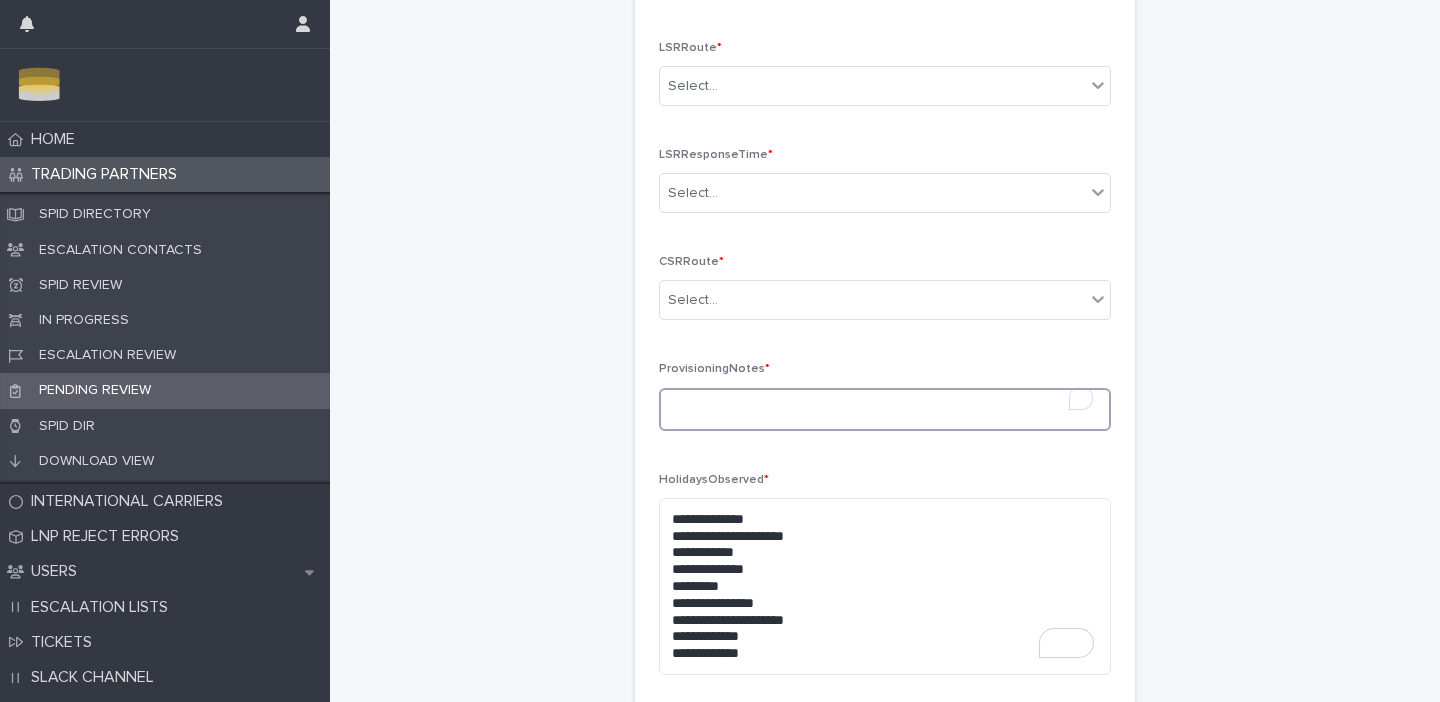 paste on "**********" 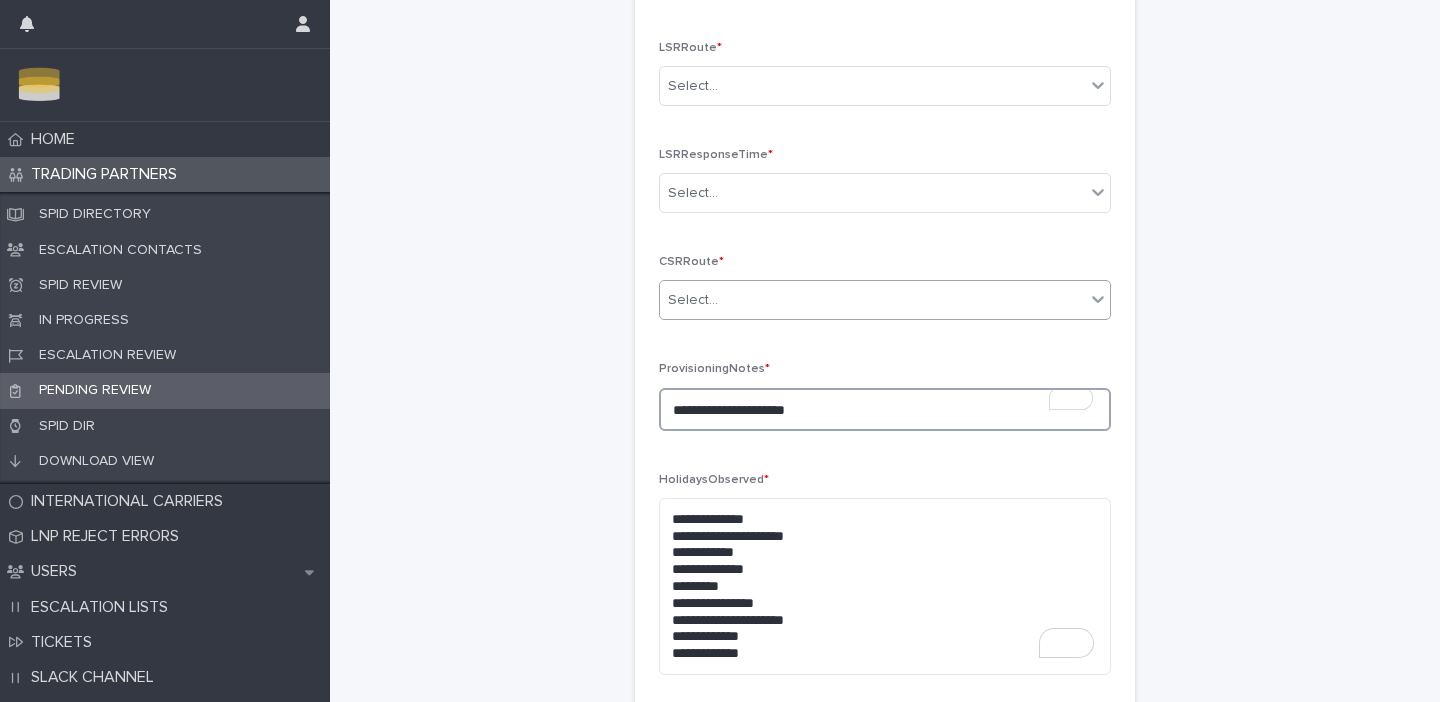 type on "**********" 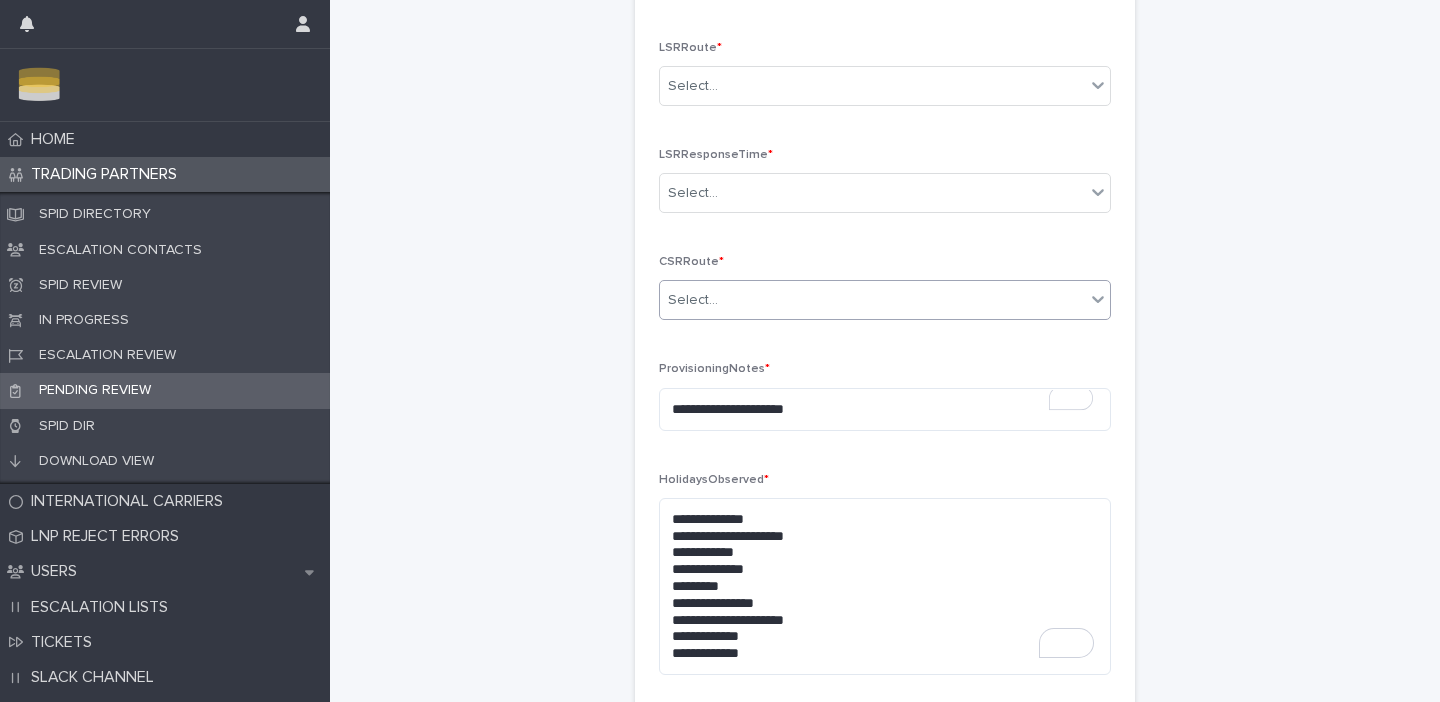 click on "Select..." at bounding box center (872, 300) 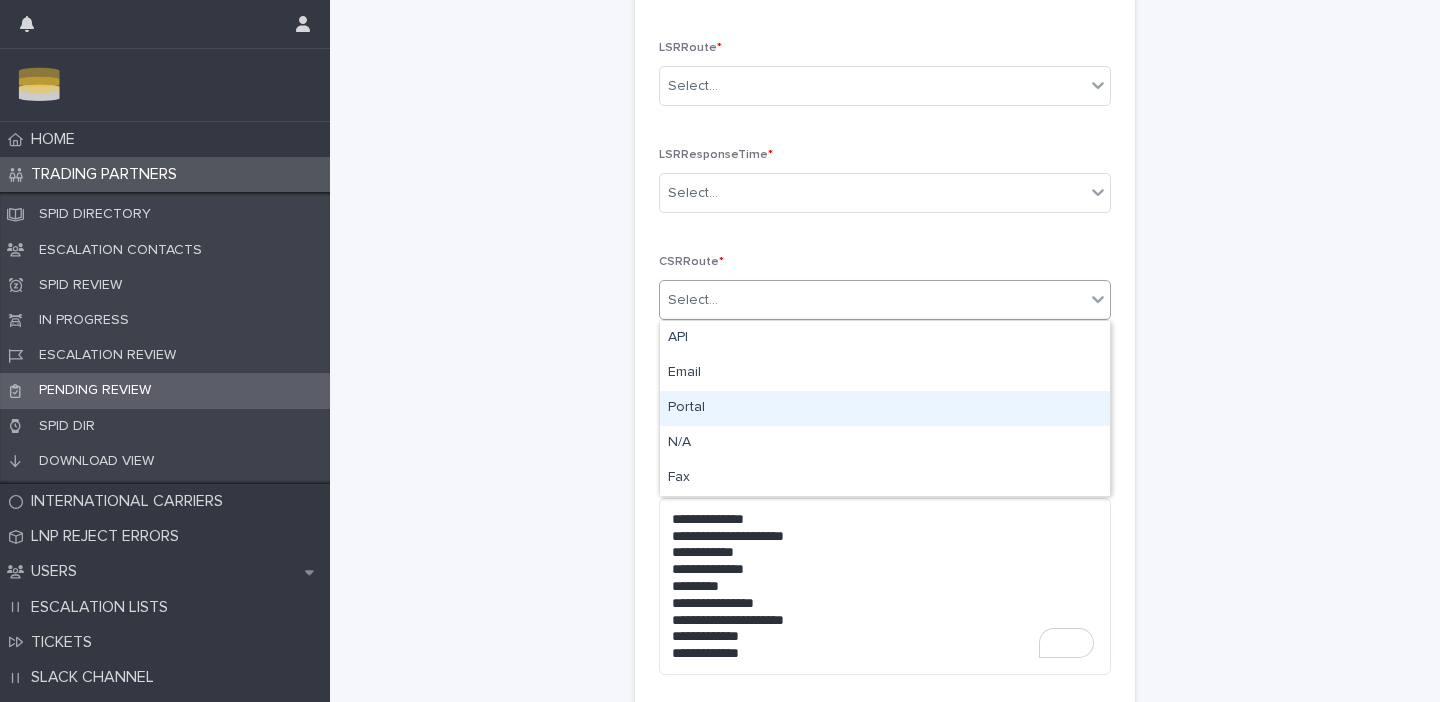 click on "Portal" at bounding box center (885, 408) 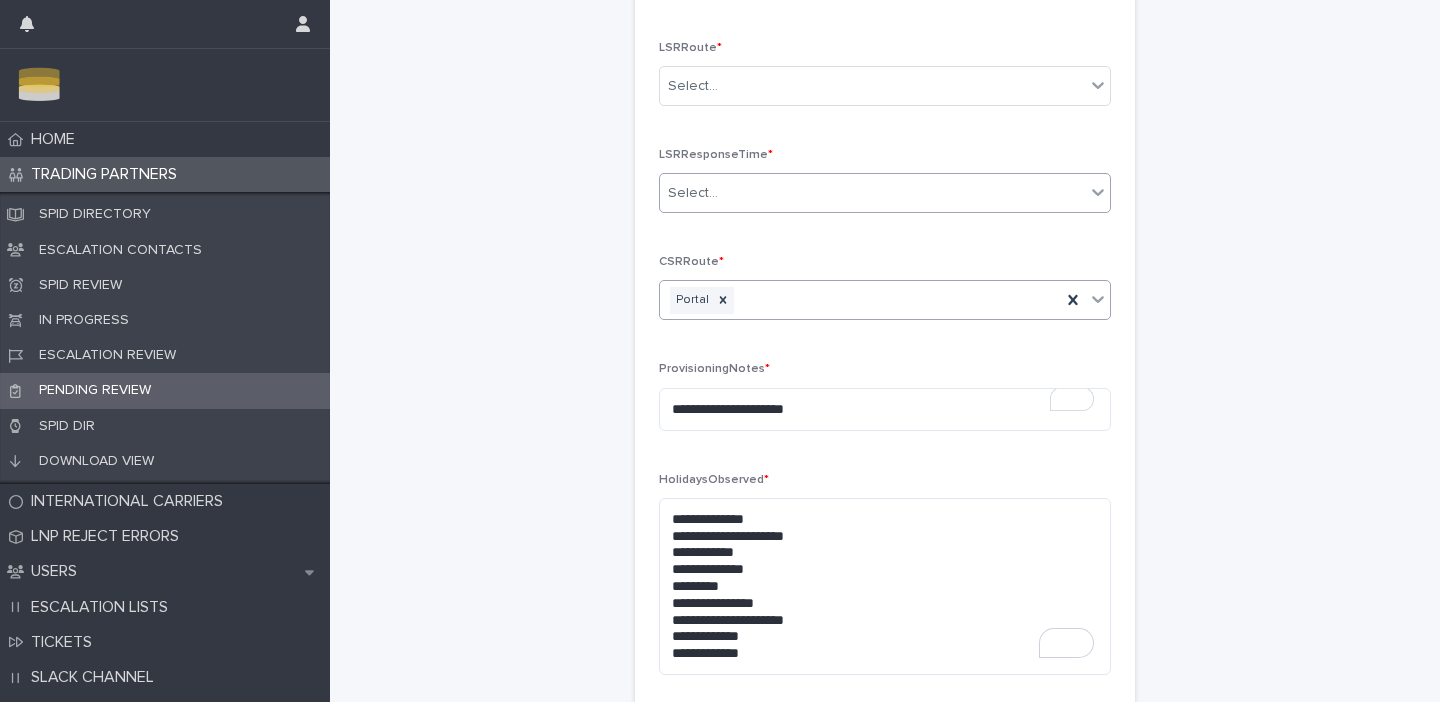 click on "Select..." at bounding box center (872, 193) 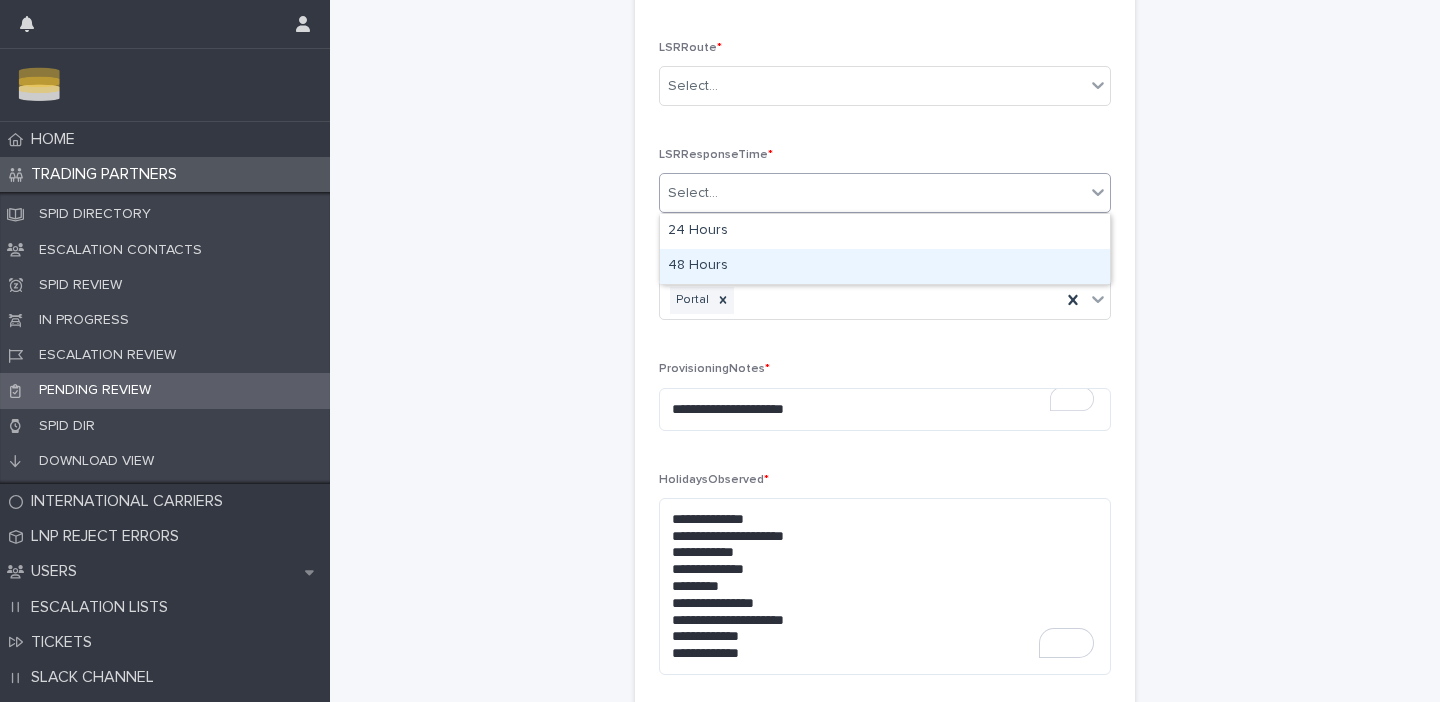 click on "48 Hours" at bounding box center [885, 266] 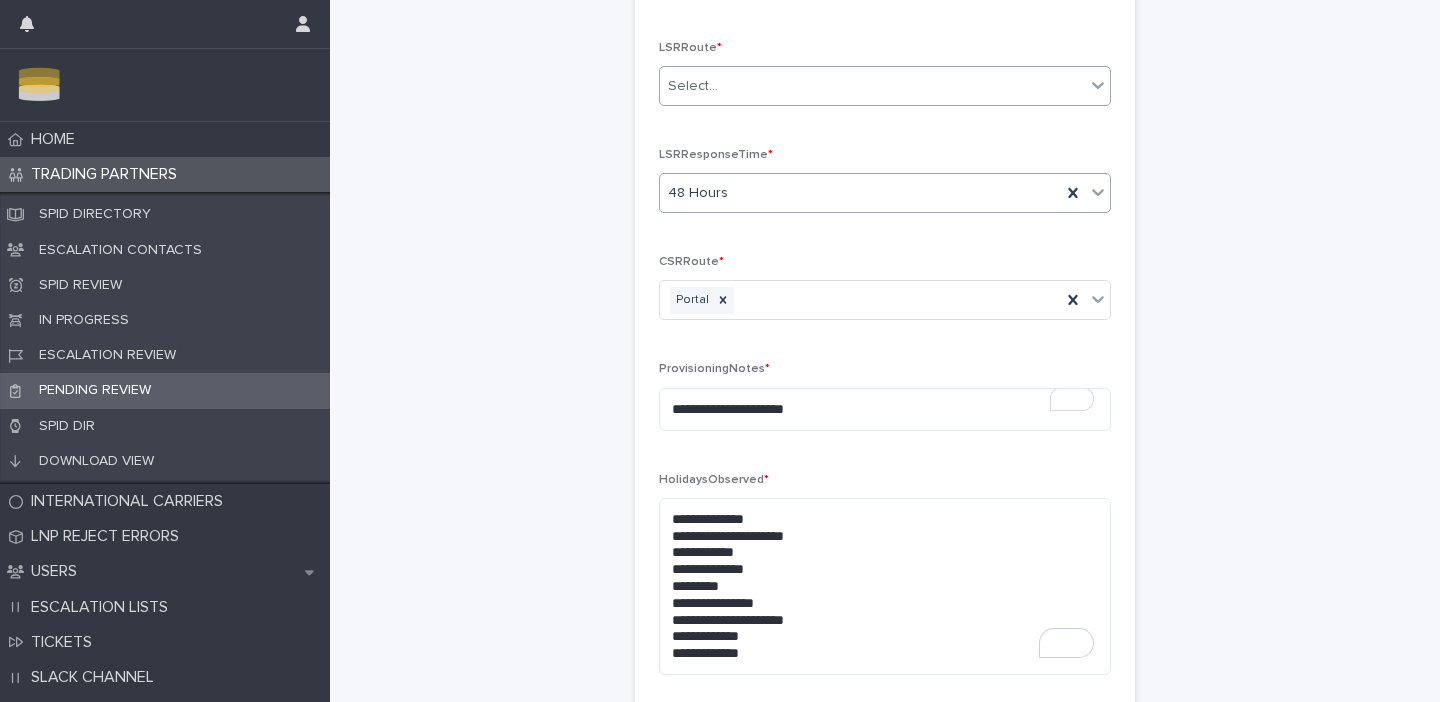 click on "Select..." at bounding box center [885, 86] 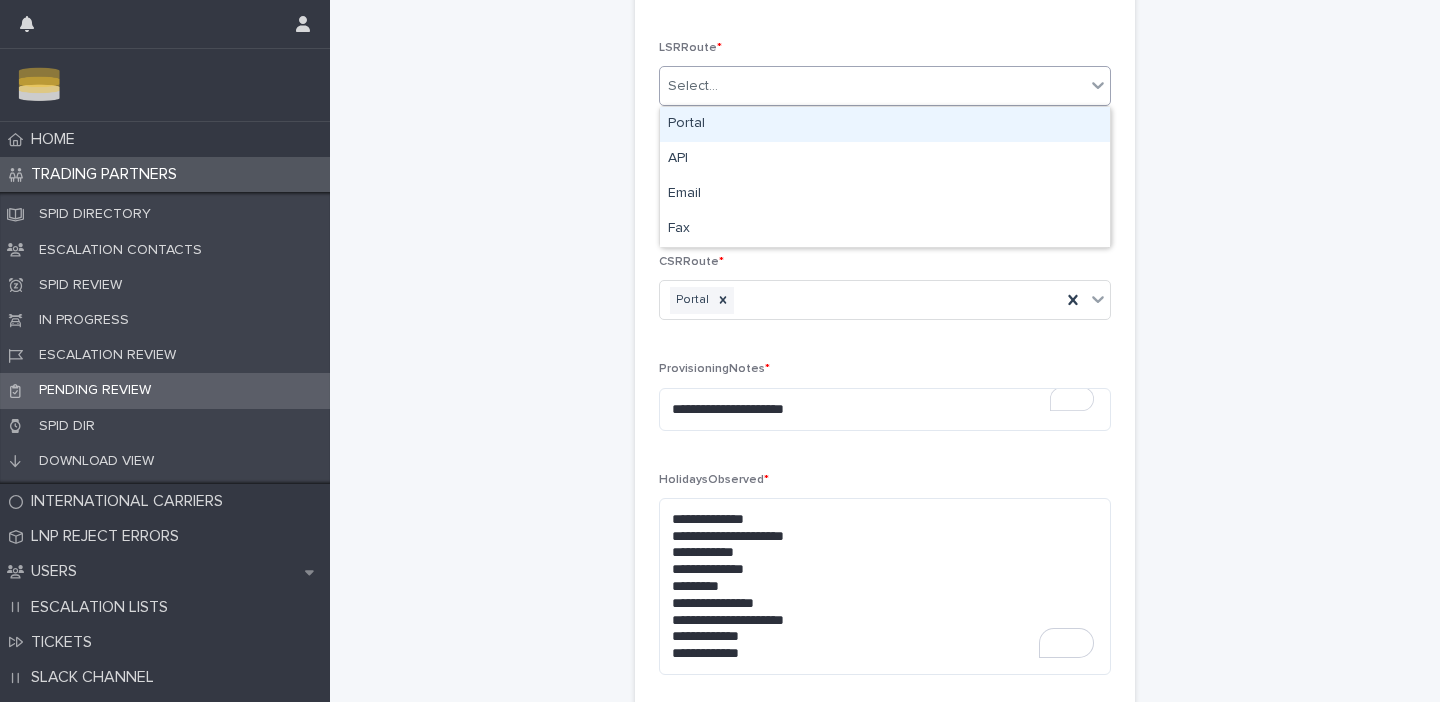 click on "Portal" at bounding box center [885, 124] 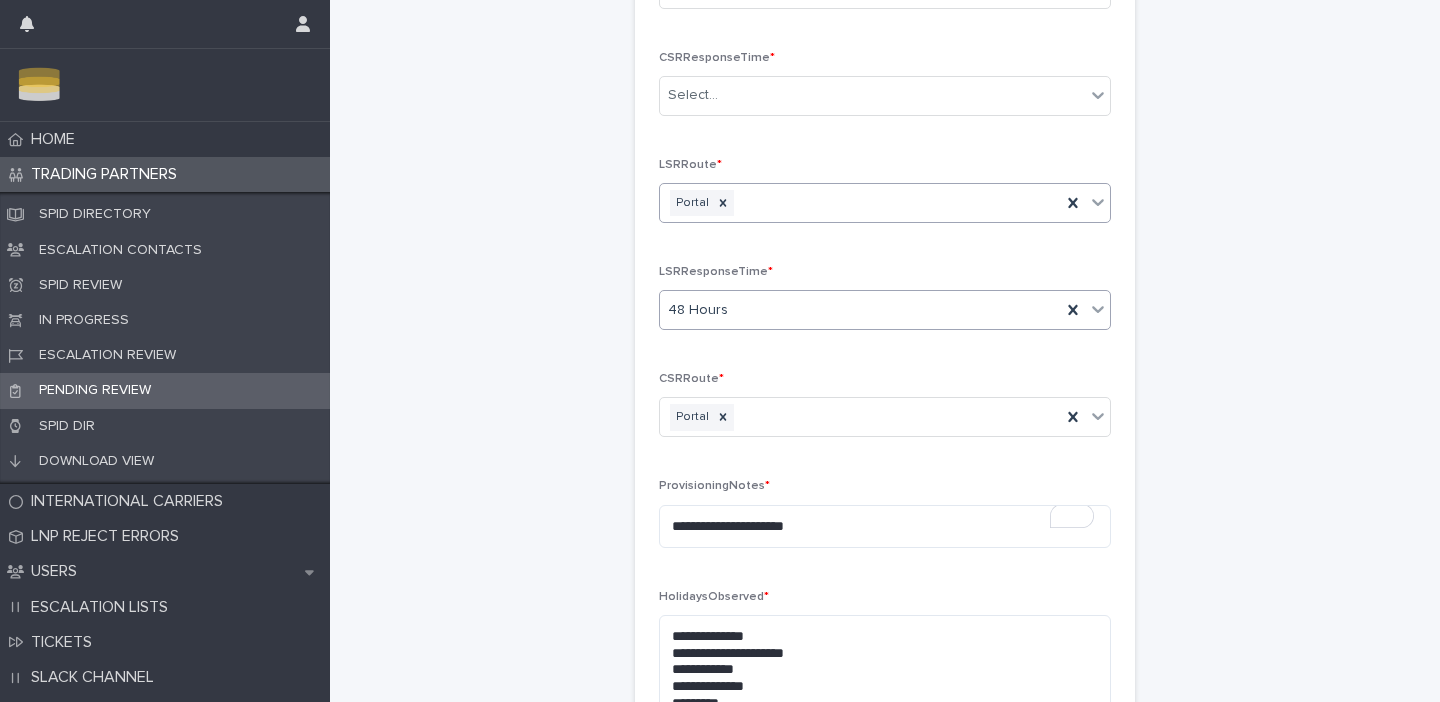 scroll, scrollTop: 1223, scrollLeft: 0, axis: vertical 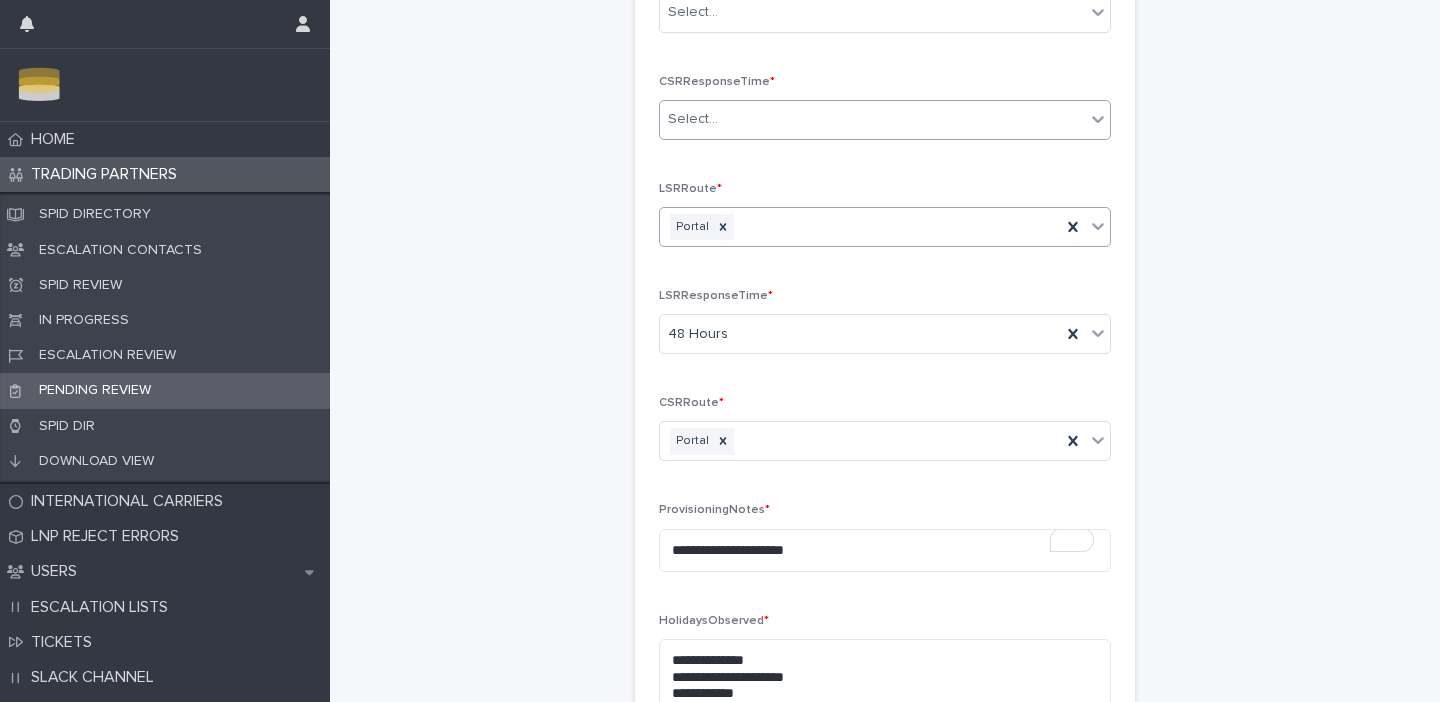 click on "Select..." at bounding box center [872, 119] 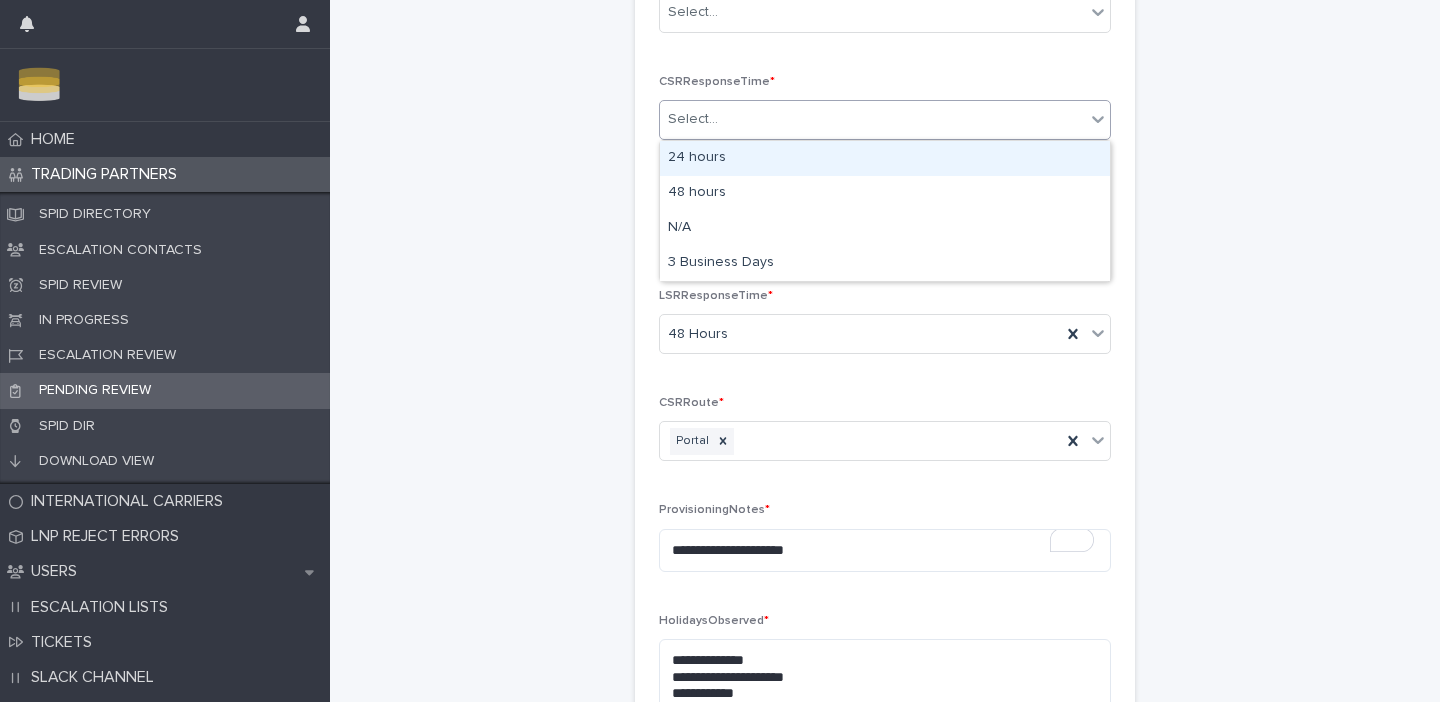click on "24 hours" at bounding box center [885, 158] 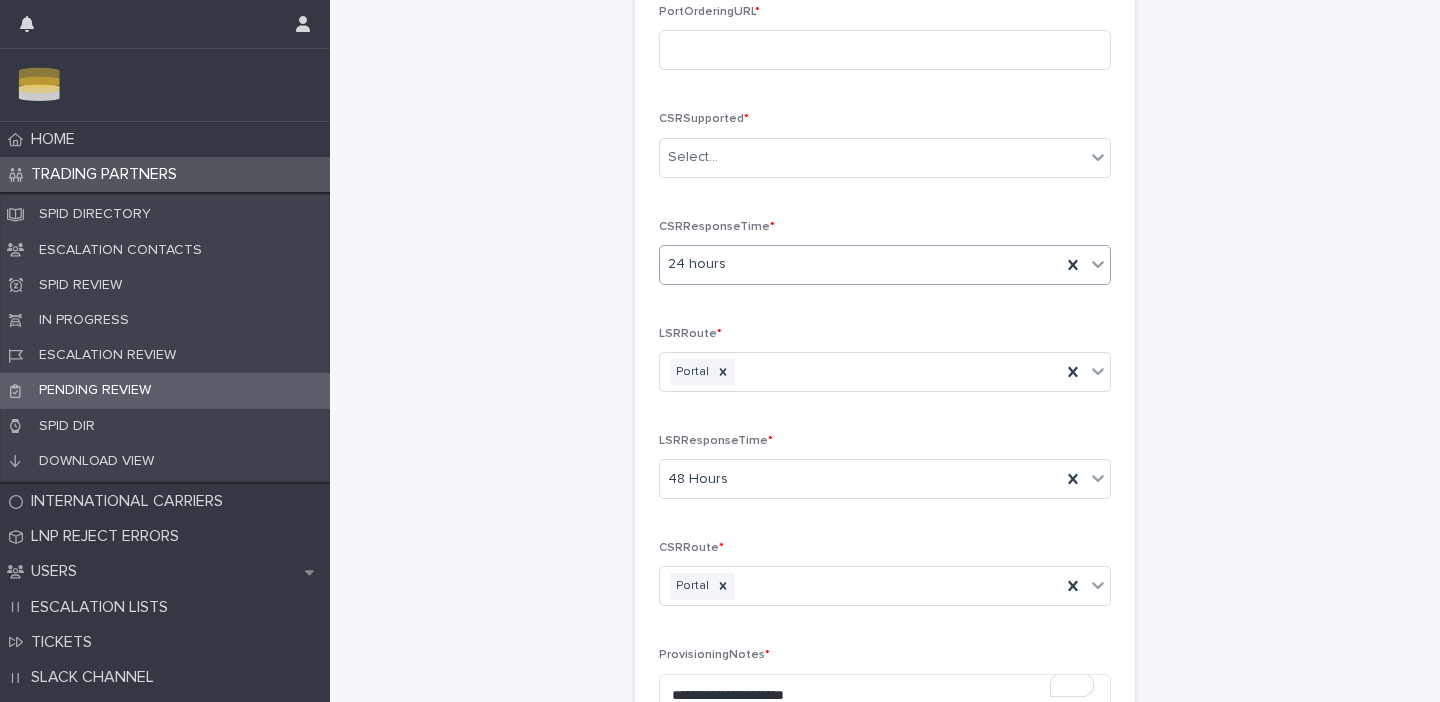 scroll, scrollTop: 1071, scrollLeft: 0, axis: vertical 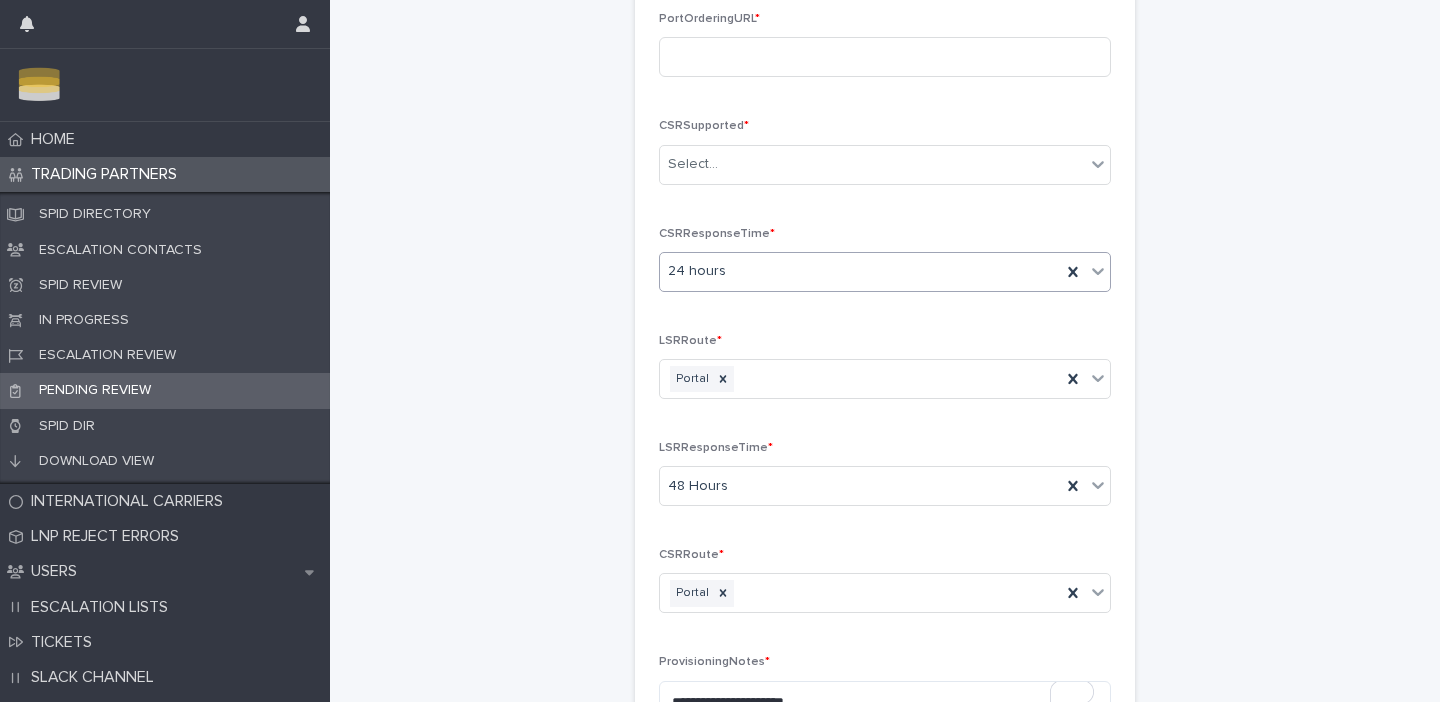 click on "Select..." at bounding box center (872, 164) 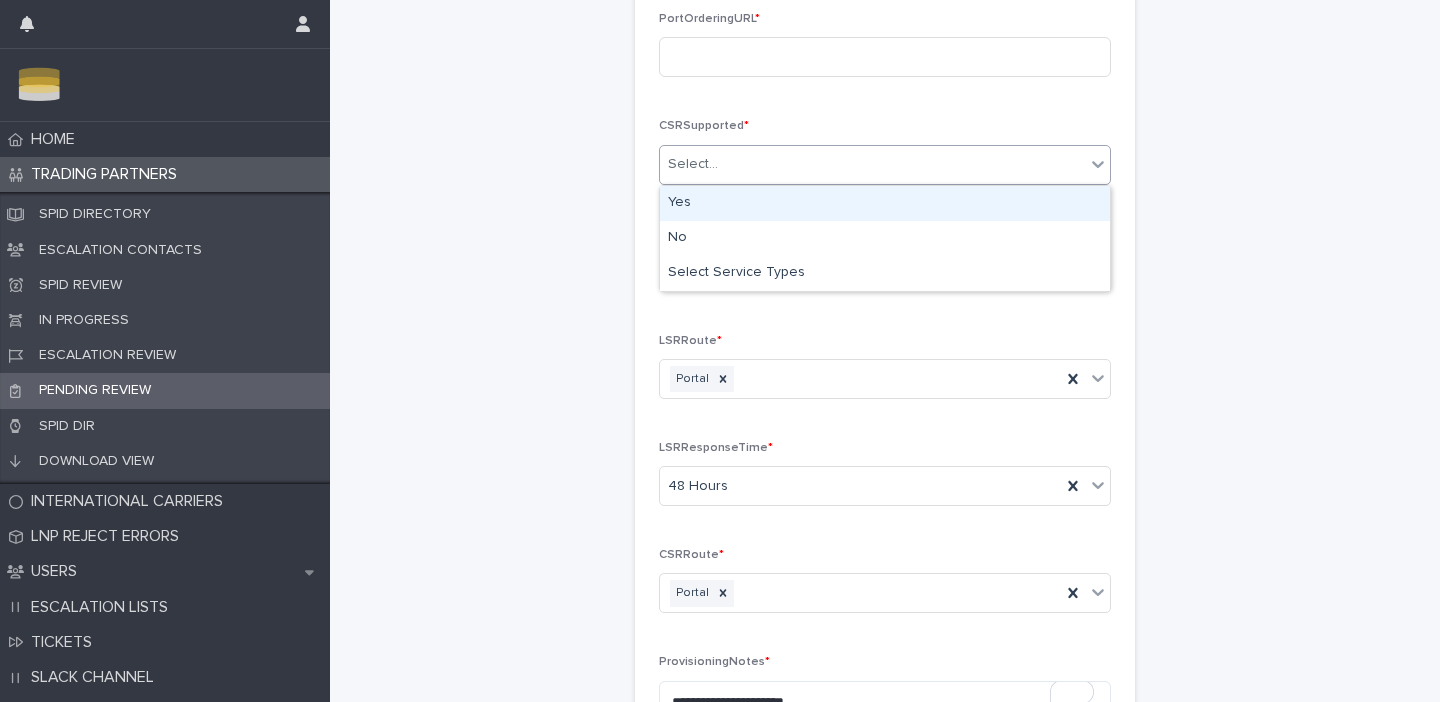 click on "Yes" at bounding box center [885, 203] 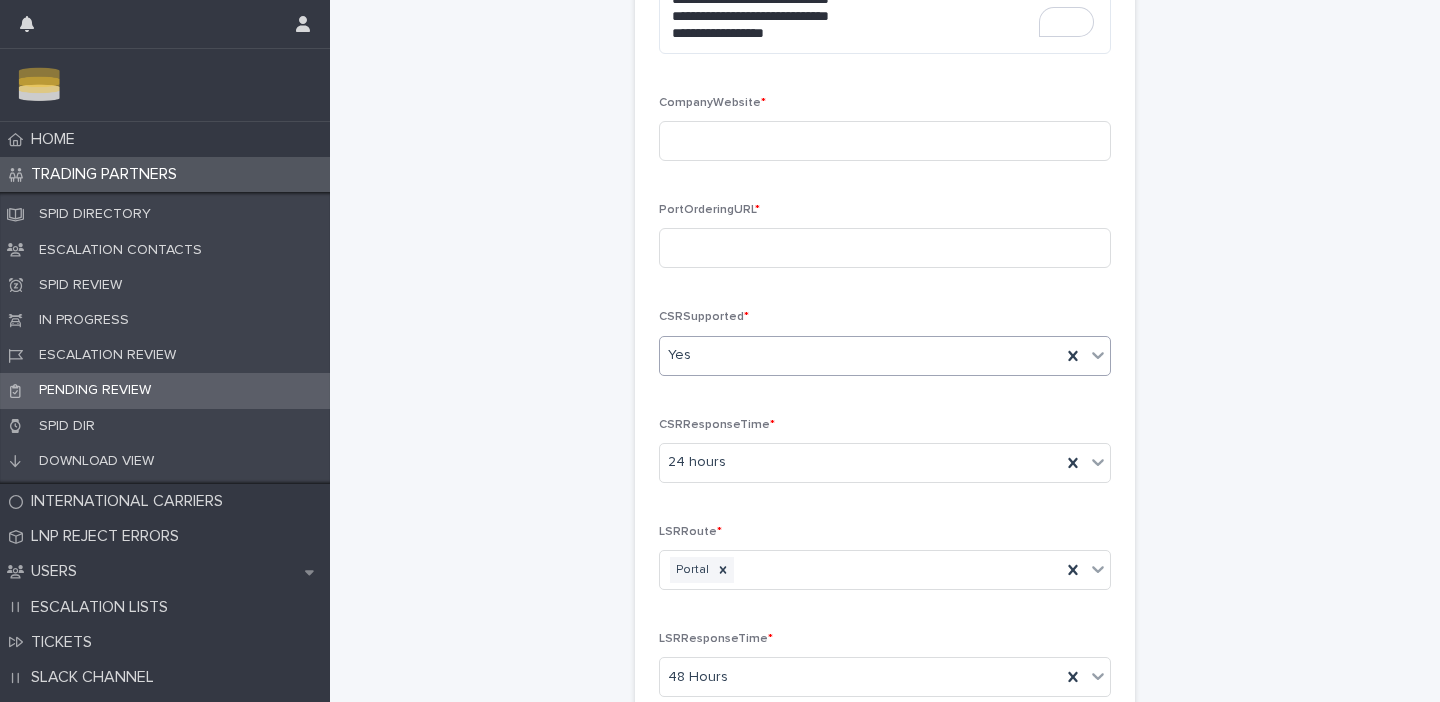 scroll, scrollTop: 861, scrollLeft: 0, axis: vertical 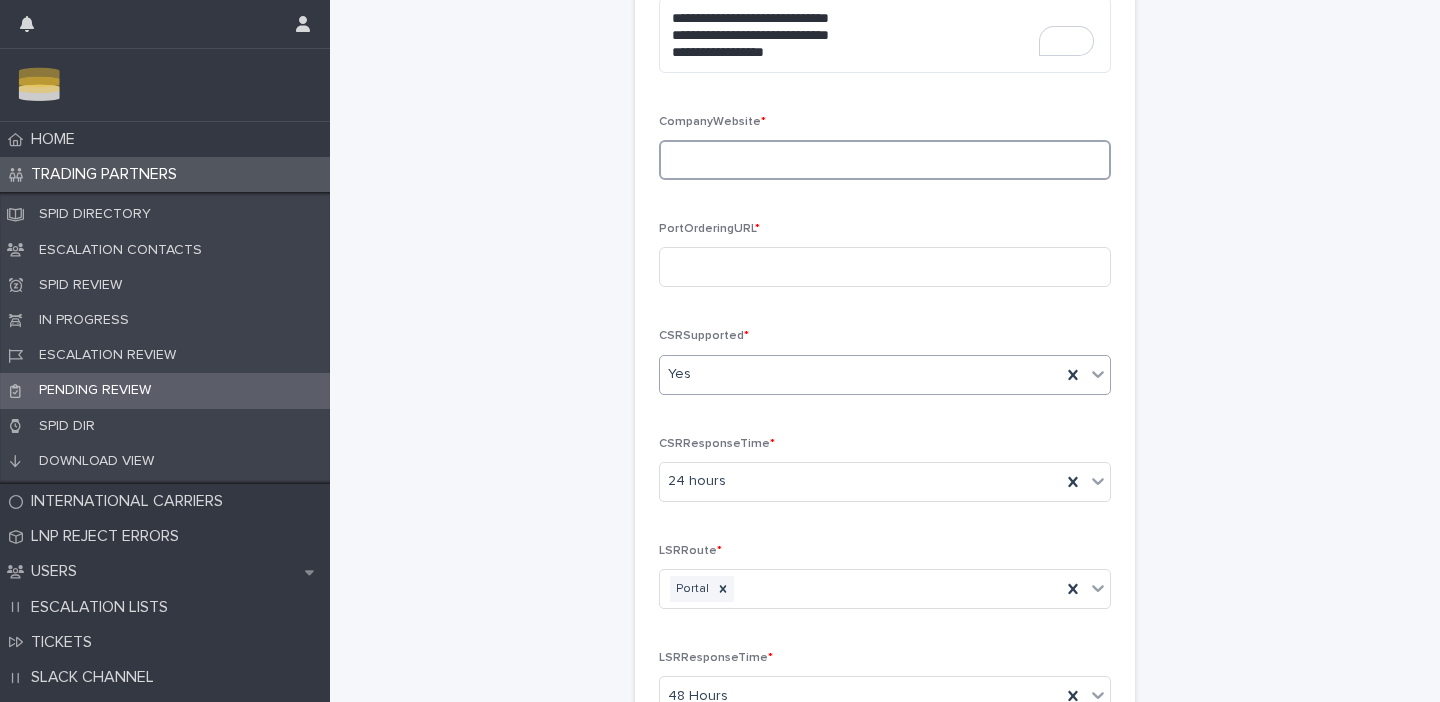 click at bounding box center [885, 160] 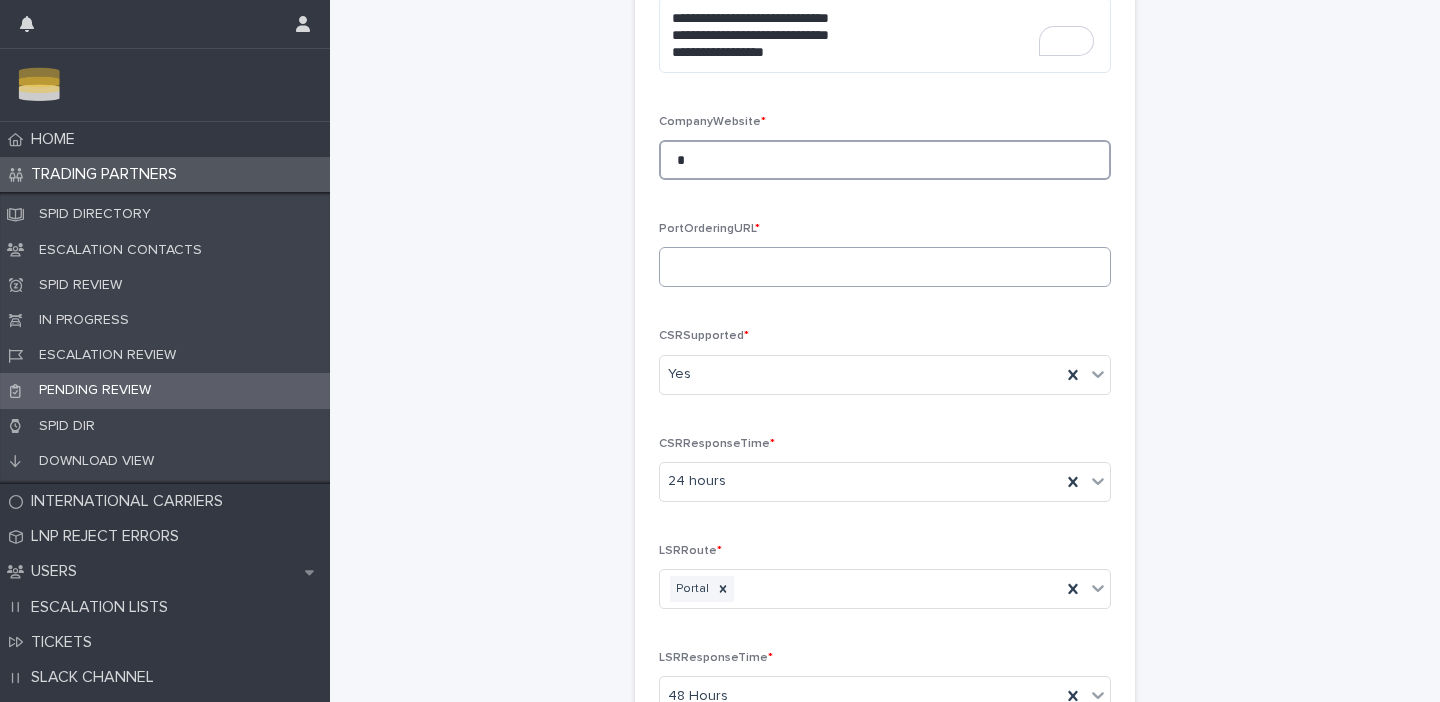 type on "*" 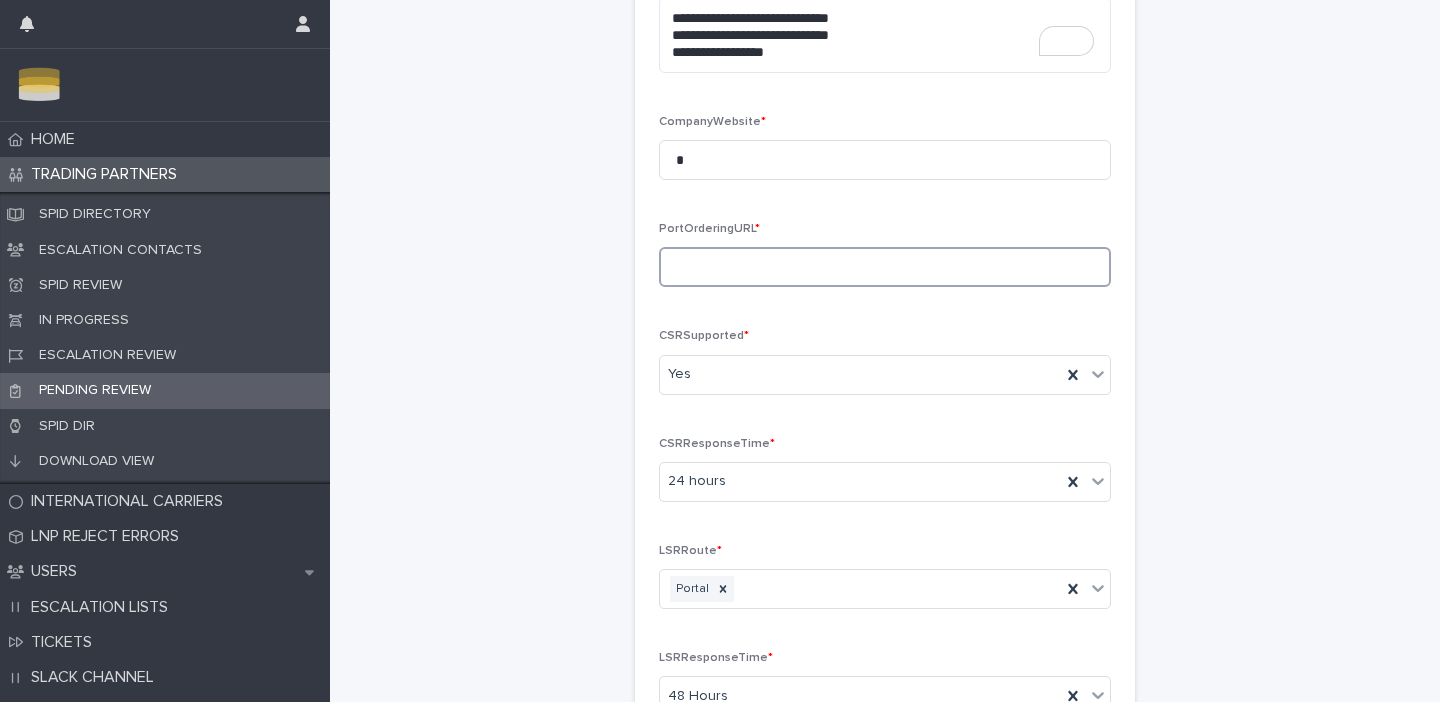 click at bounding box center (885, 267) 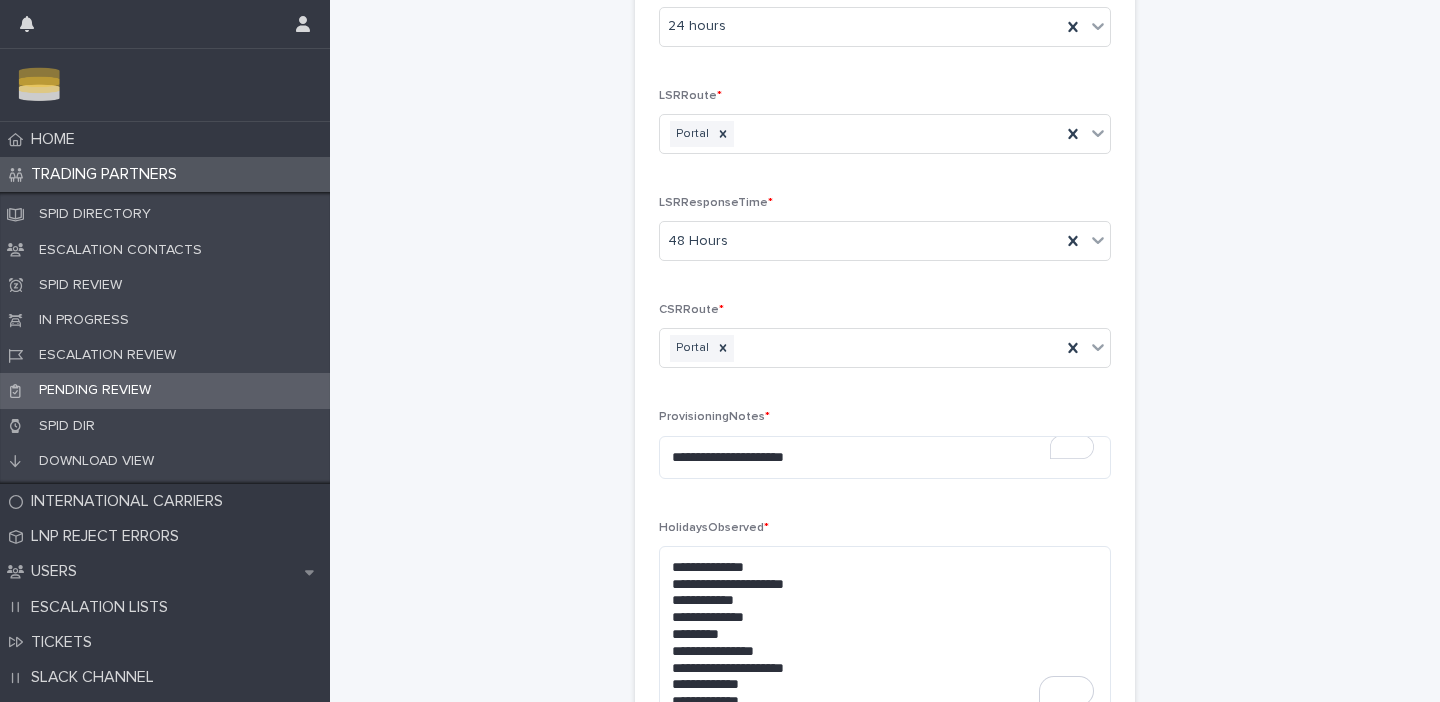 scroll, scrollTop: 1846, scrollLeft: 0, axis: vertical 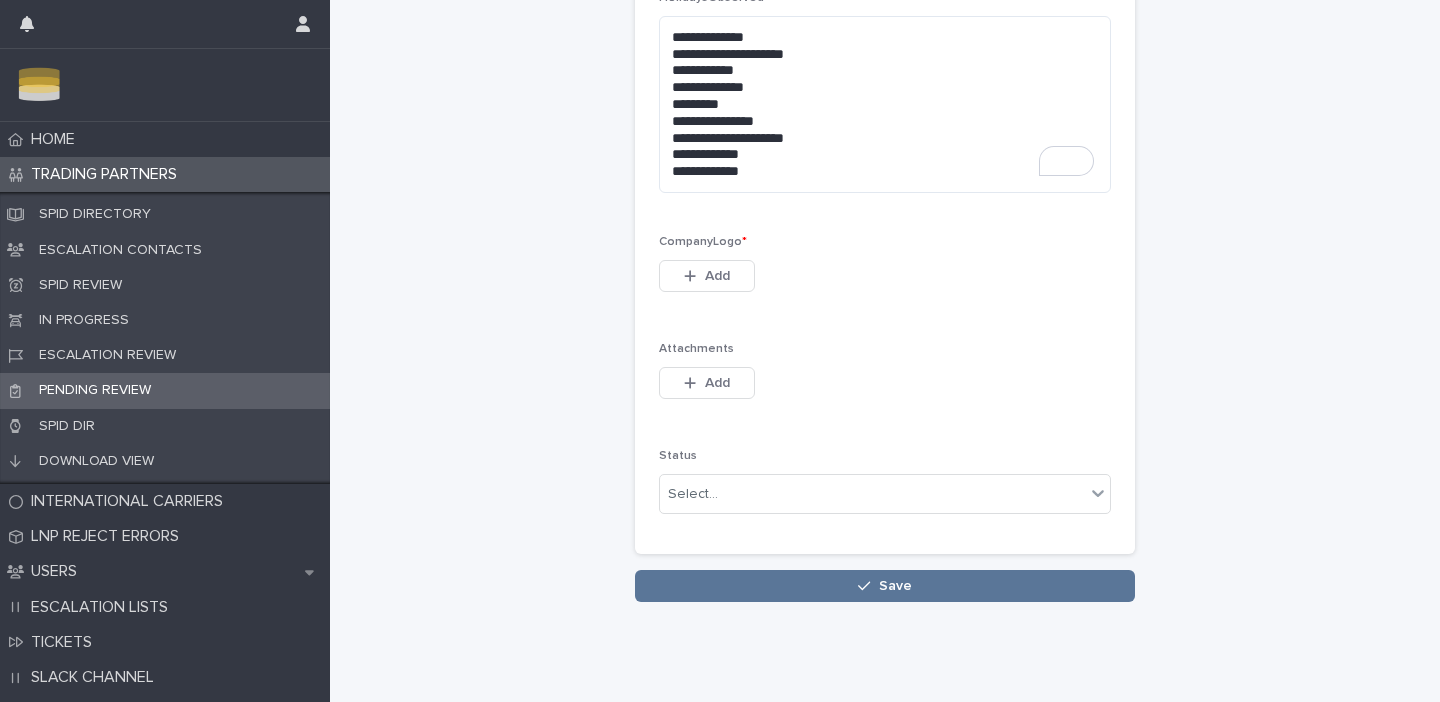 type on "*" 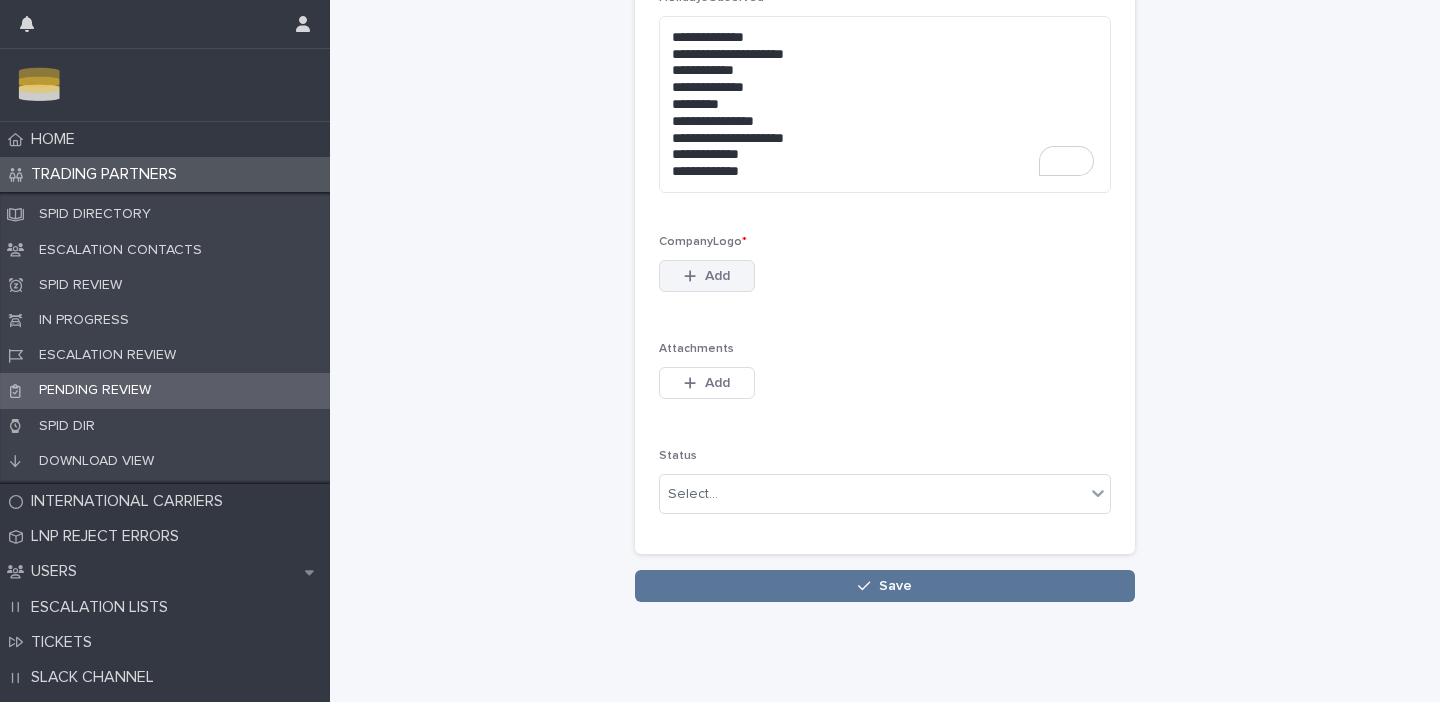 click on "Add" at bounding box center (717, 276) 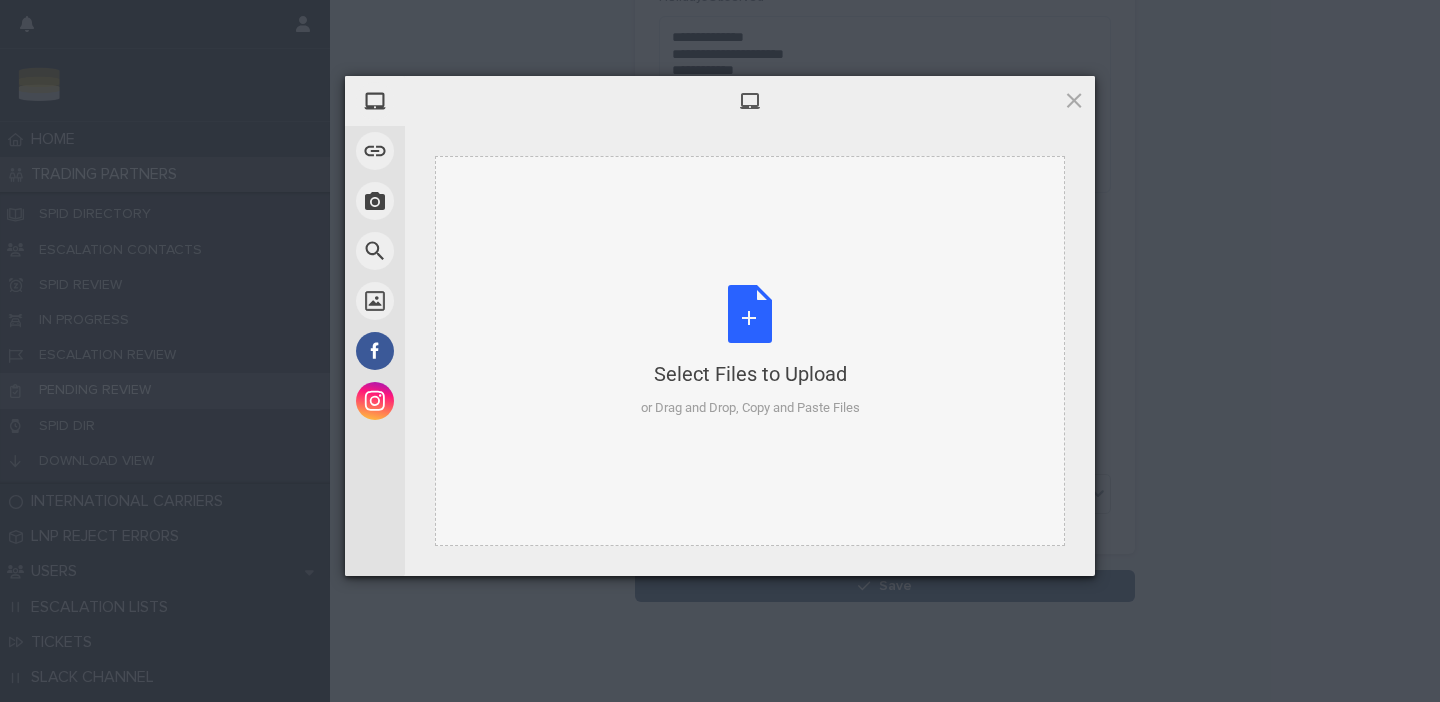click on "Select Files to Upload
or Drag and Drop, Copy and Paste Files" at bounding box center [750, 351] 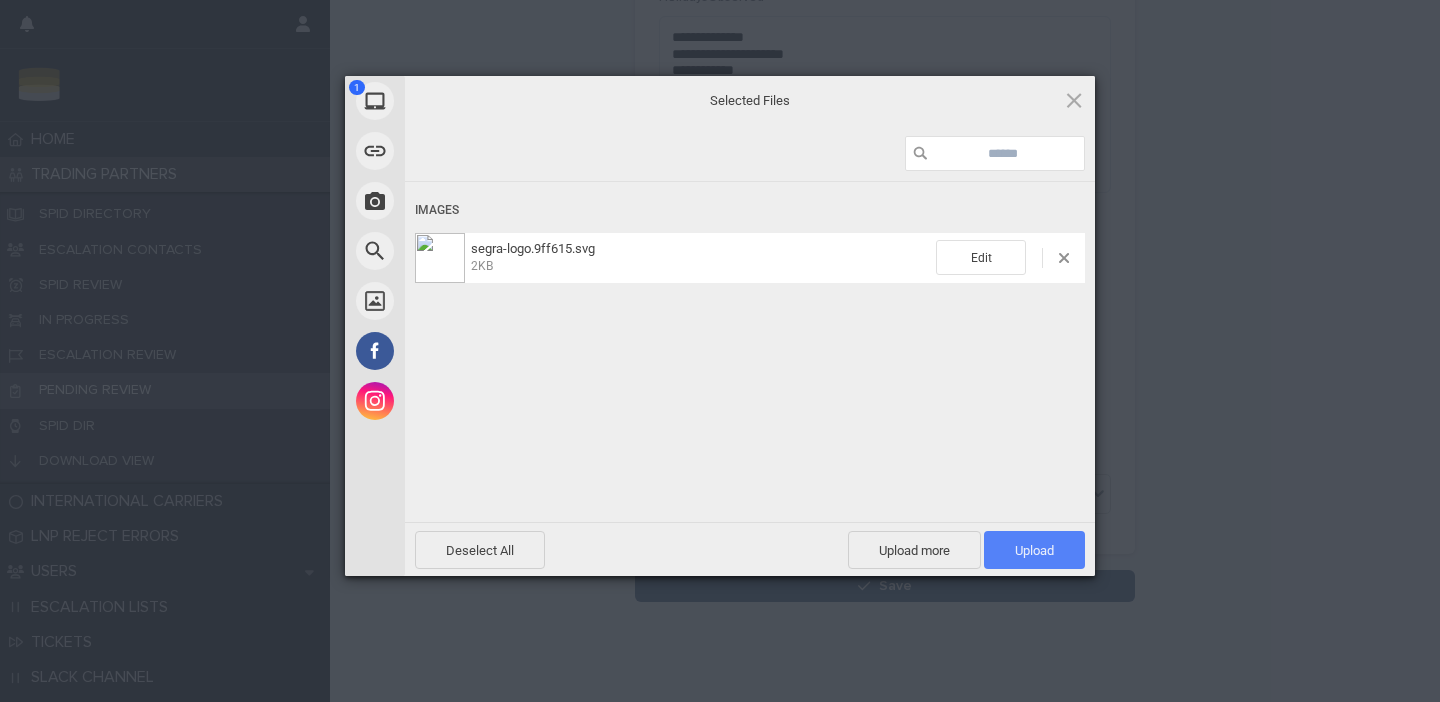 click on "Upload
1" at bounding box center [1034, 550] 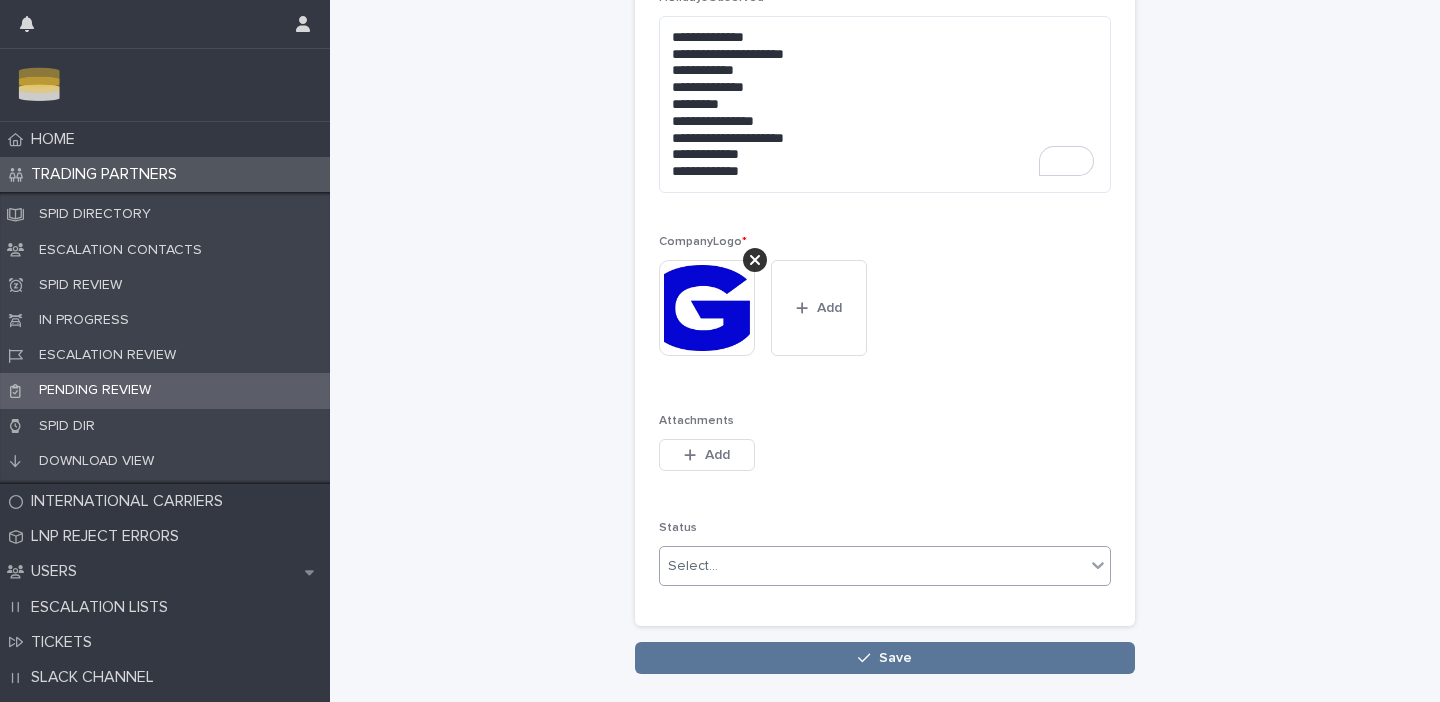 click on "Select..." at bounding box center (872, 566) 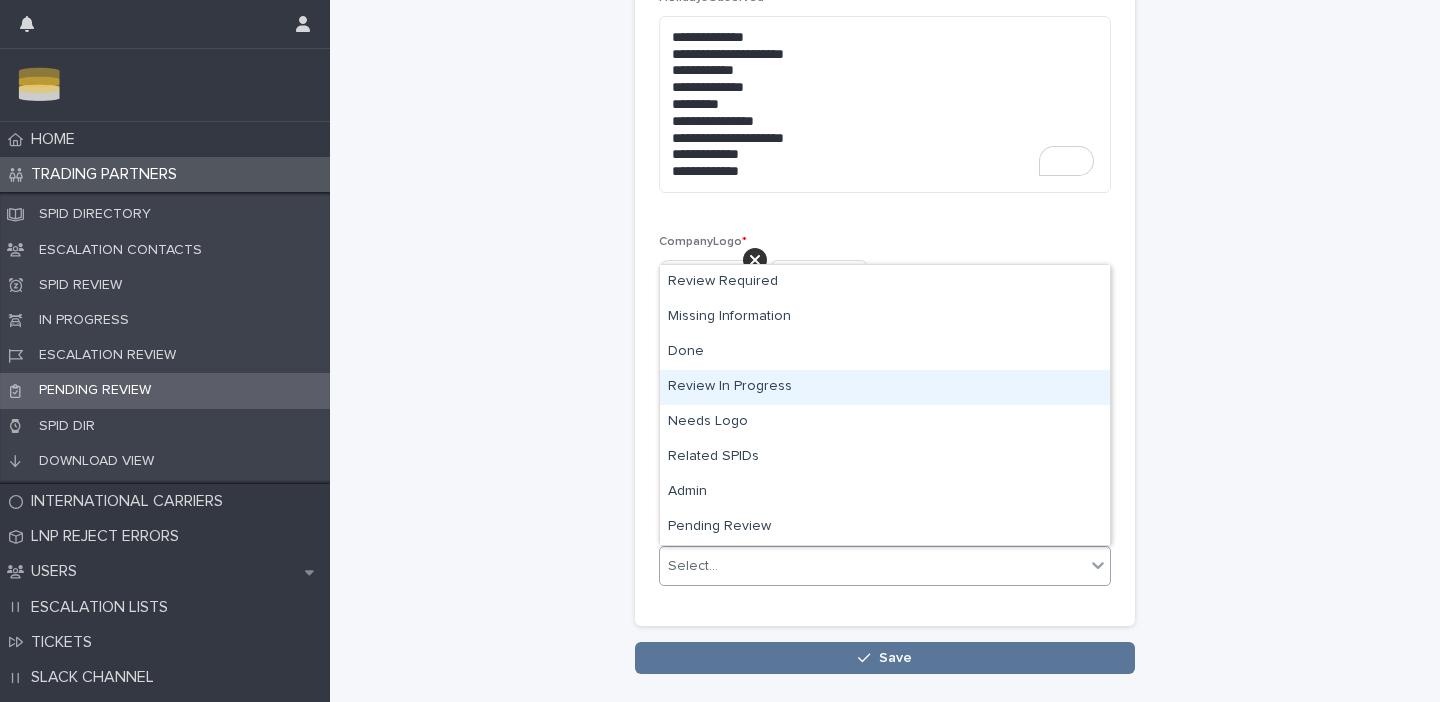 click on "Review In Progress" at bounding box center [885, 387] 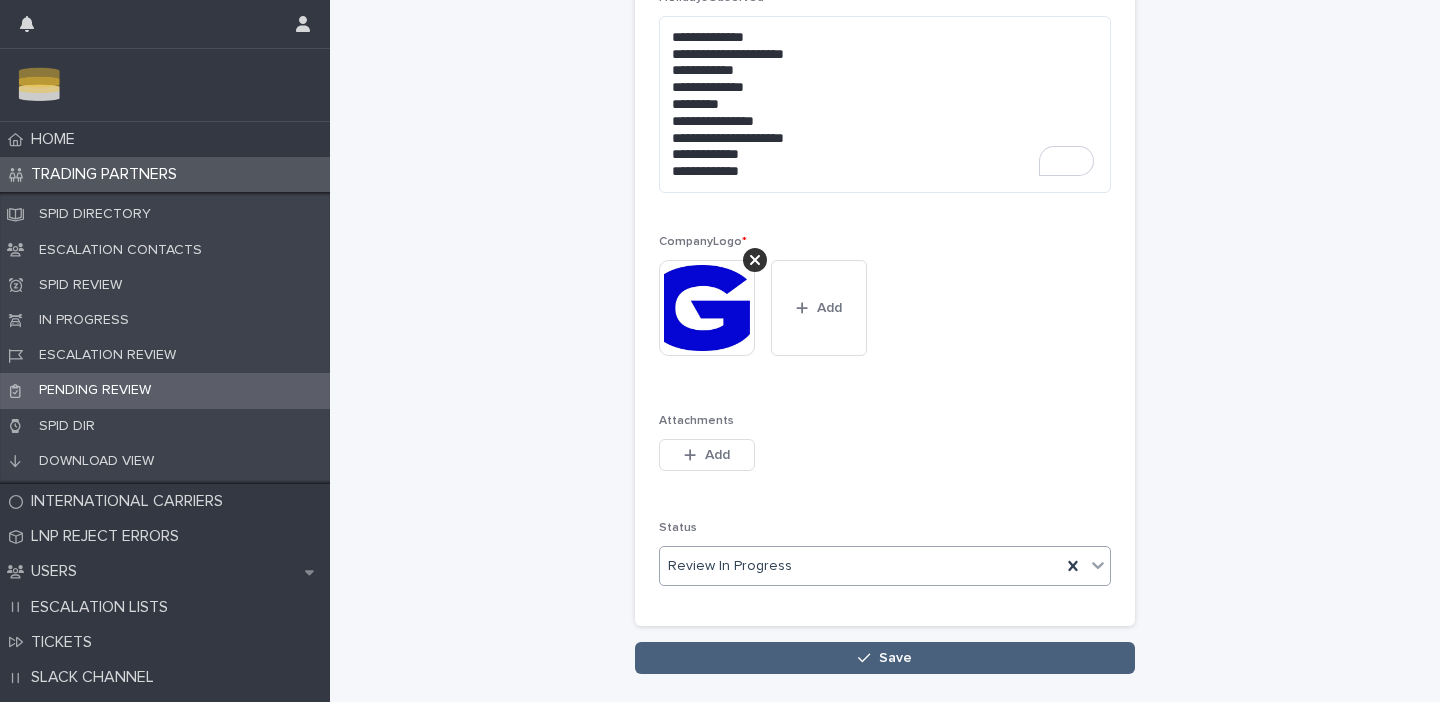 click on "Save" at bounding box center (885, 658) 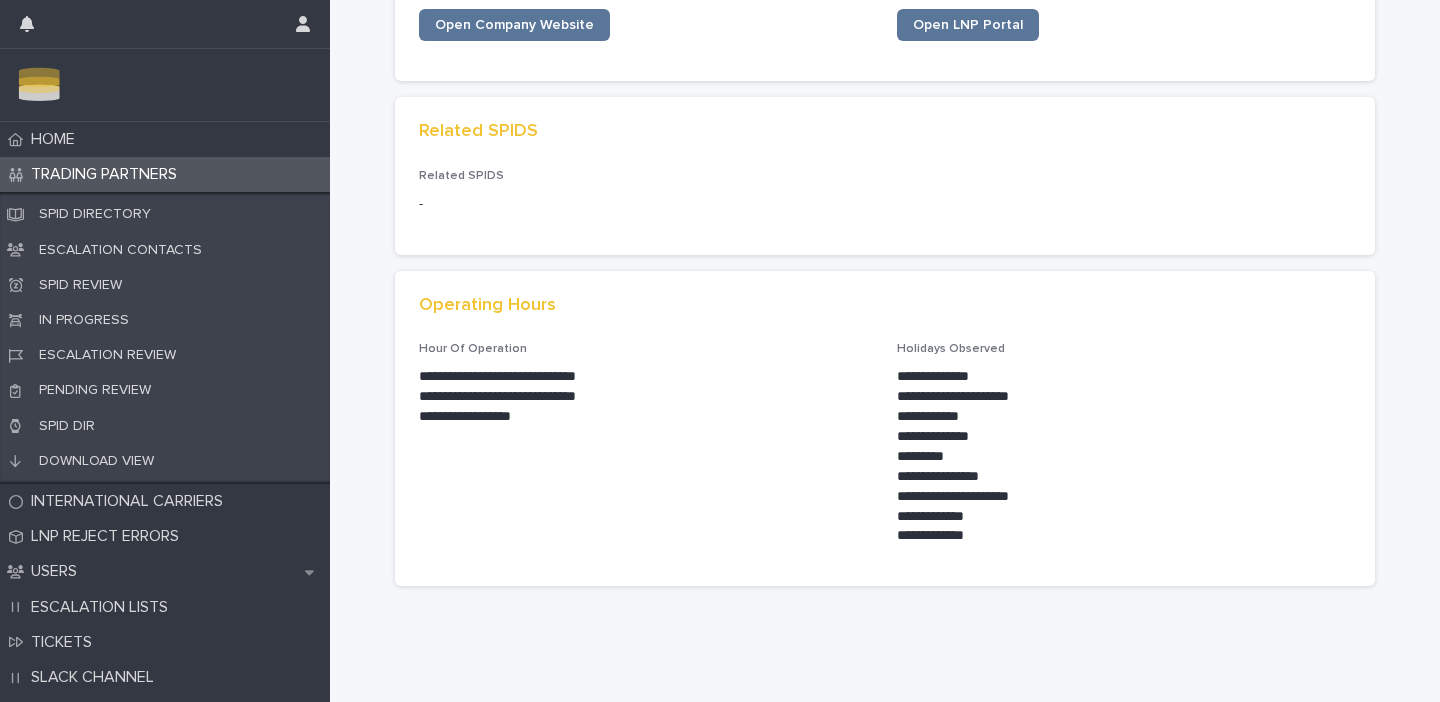 scroll, scrollTop: 0, scrollLeft: 0, axis: both 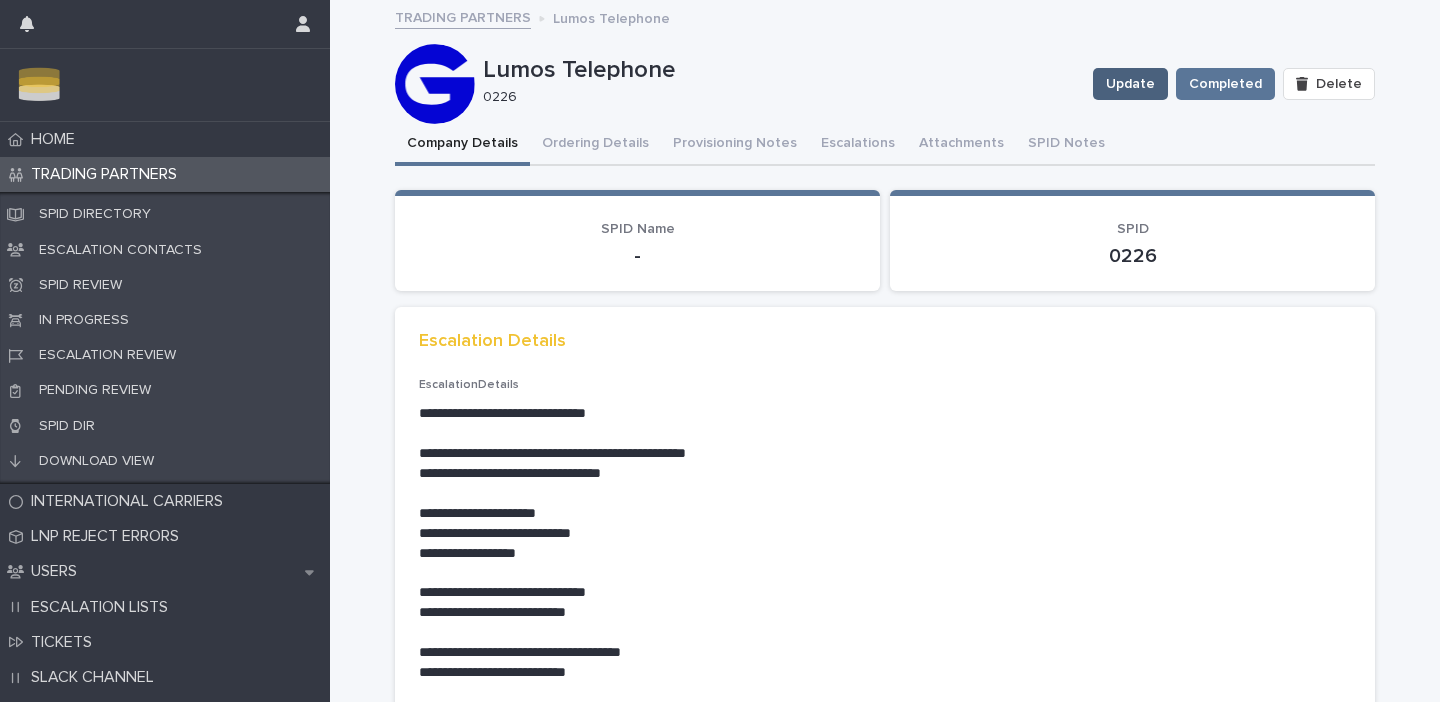 click on "Update" at bounding box center (1130, 84) 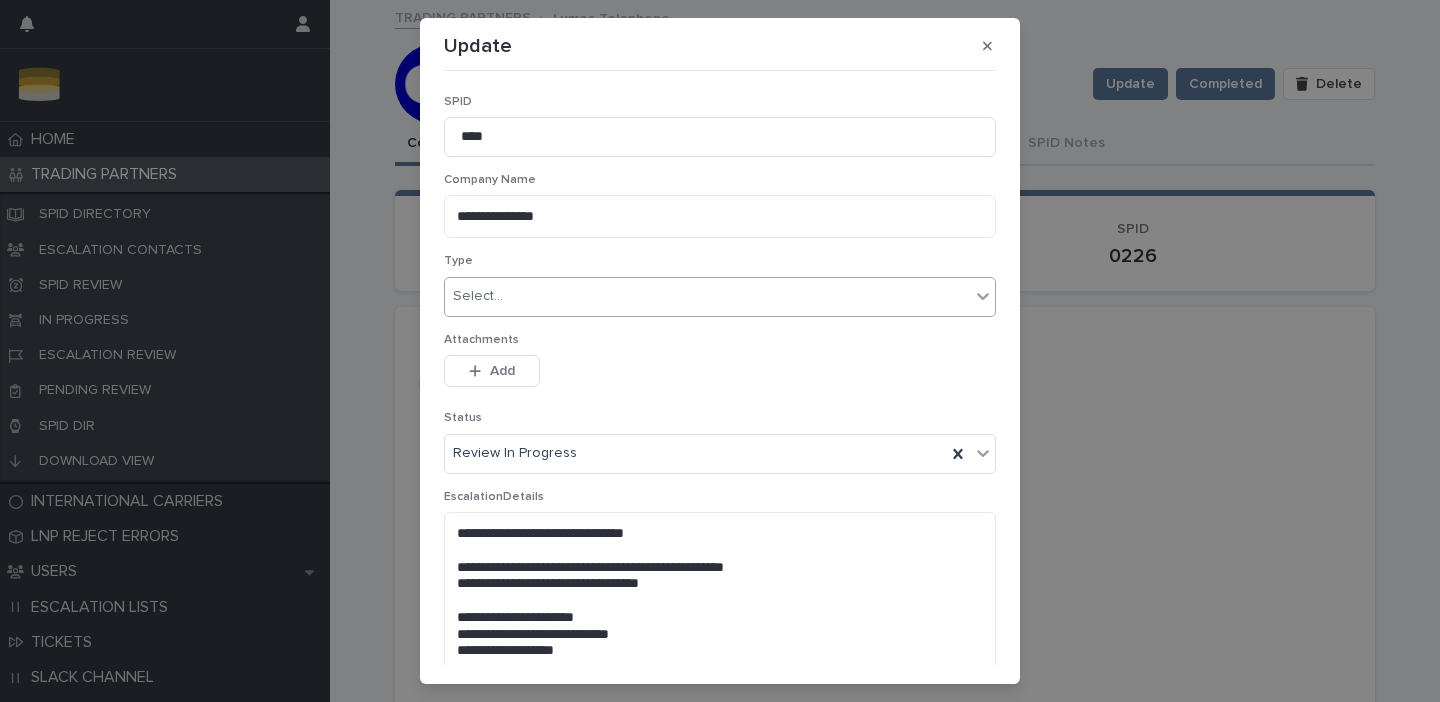 click on "Select..." at bounding box center (707, 296) 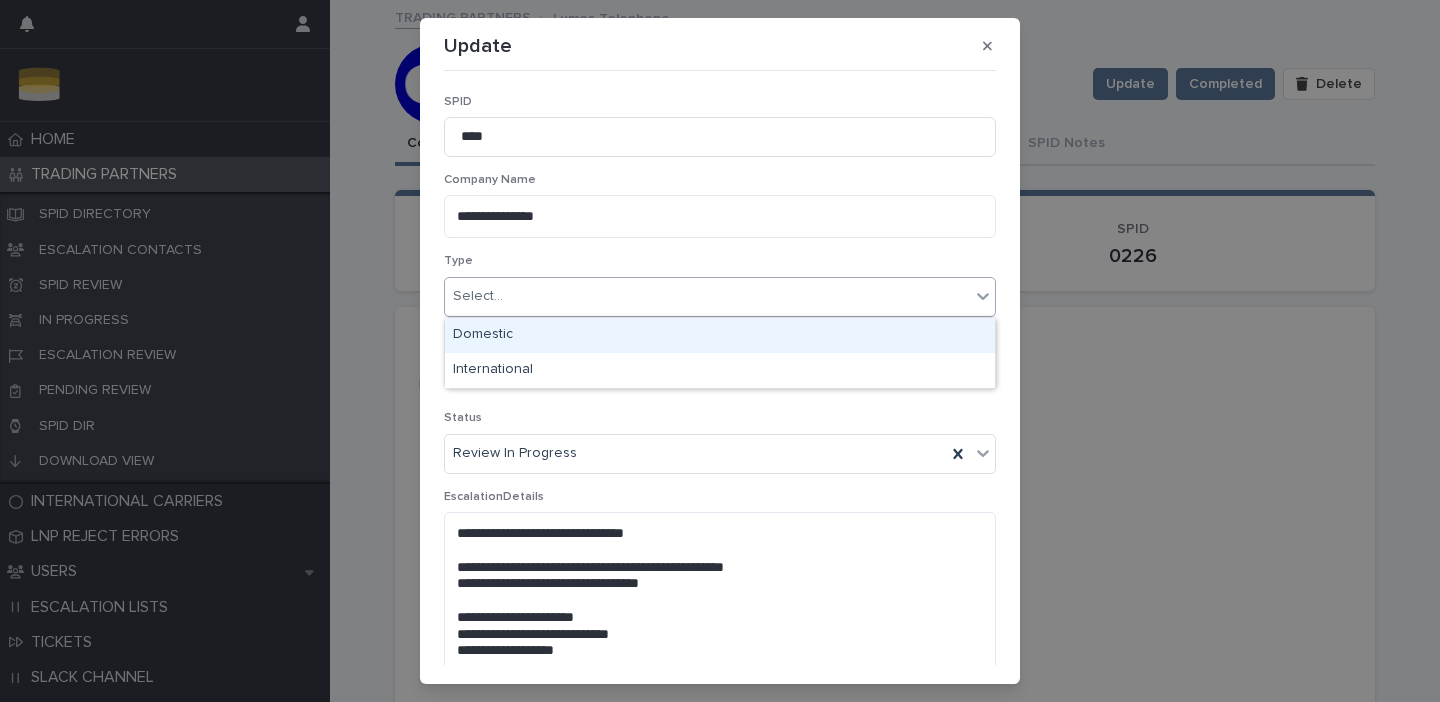 click on "Domestic" at bounding box center (720, 335) 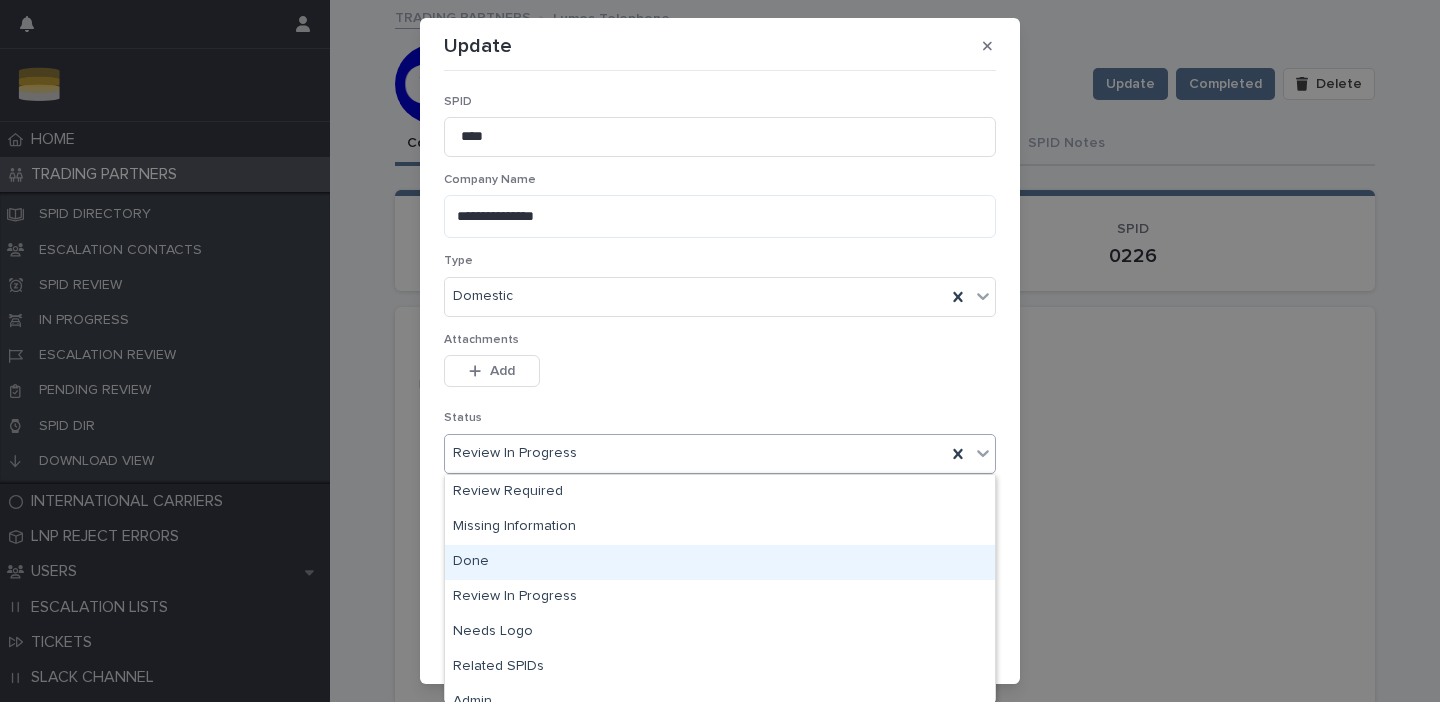 click on "Done" at bounding box center [720, 562] 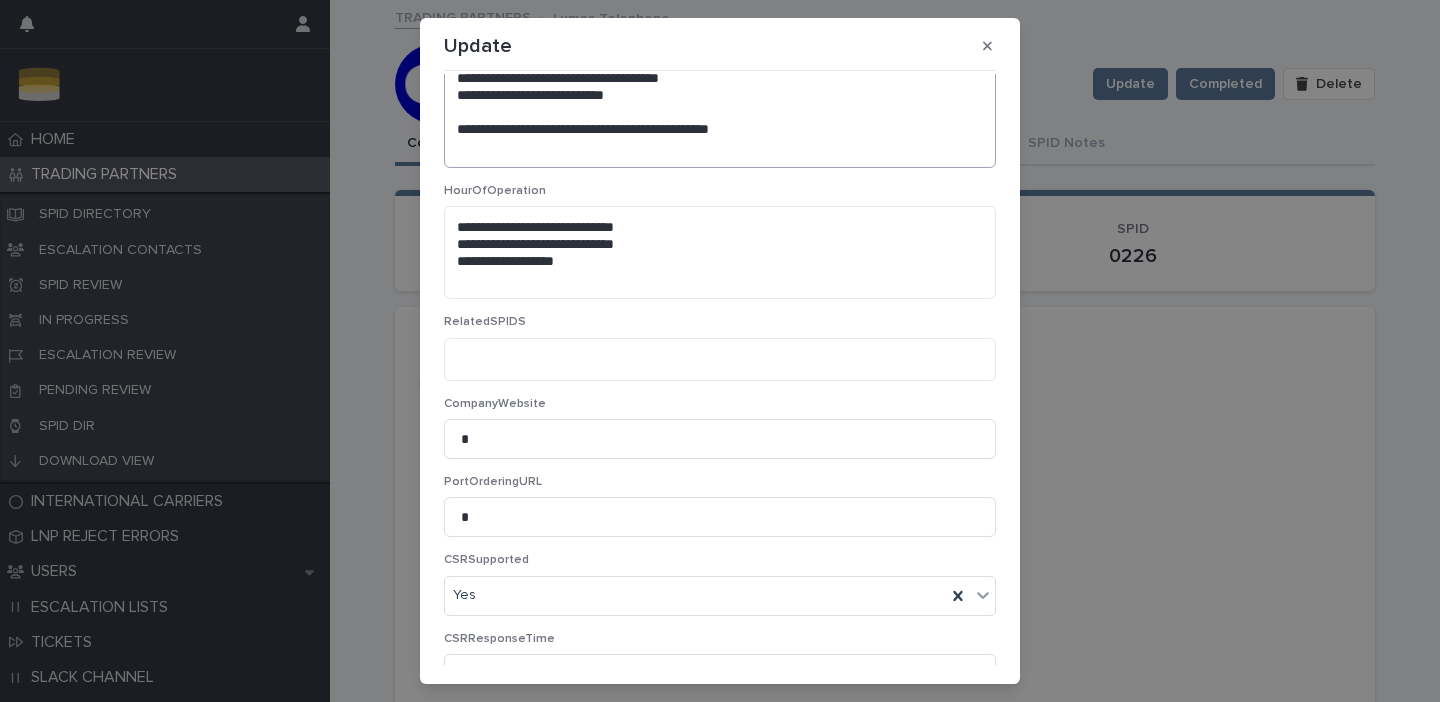 scroll, scrollTop: 670, scrollLeft: 0, axis: vertical 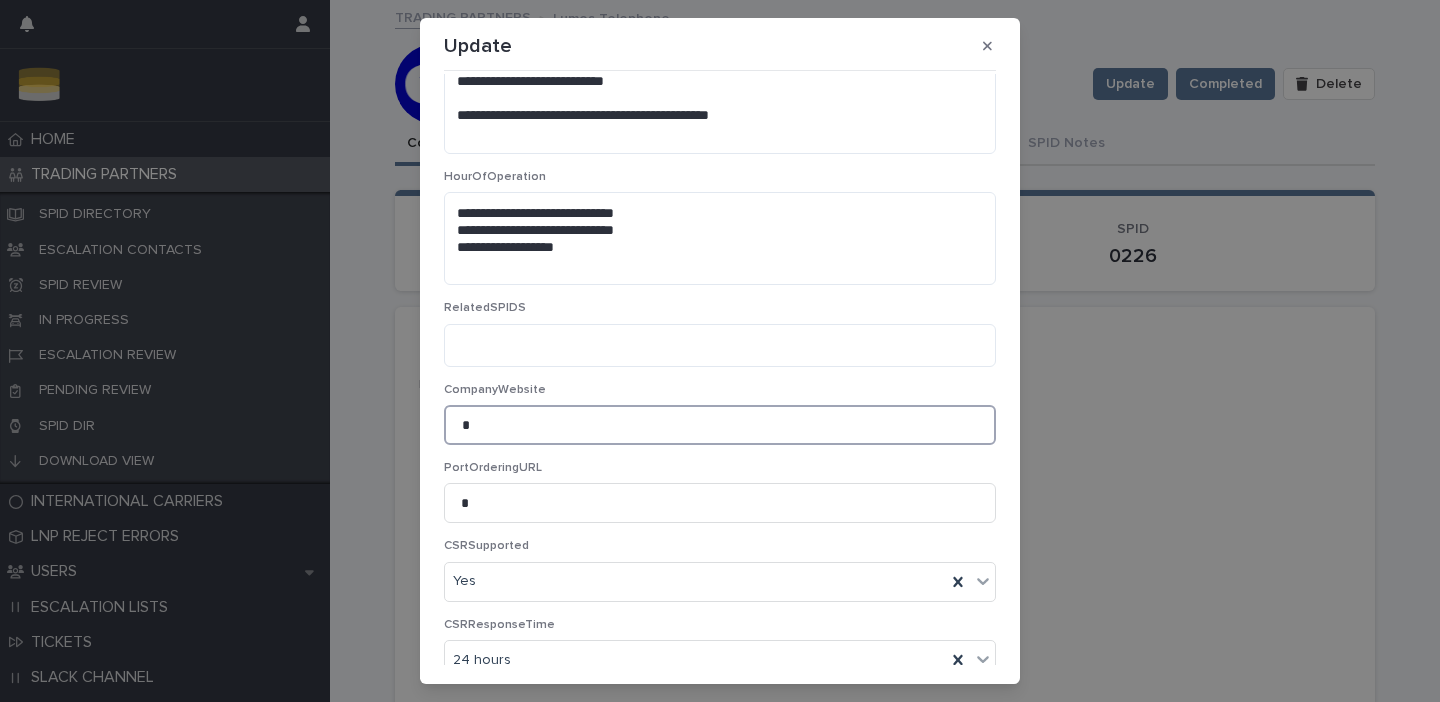 click on "*" at bounding box center [720, 425] 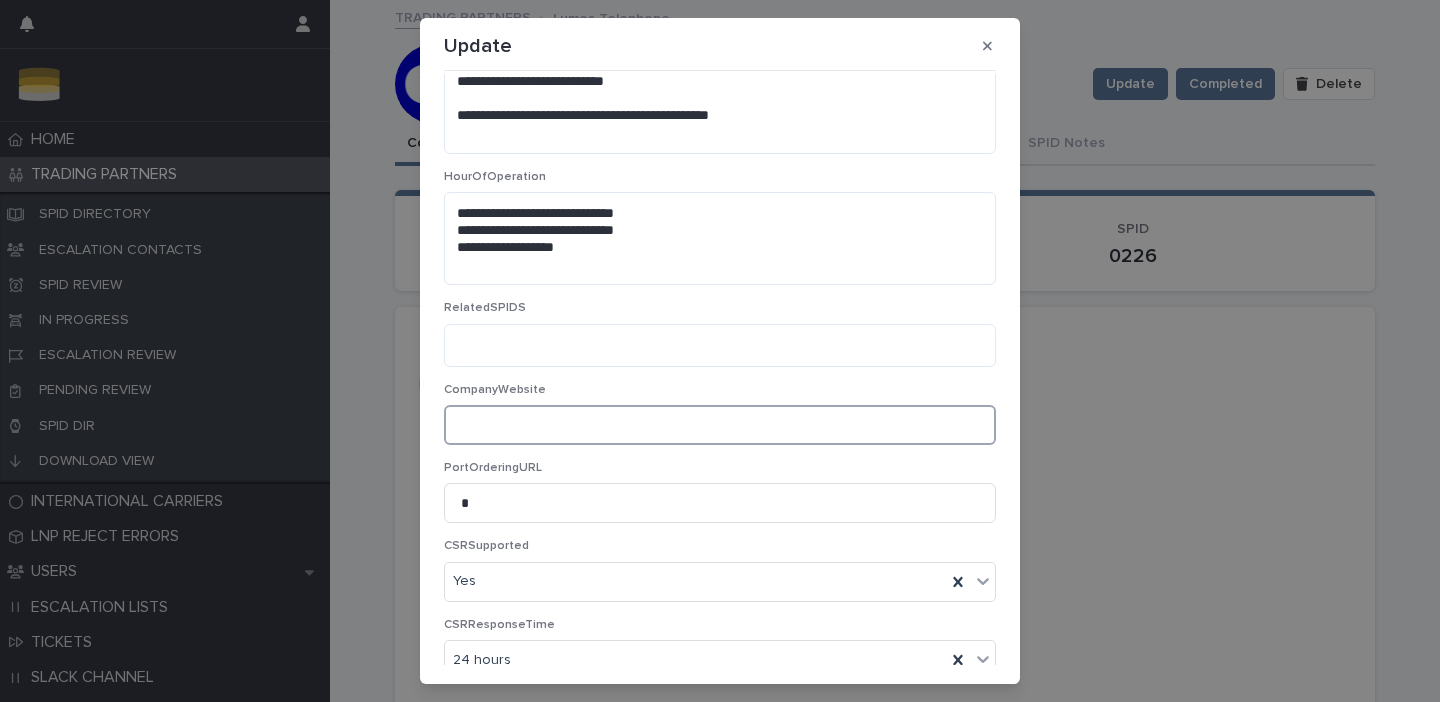 paste on "**********" 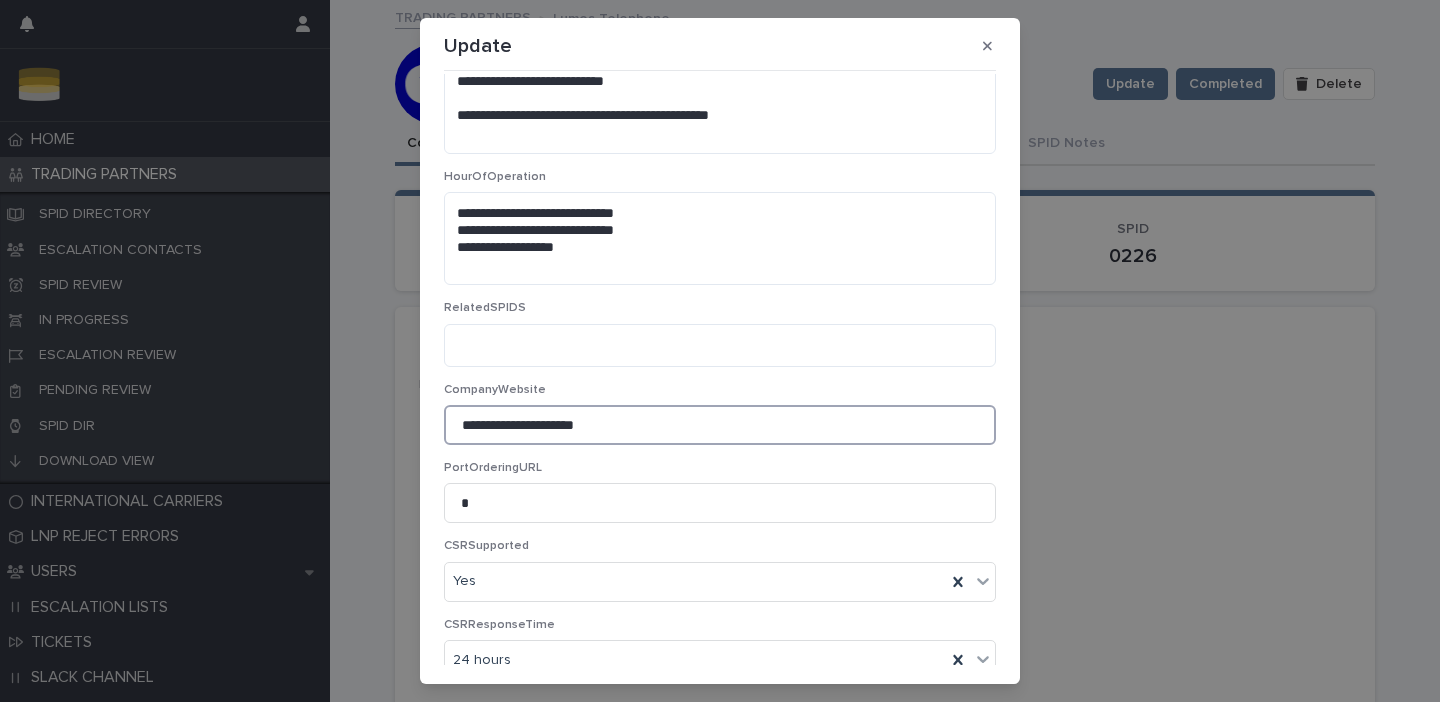 type on "**********" 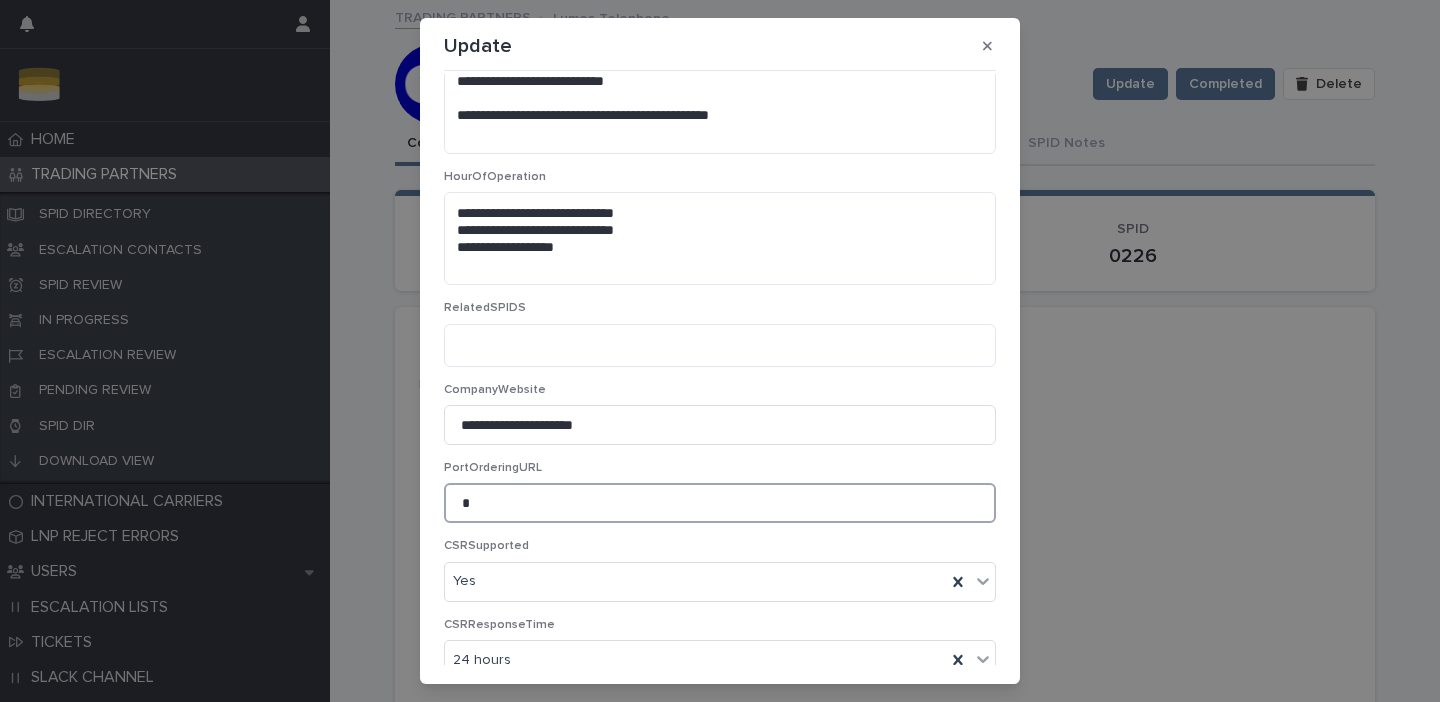 click on "*" at bounding box center [720, 503] 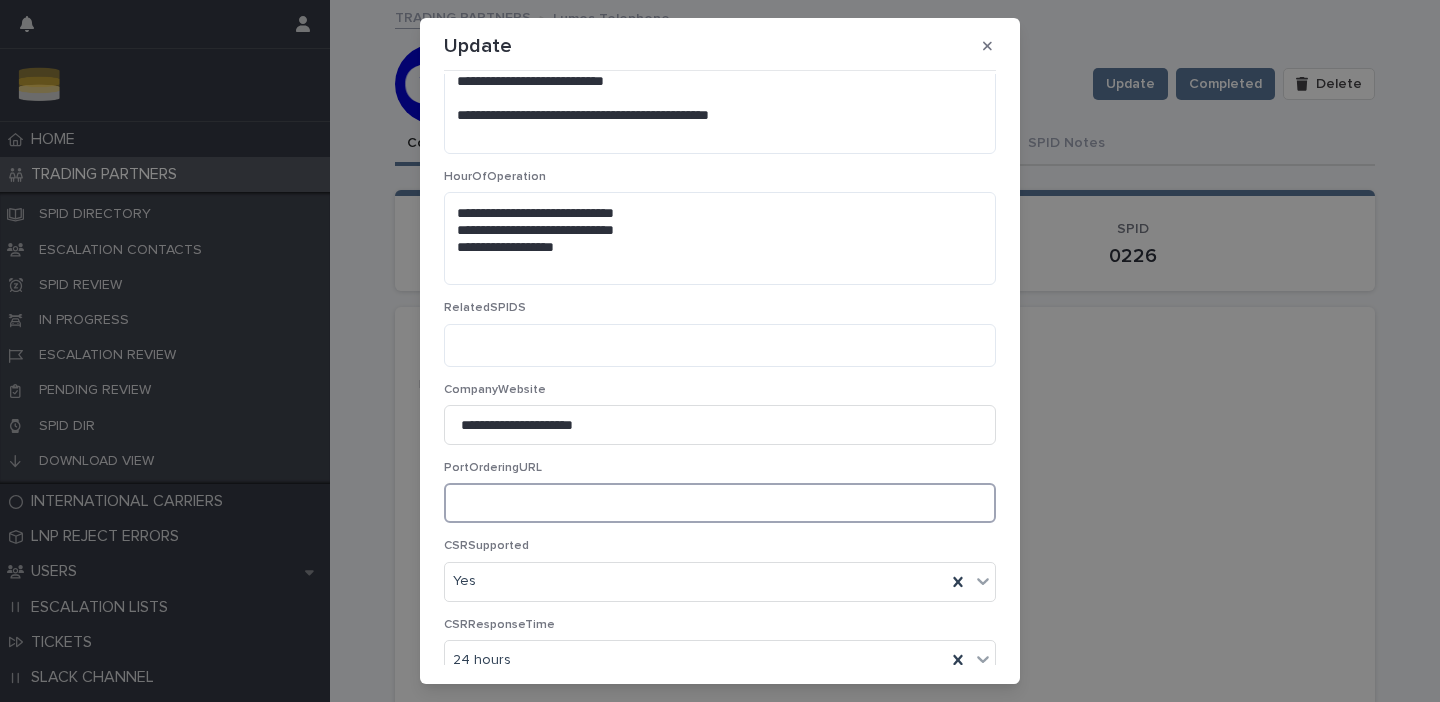 paste on "**********" 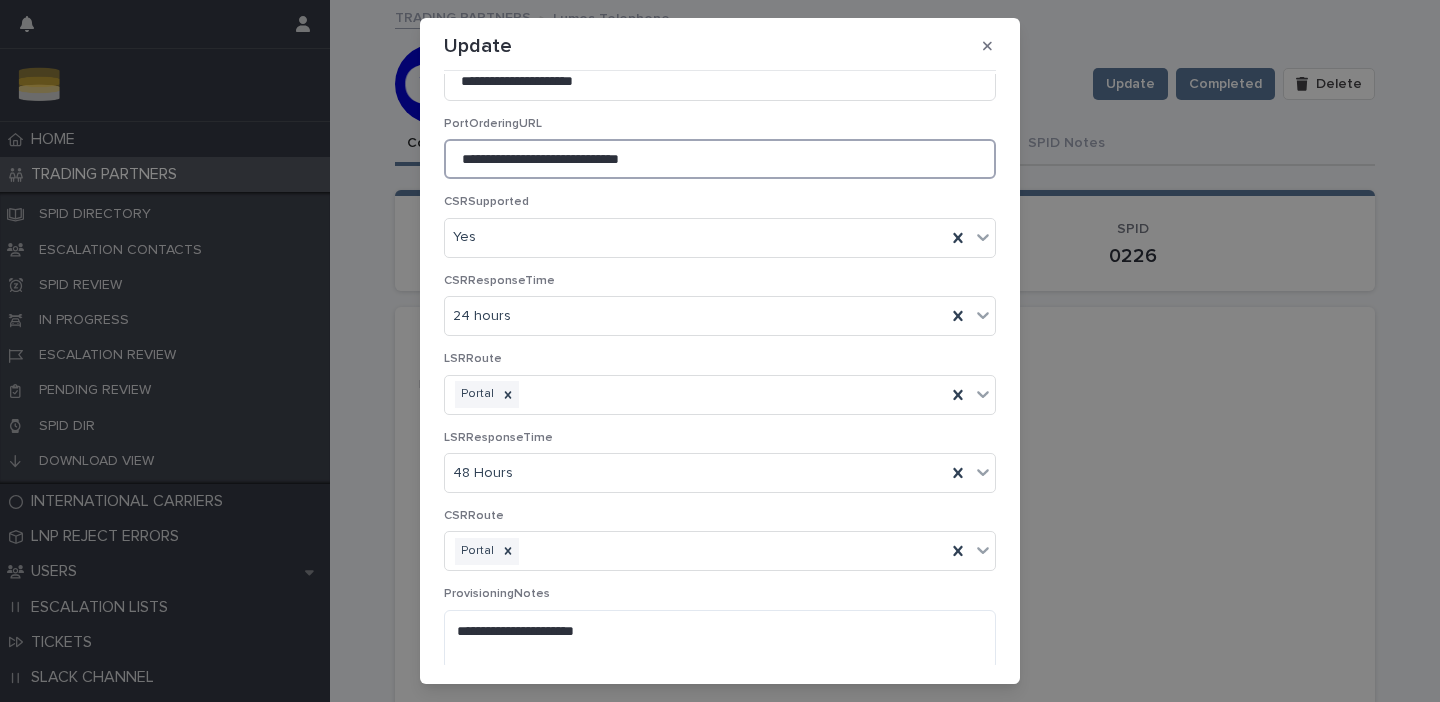 scroll, scrollTop: 1029, scrollLeft: 0, axis: vertical 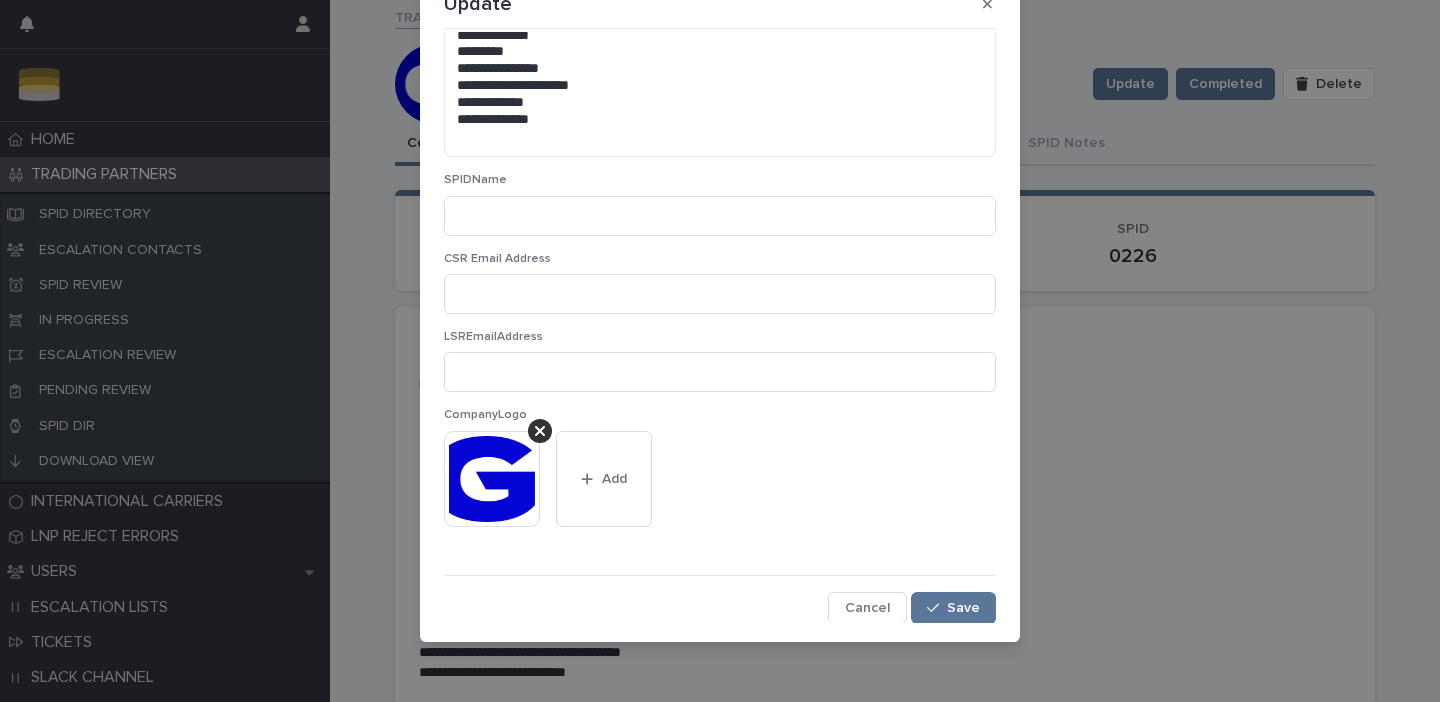 type on "**********" 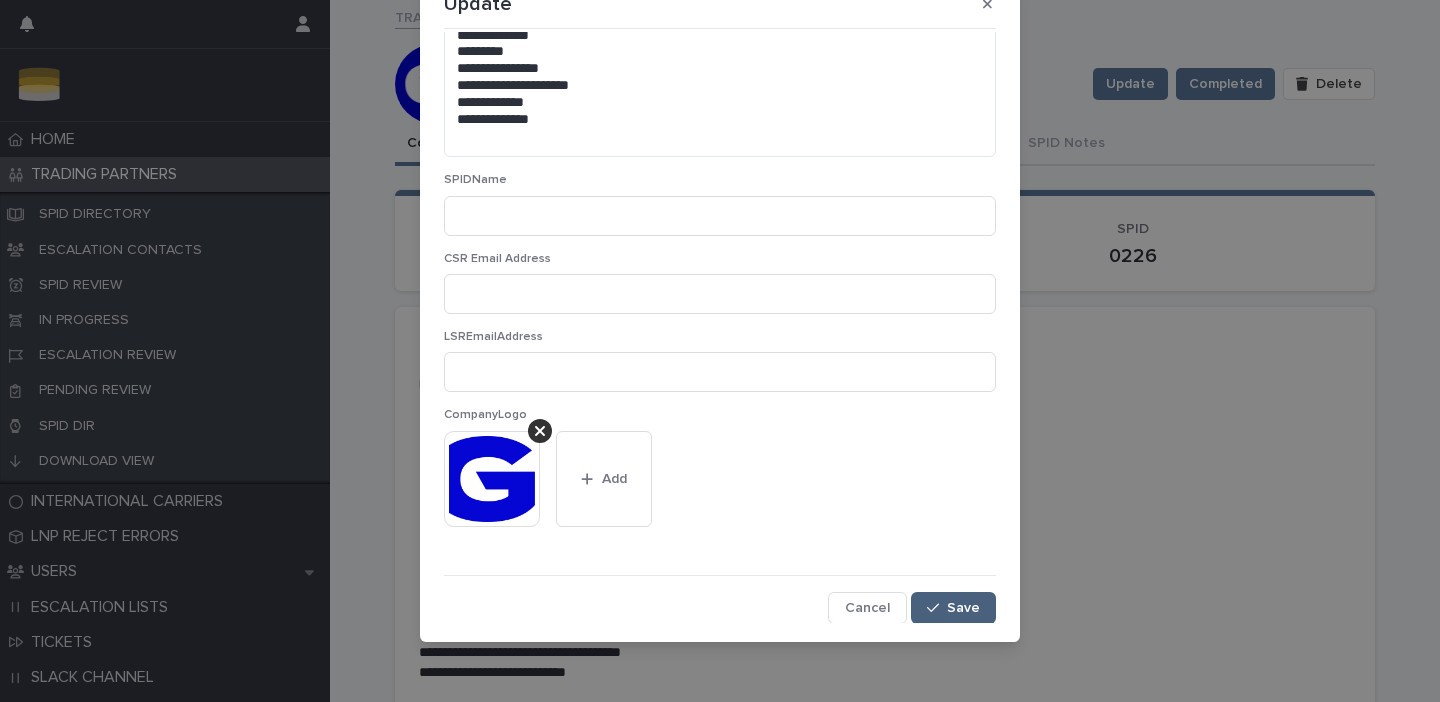 click on "Save" at bounding box center [953, 608] 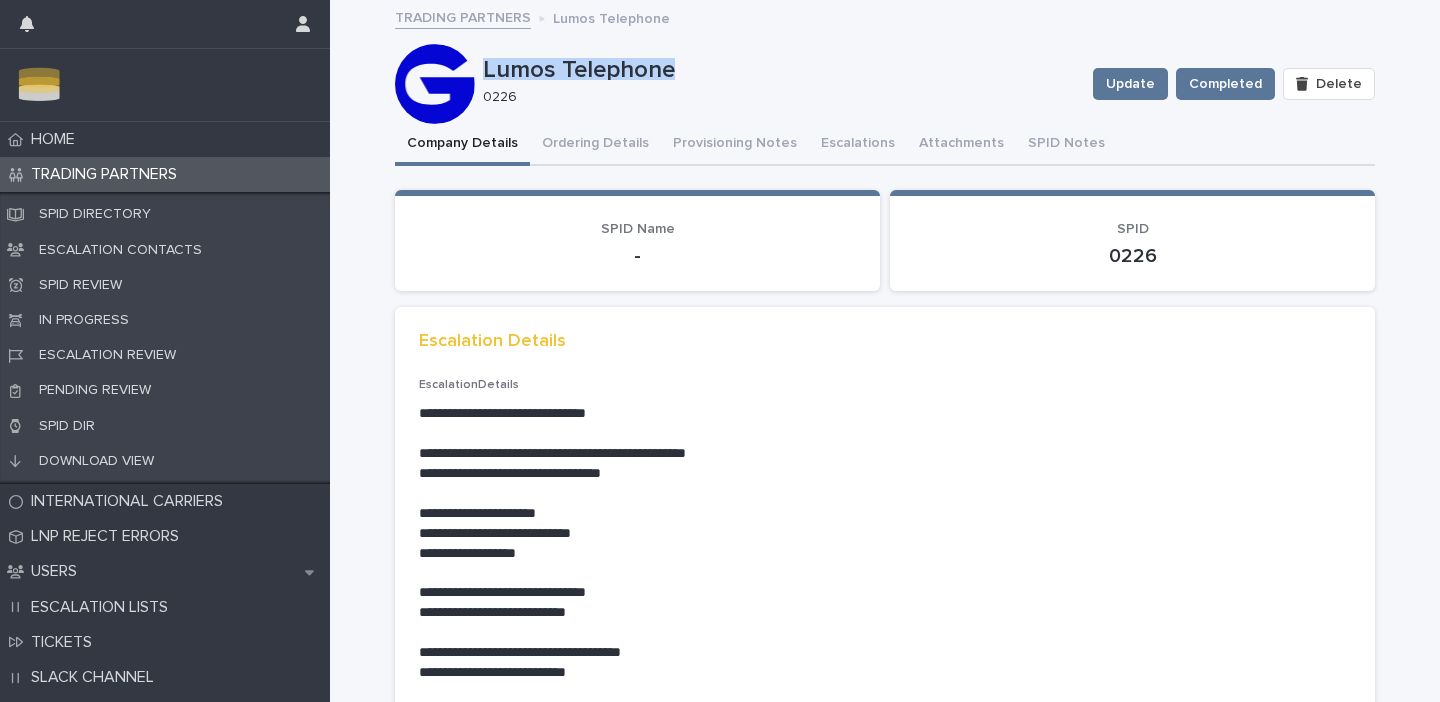 drag, startPoint x: 484, startPoint y: 68, endPoint x: 675, endPoint y: 72, distance: 191.04189 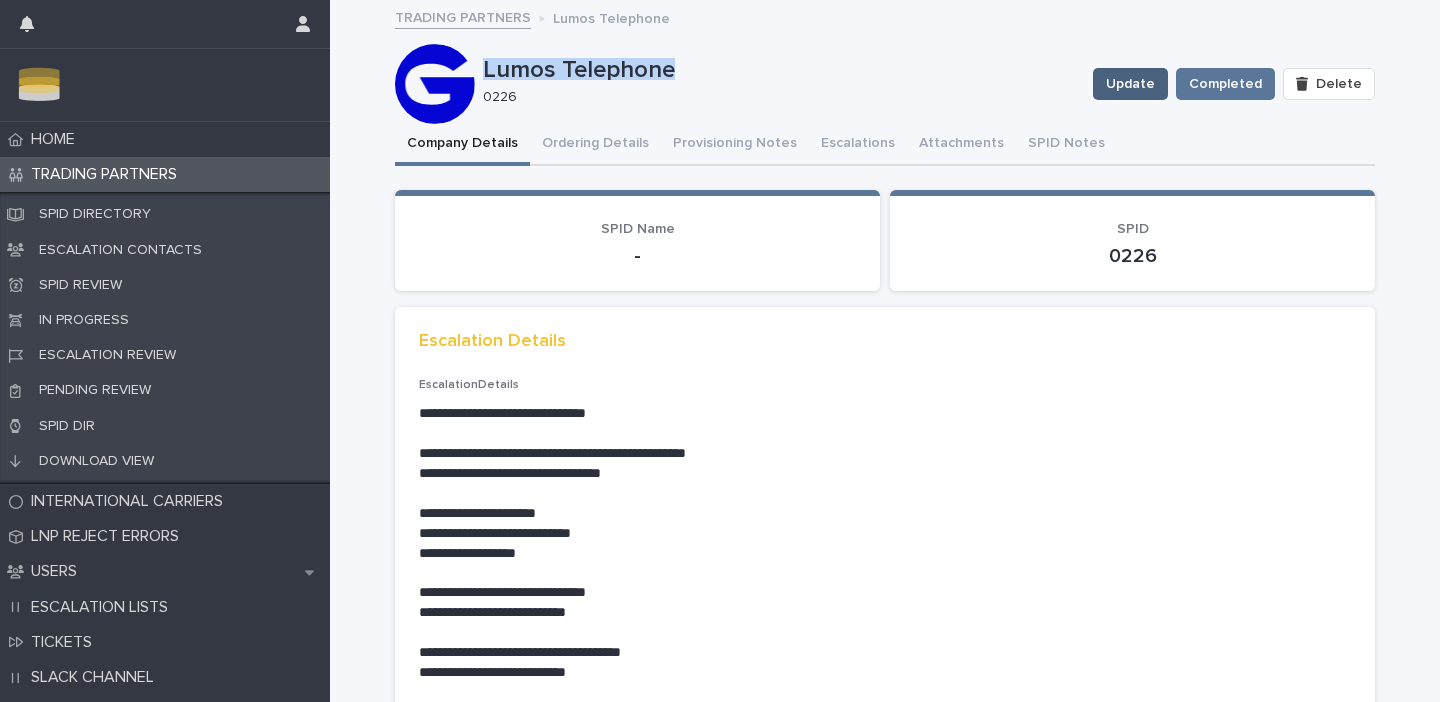 click on "Update" at bounding box center [1130, 84] 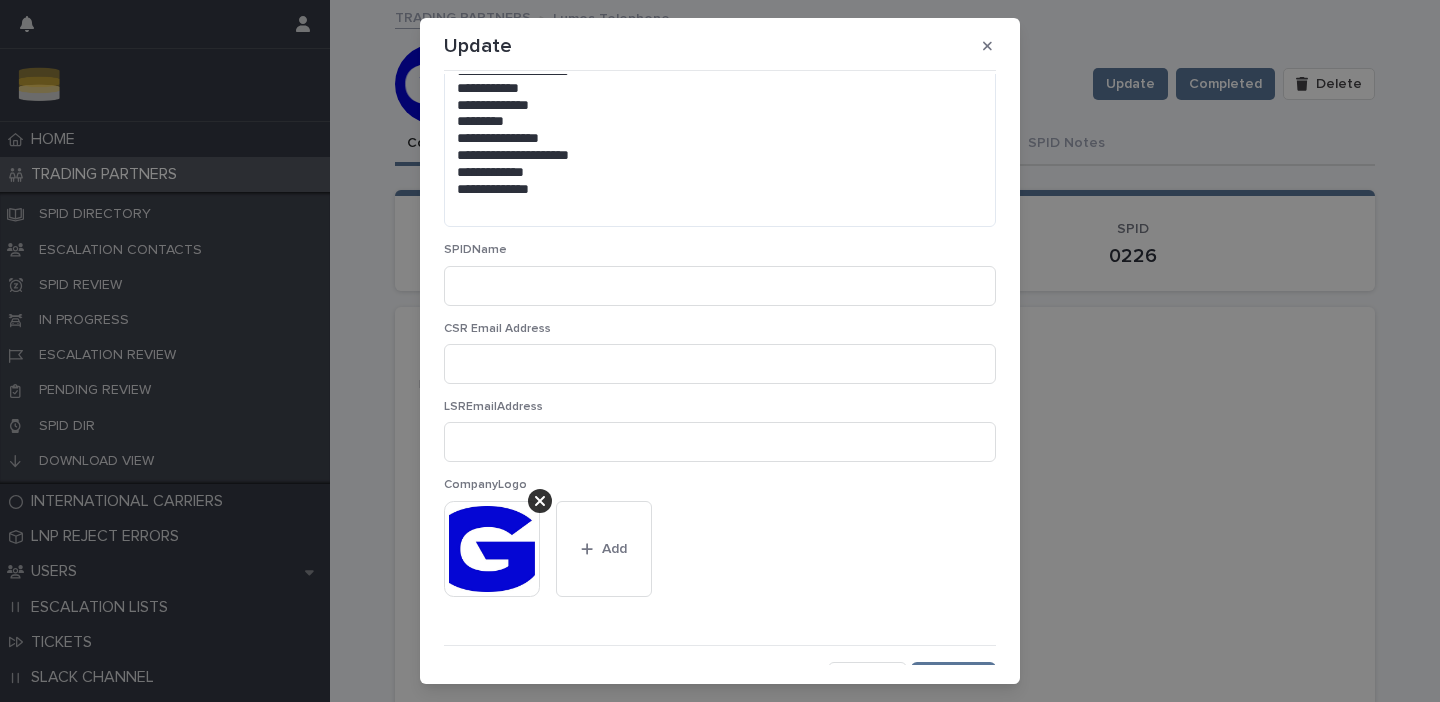 scroll, scrollTop: 1704, scrollLeft: 0, axis: vertical 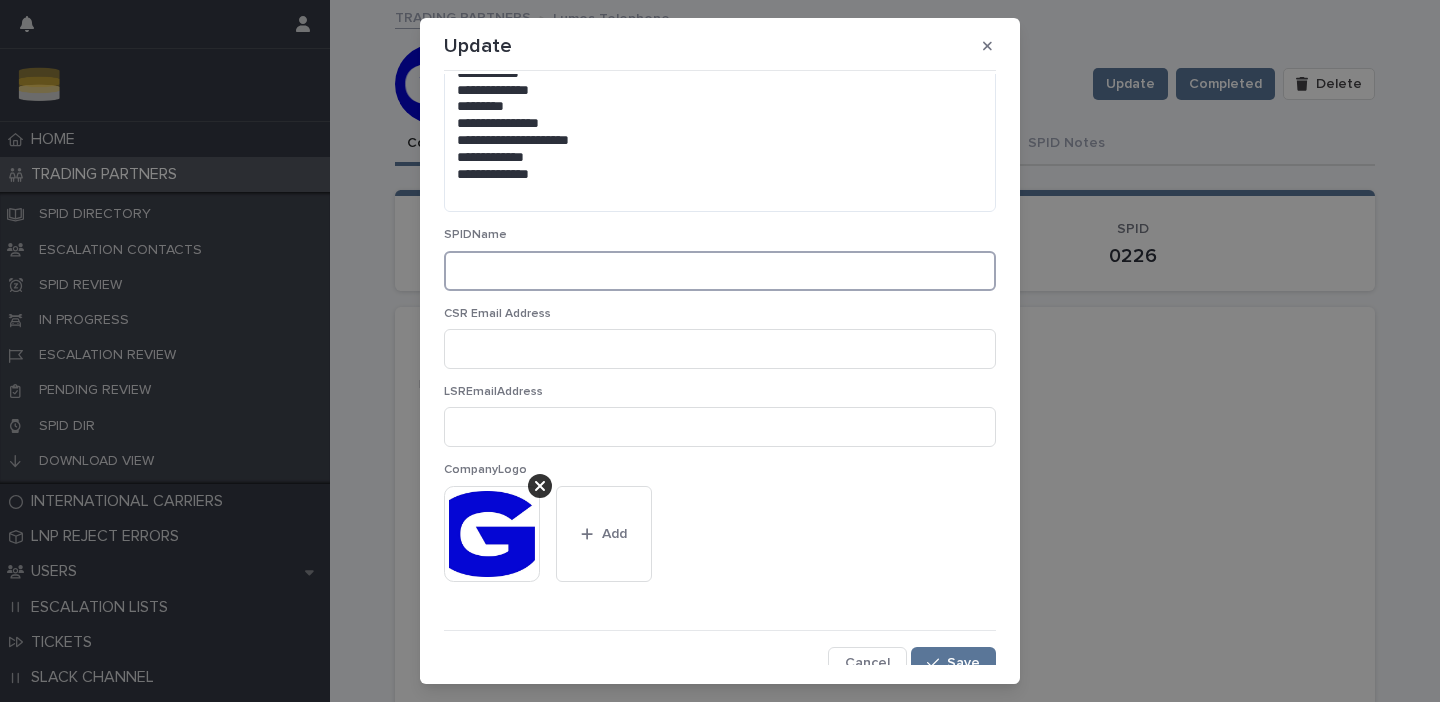 click at bounding box center (720, 271) 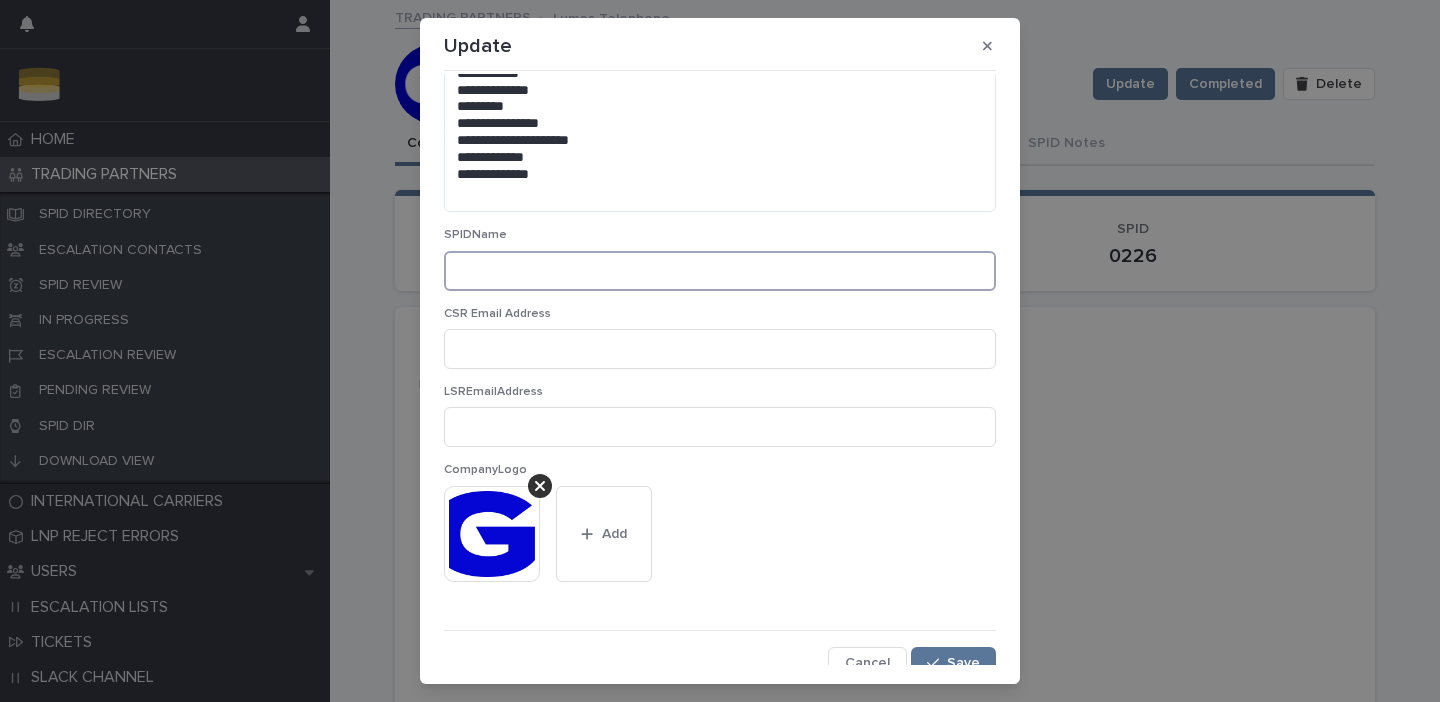 paste on "**********" 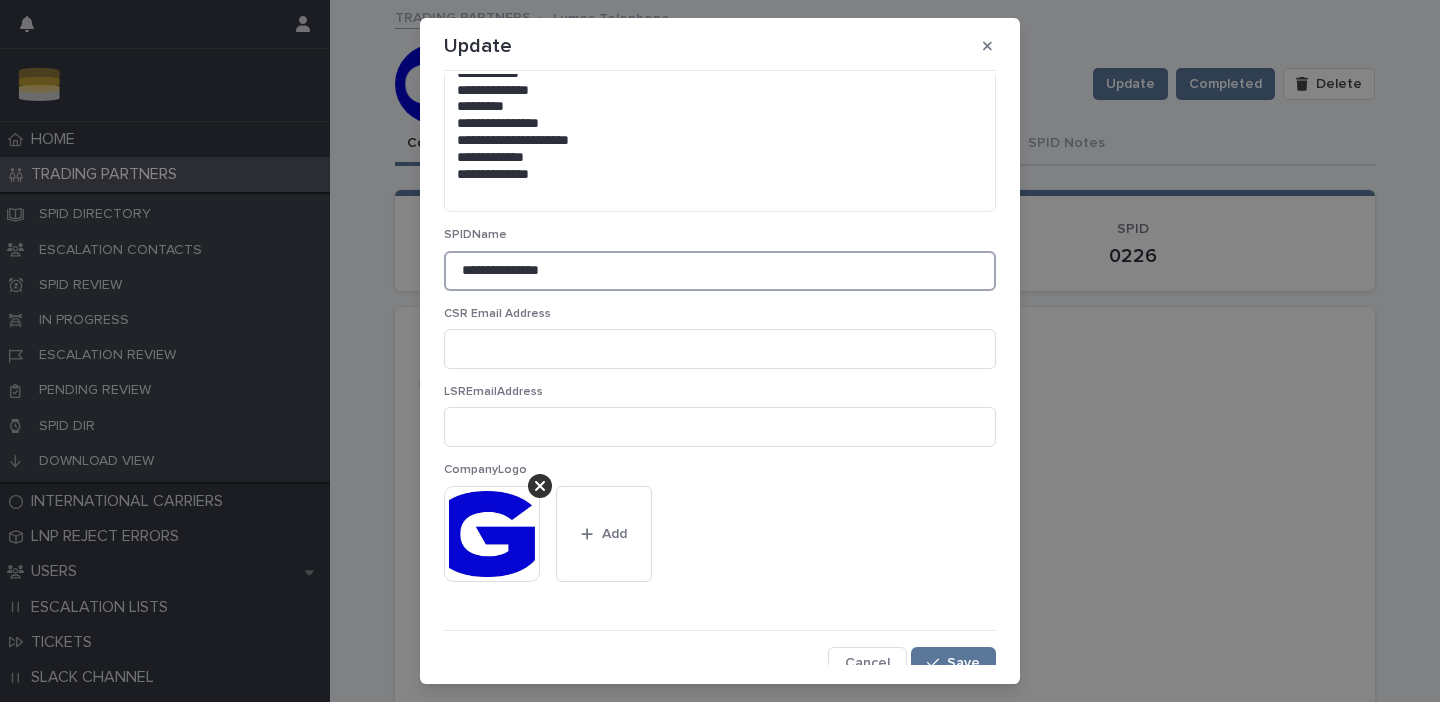 scroll, scrollTop: 1717, scrollLeft: 0, axis: vertical 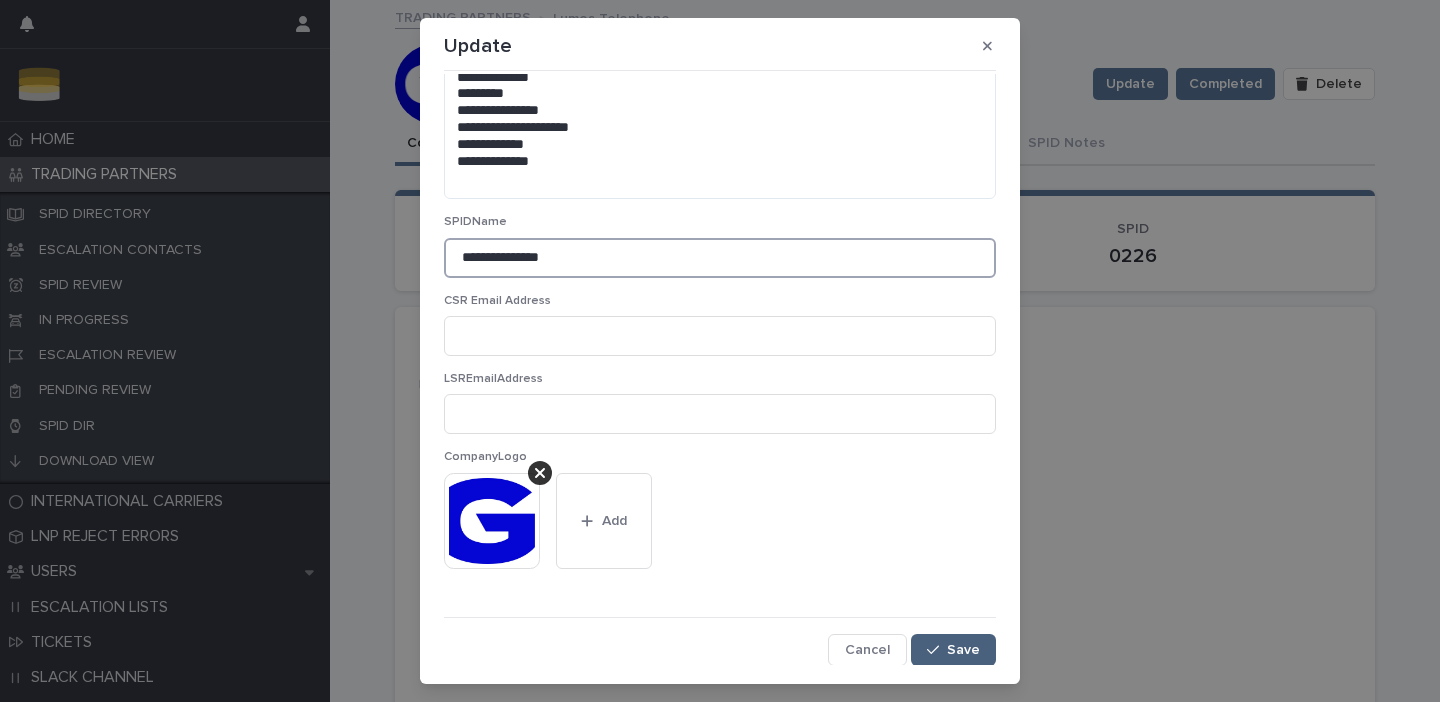 type on "**********" 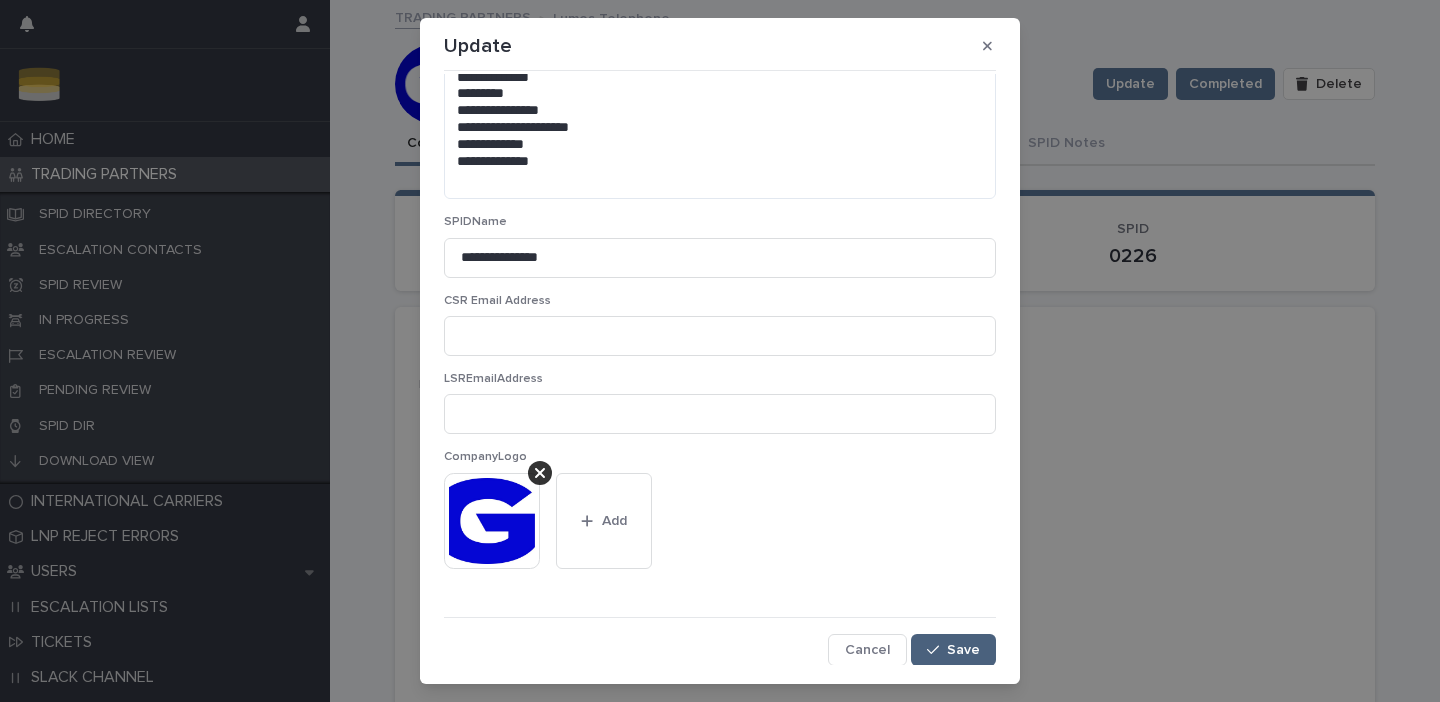 click on "Save" at bounding box center [963, 650] 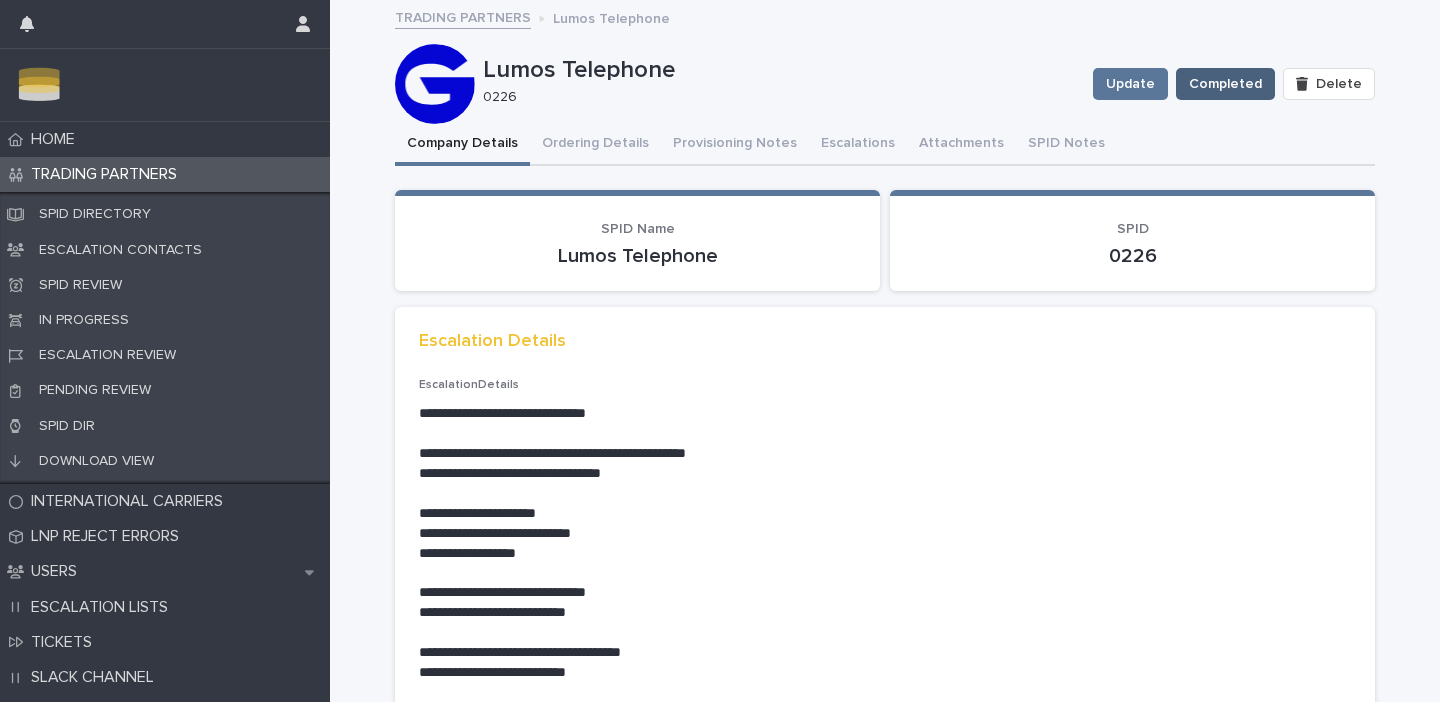 click on "Completed" at bounding box center (1225, 84) 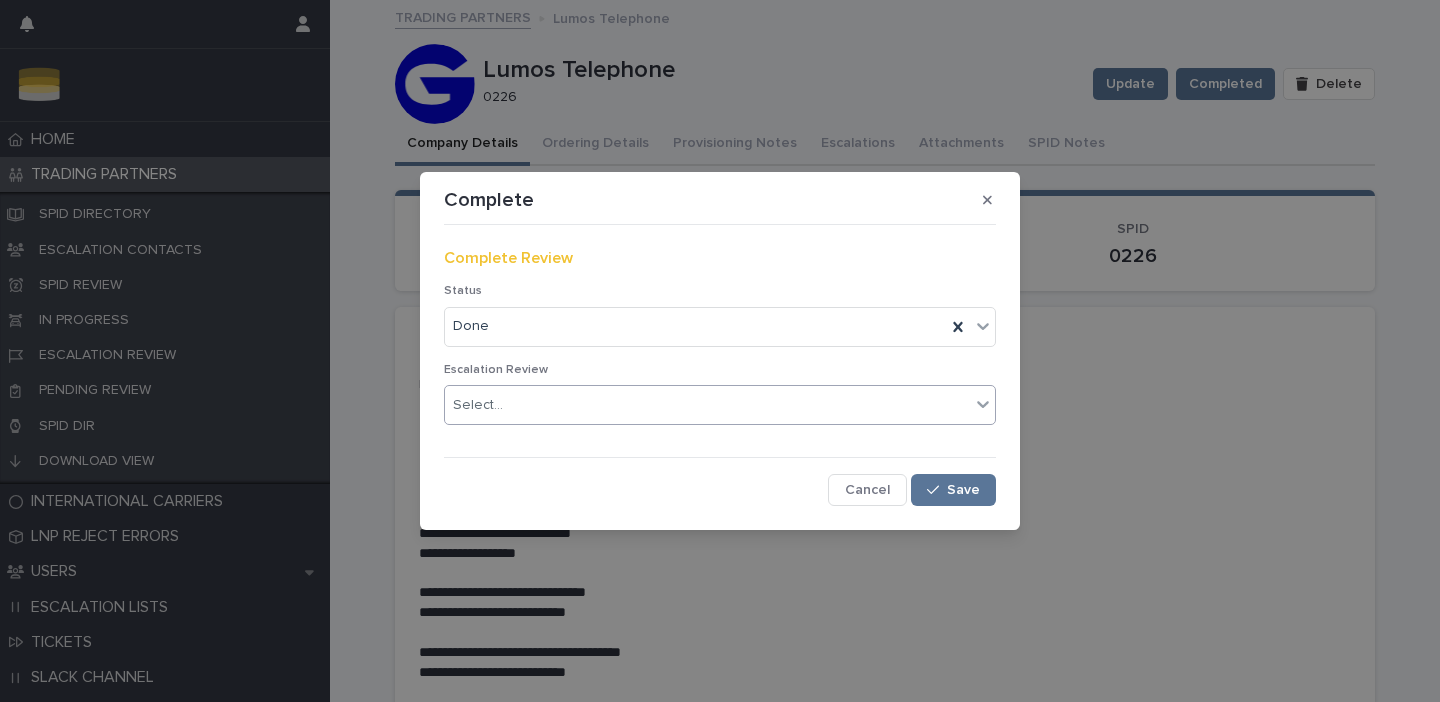 click on "Select..." at bounding box center [707, 405] 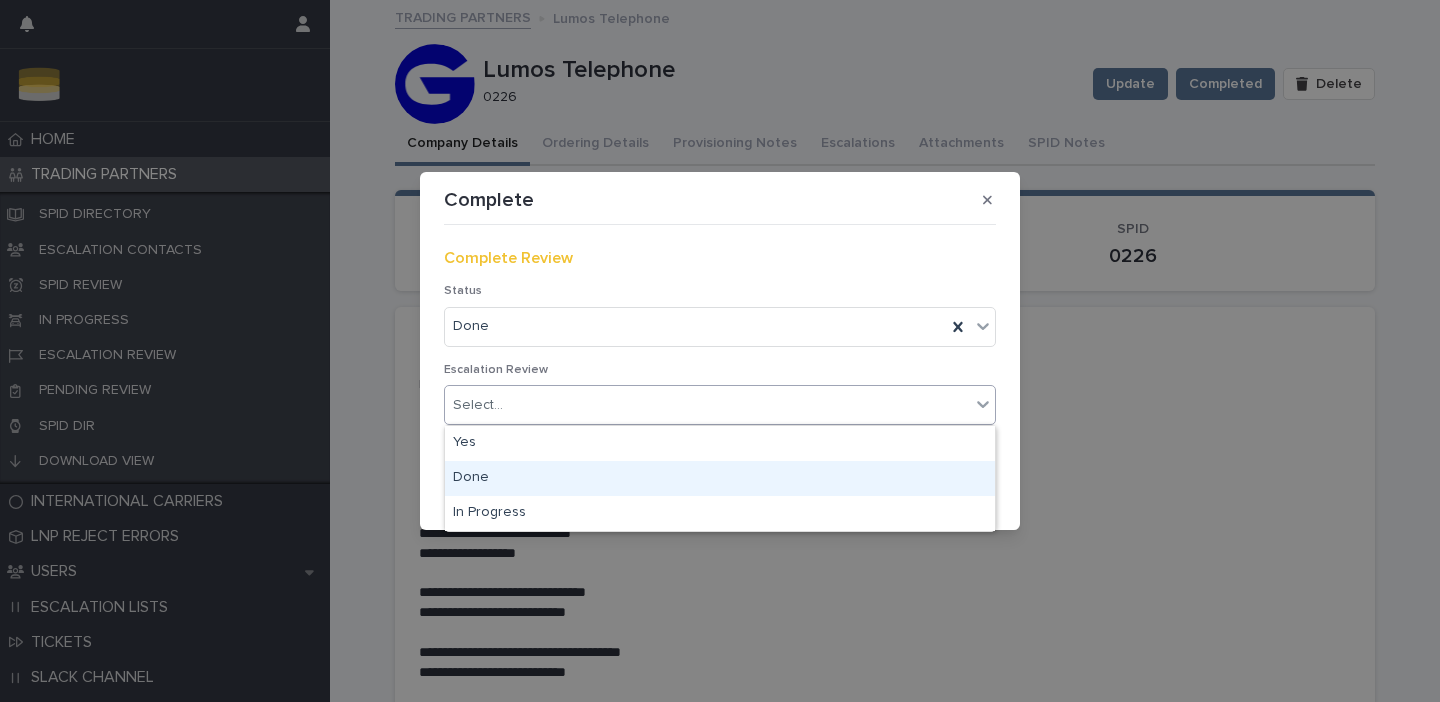 click on "Done" at bounding box center (720, 478) 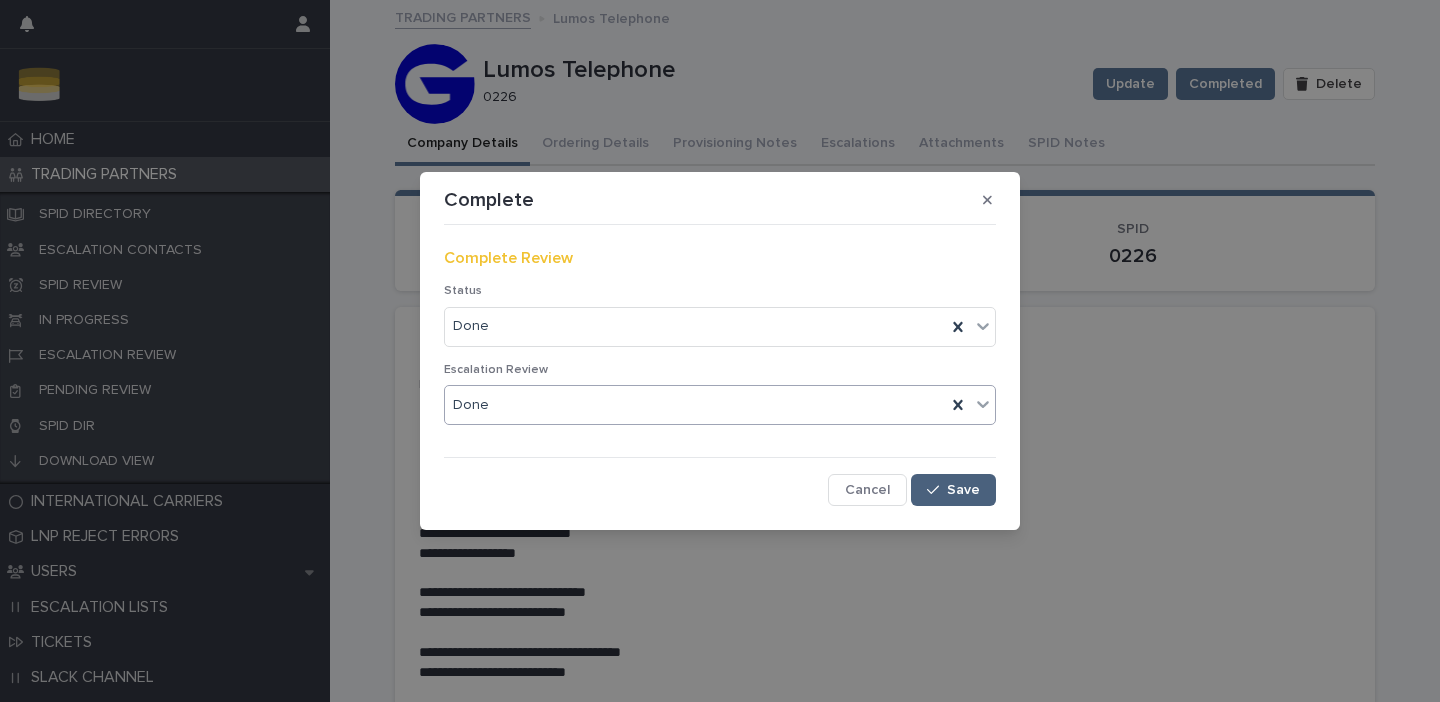 click on "Save" at bounding box center [963, 490] 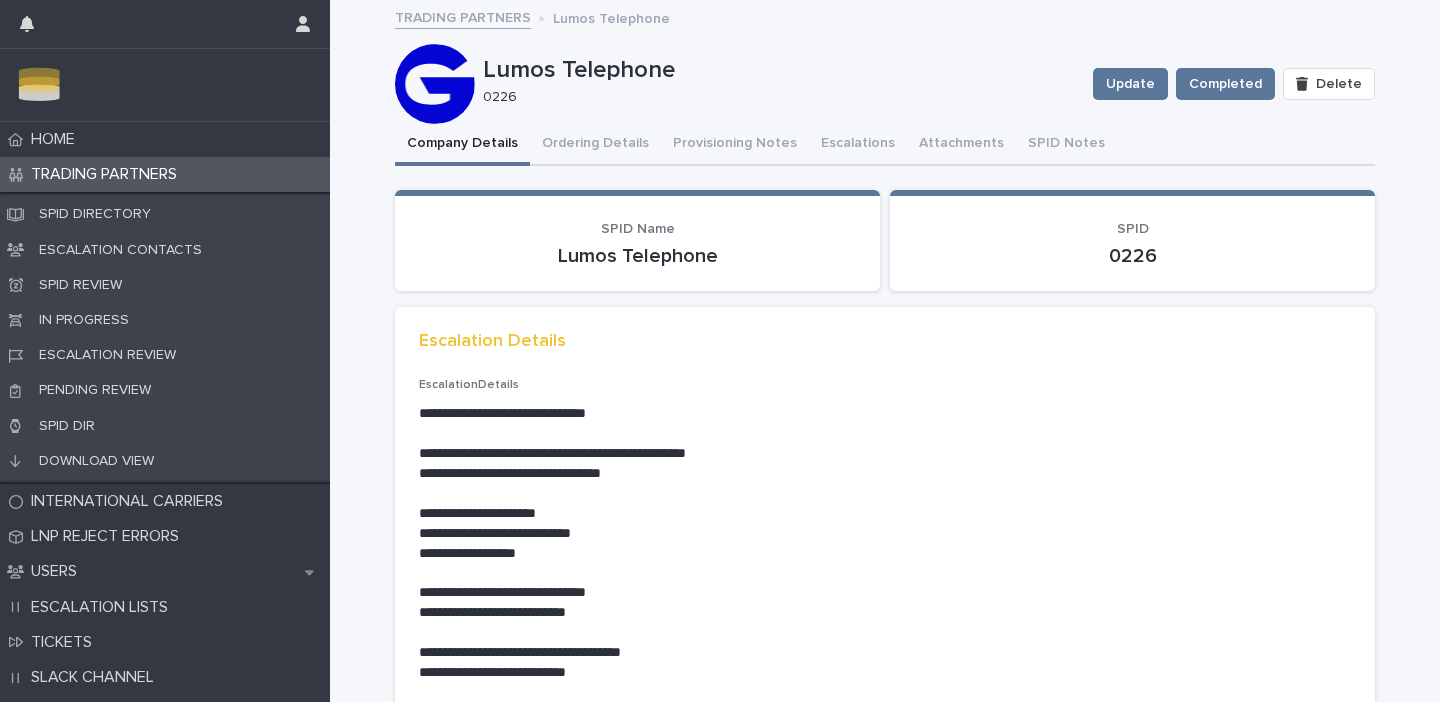 click on "Lumos Telephone" at bounding box center [780, 70] 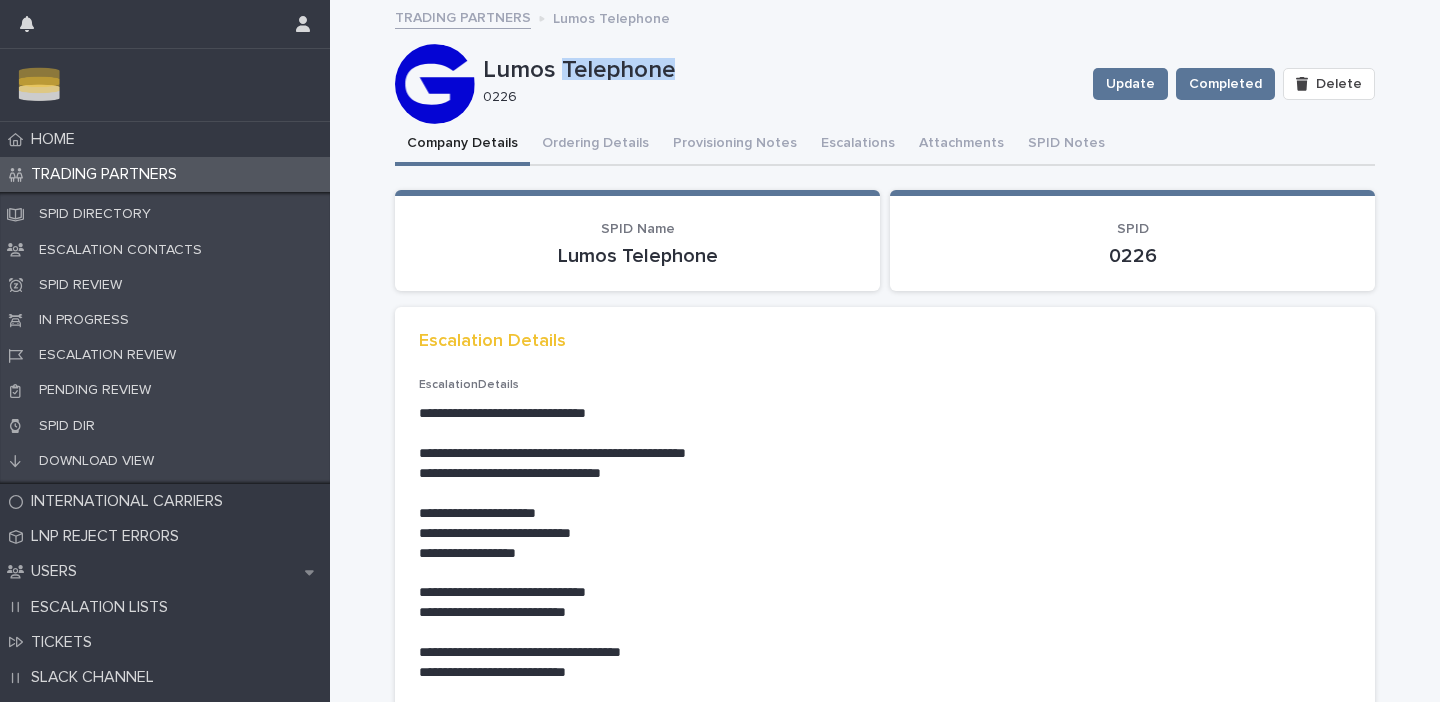 click on "Lumos Telephone" at bounding box center [780, 70] 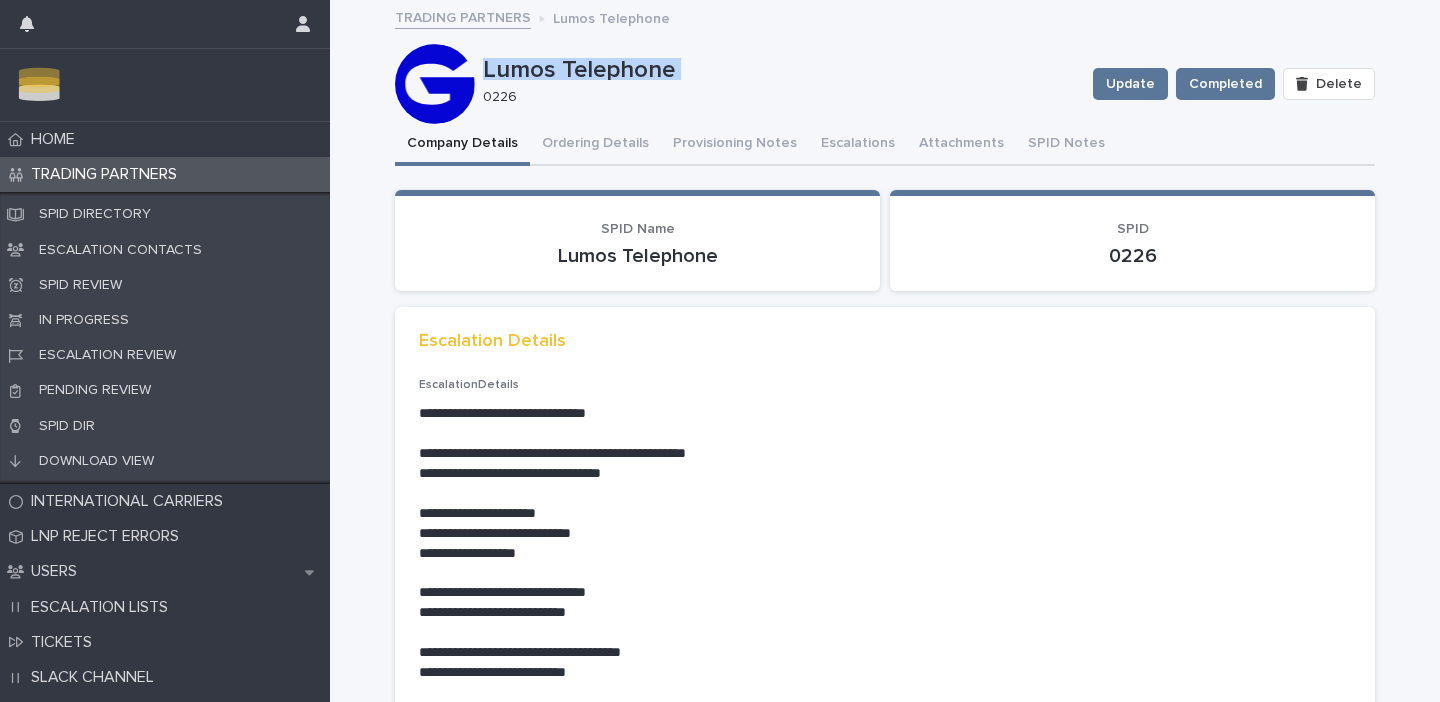 copy on "Lumos Telephone" 